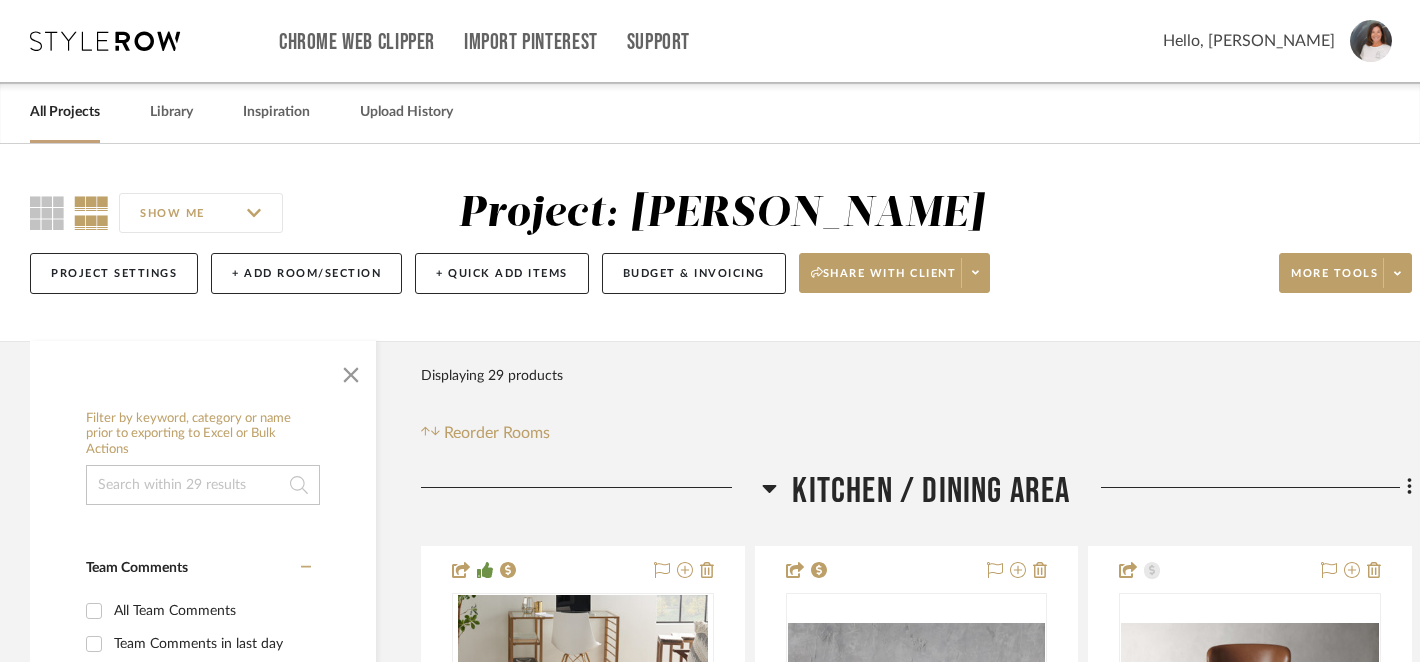scroll, scrollTop: 0, scrollLeft: 0, axis: both 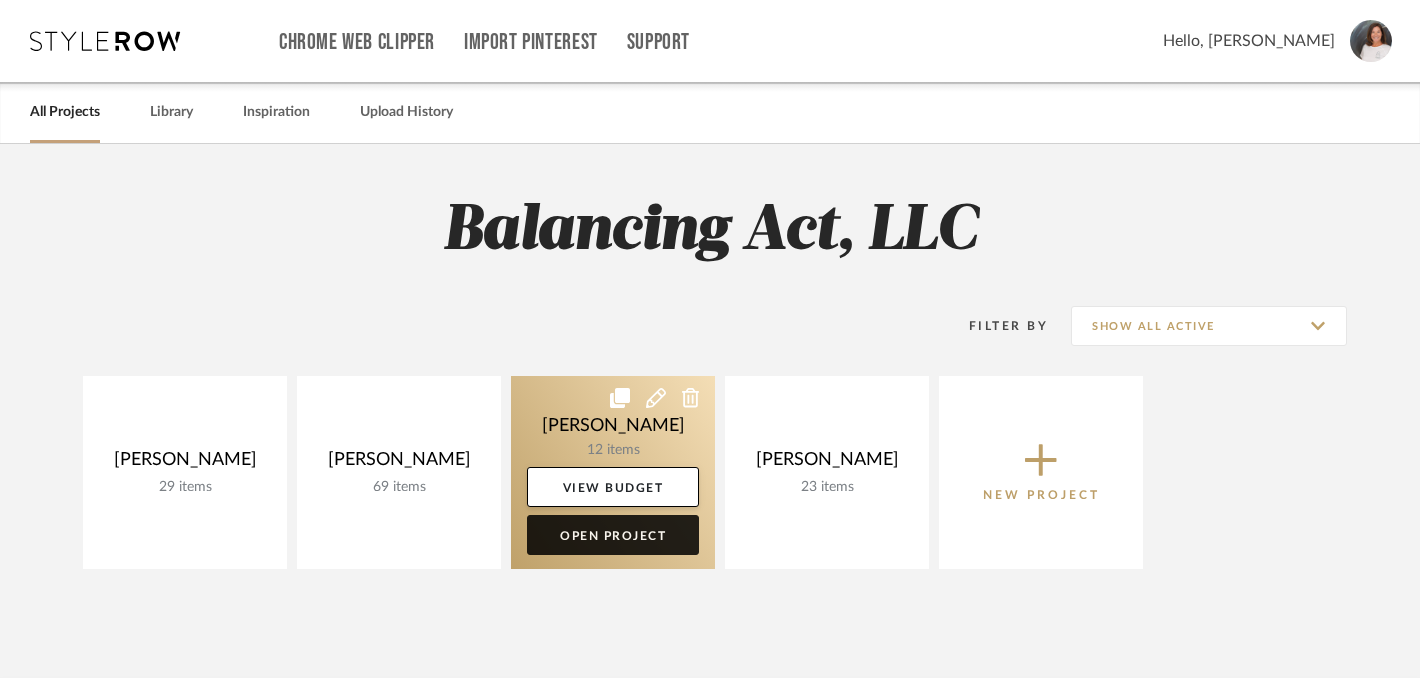 click on "Open Project" 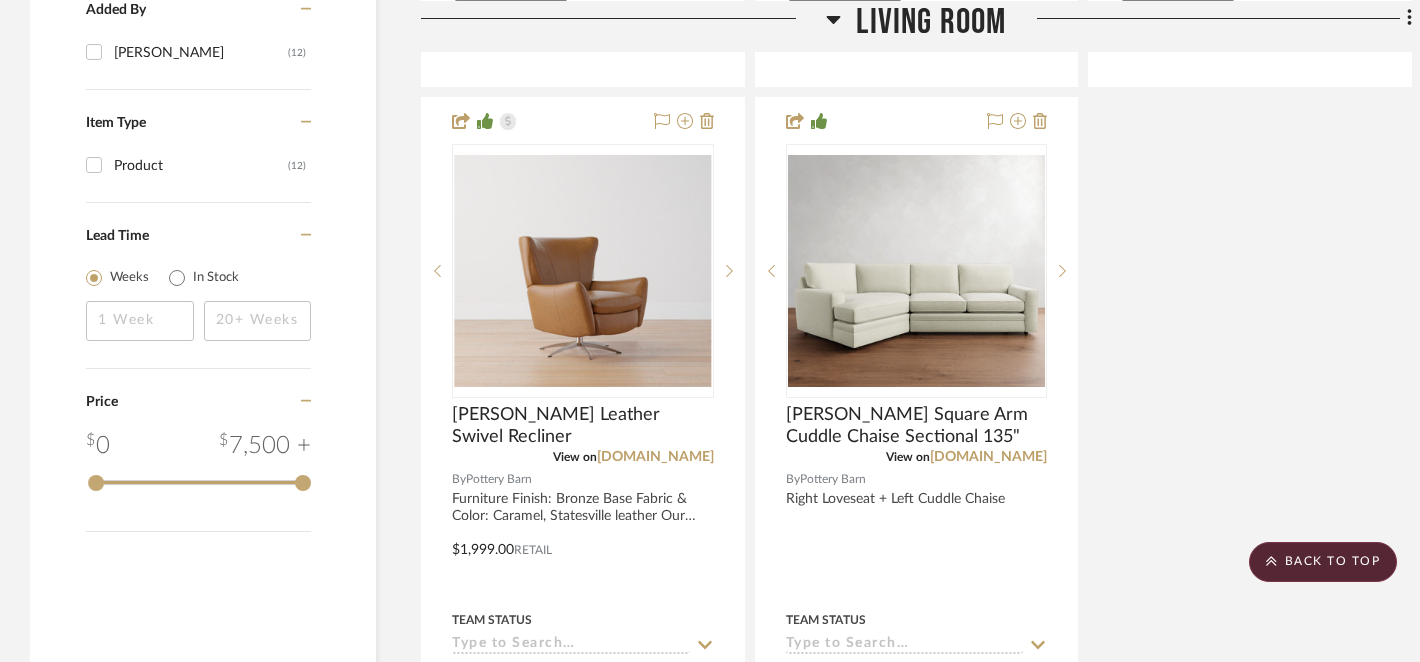 scroll, scrollTop: 2233, scrollLeft: 0, axis: vertical 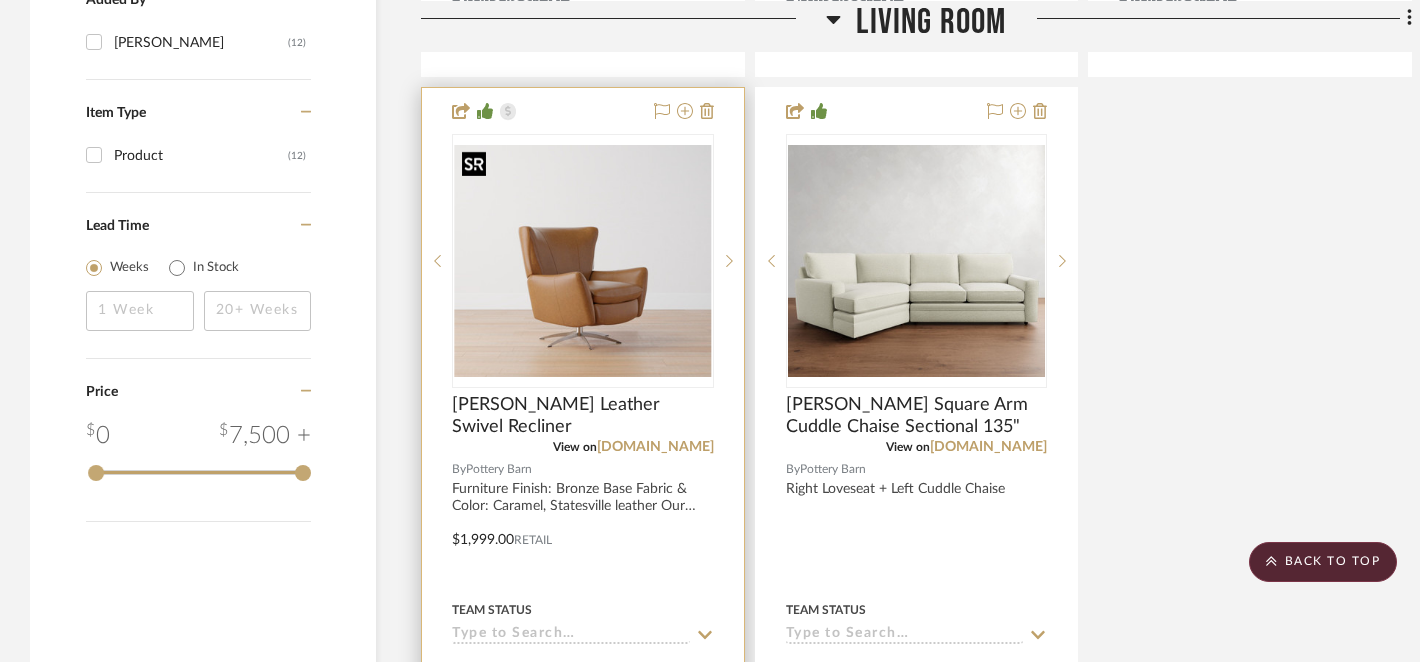 click at bounding box center (583, 261) 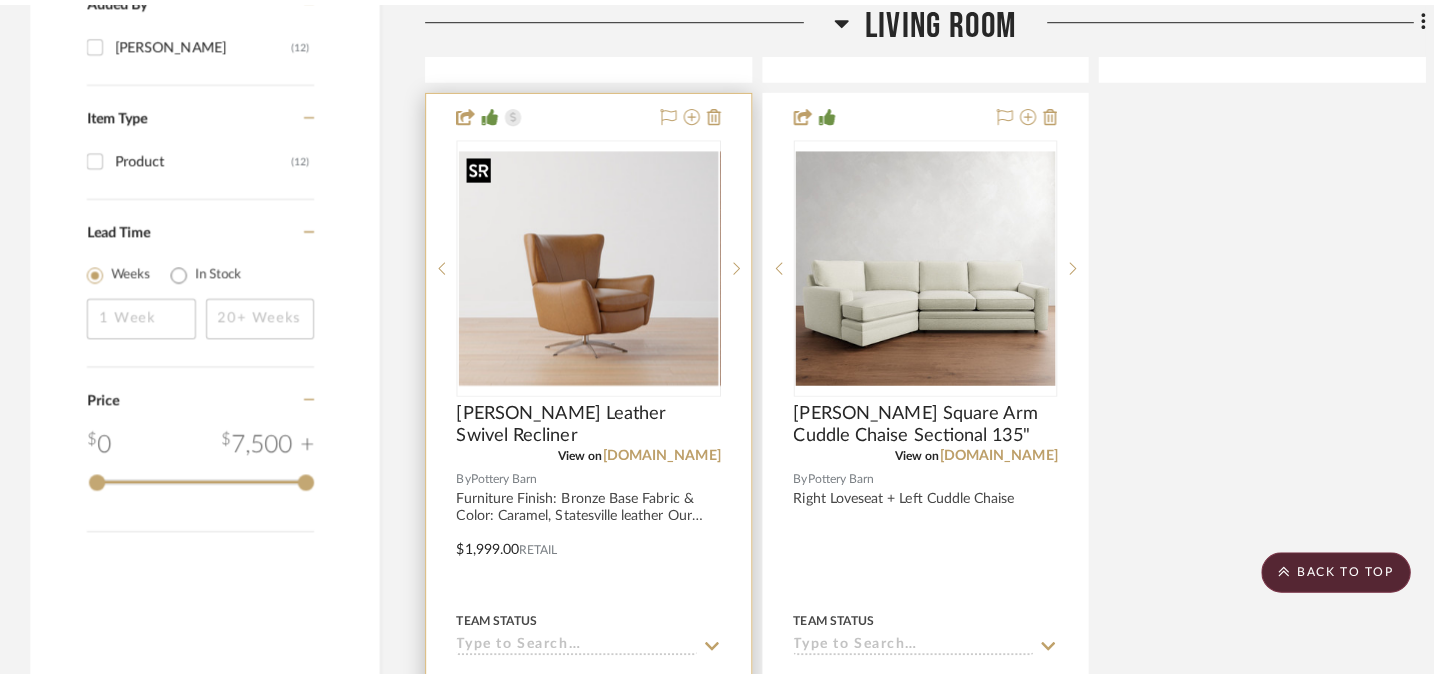 scroll, scrollTop: 0, scrollLeft: 0, axis: both 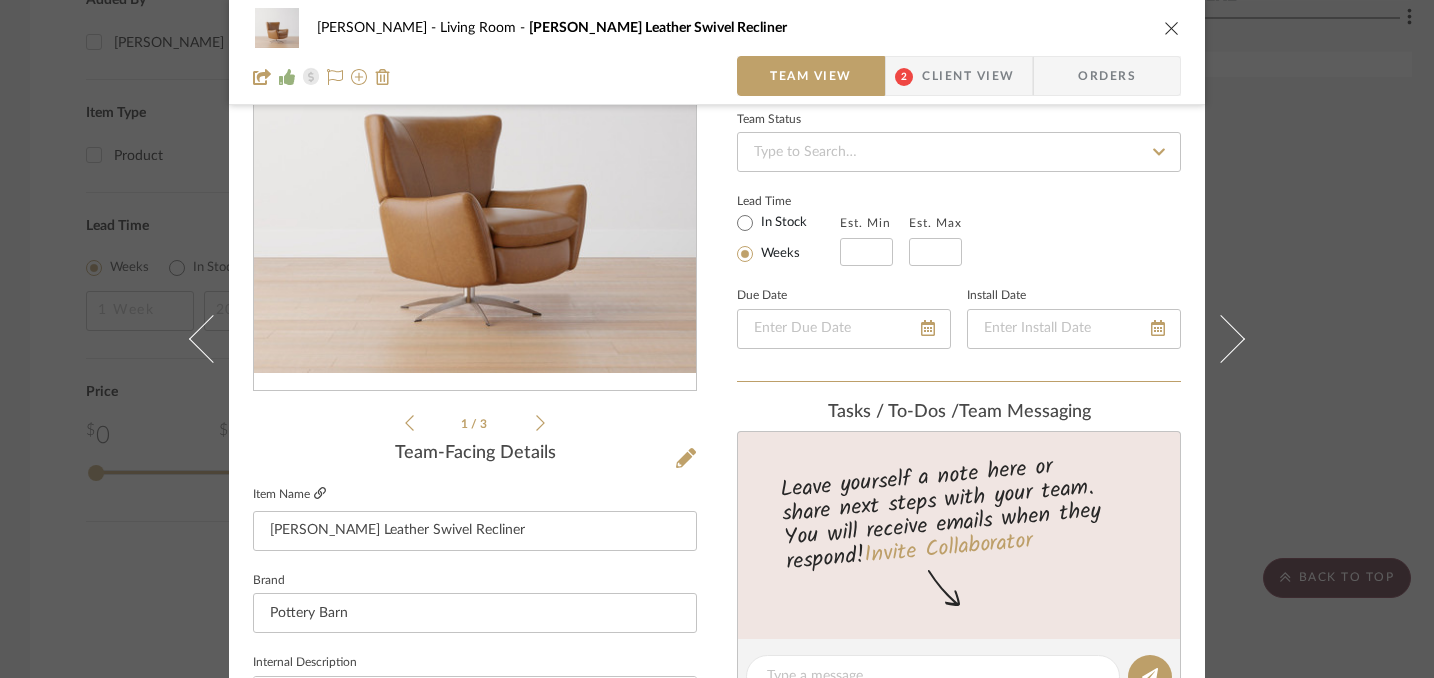 click 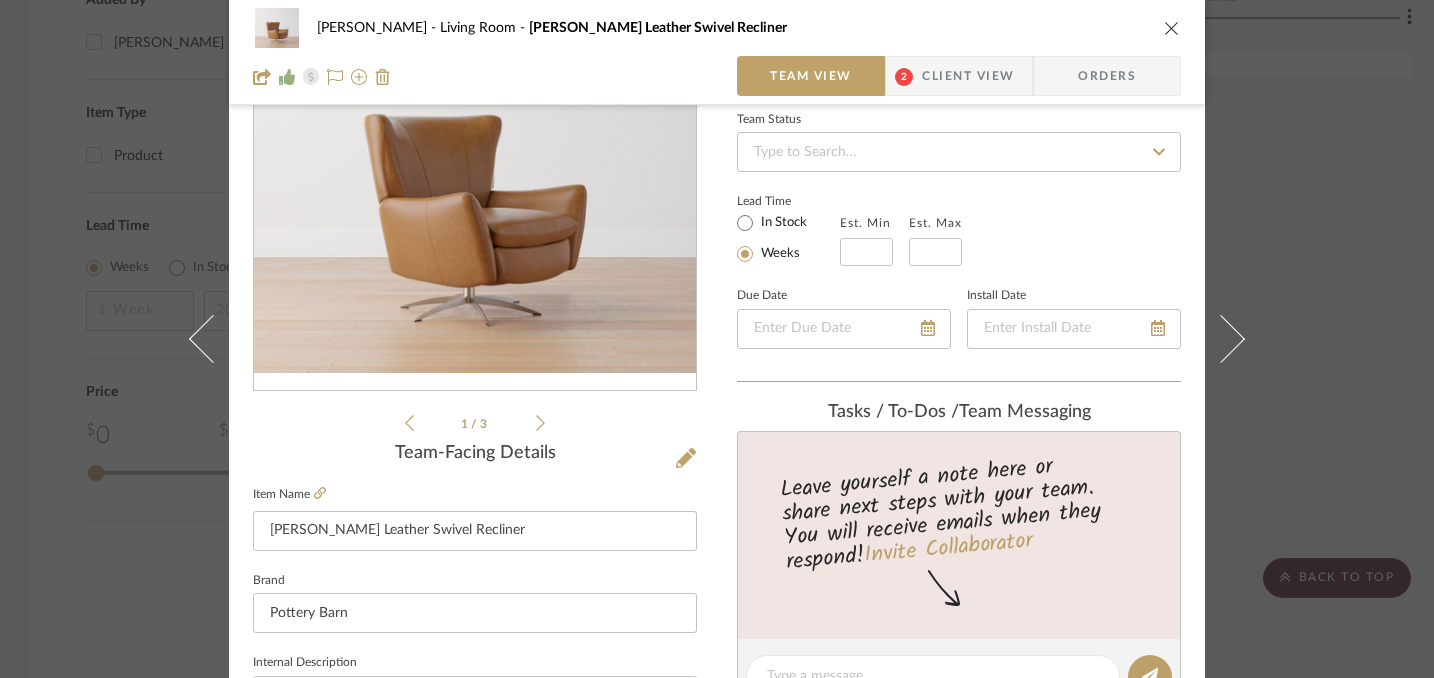 click at bounding box center (1172, 28) 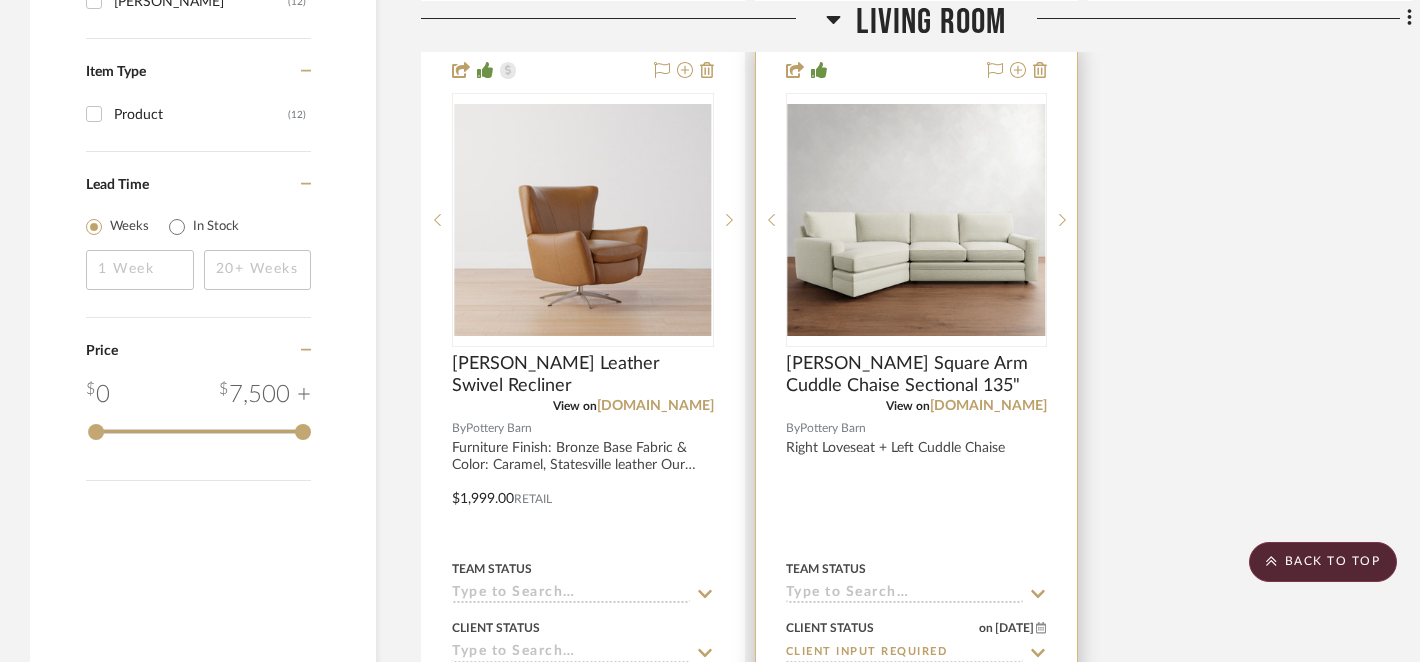 scroll, scrollTop: 2276, scrollLeft: 0, axis: vertical 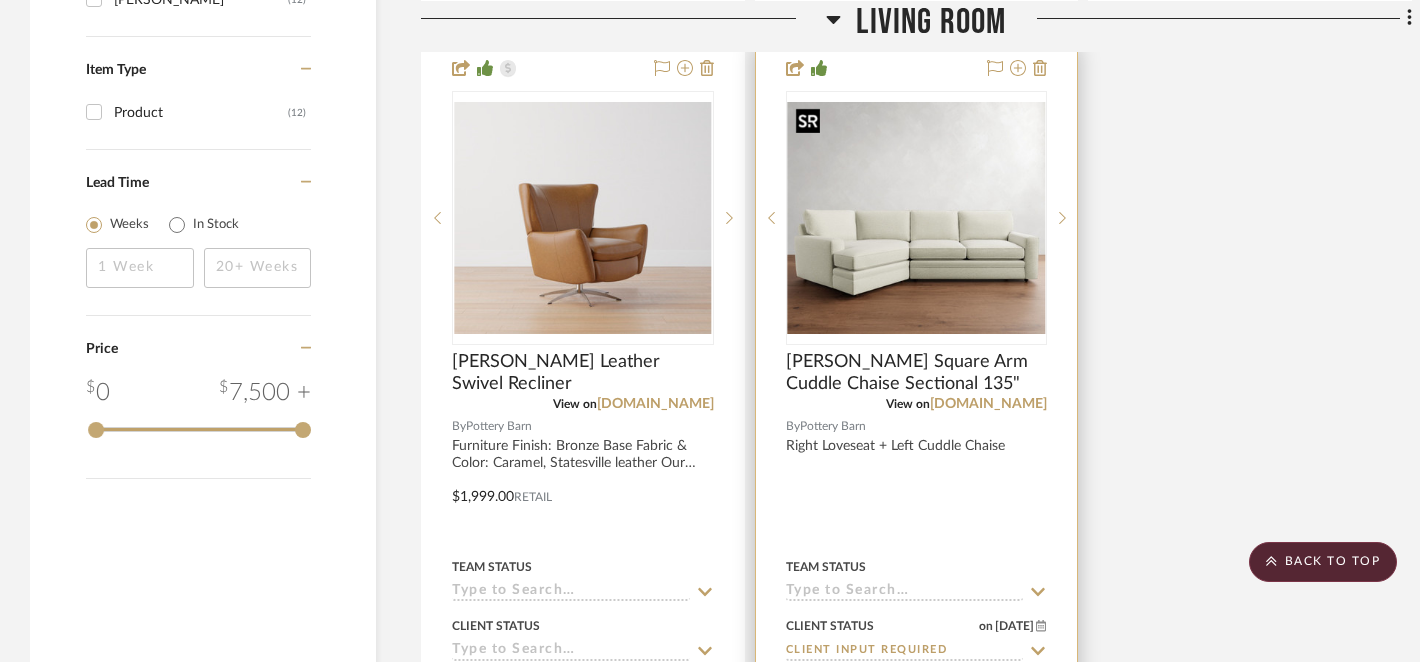 click at bounding box center [917, 218] 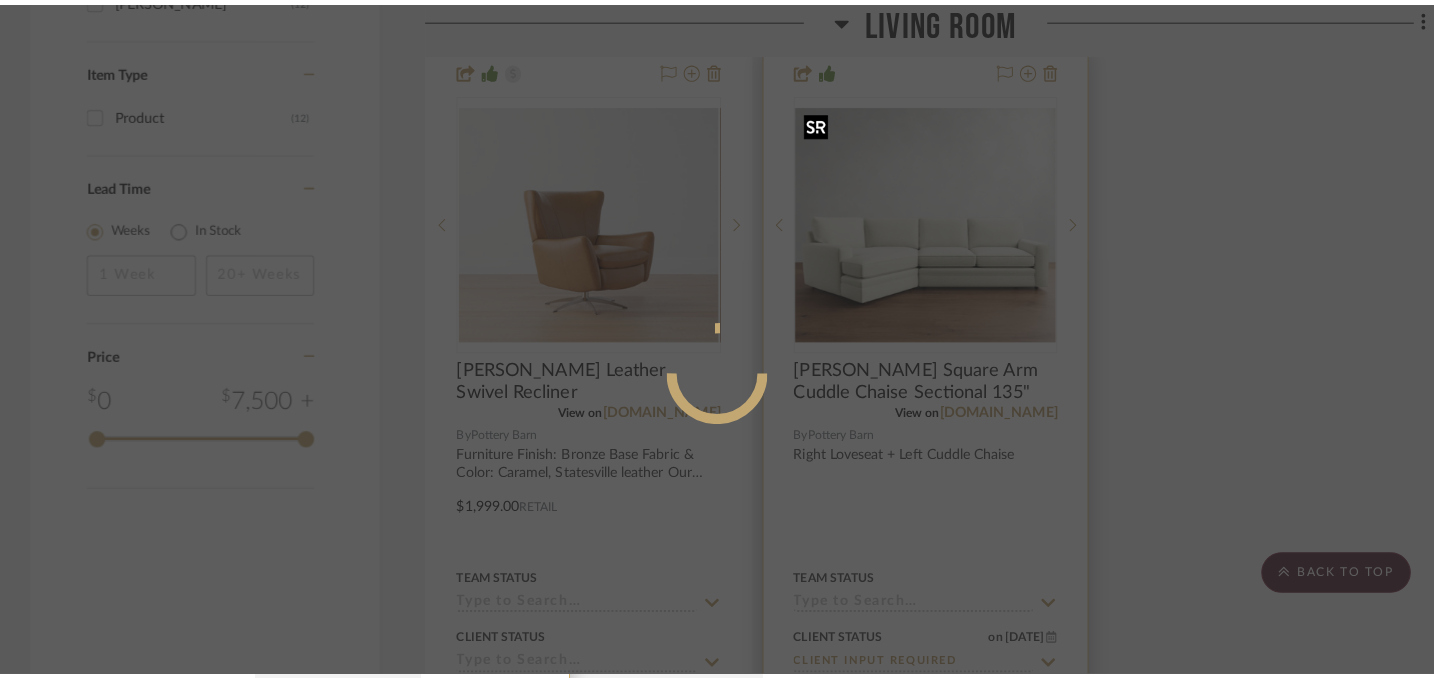 scroll, scrollTop: 0, scrollLeft: 0, axis: both 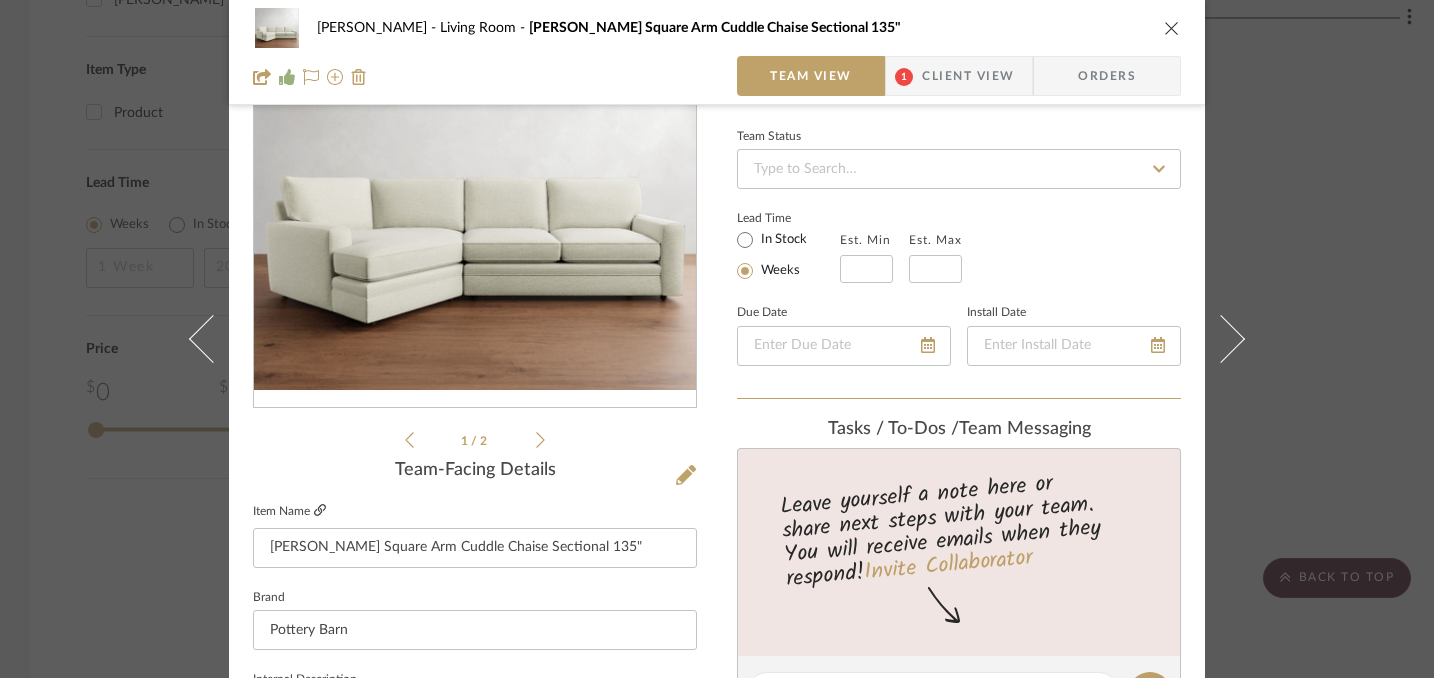 click 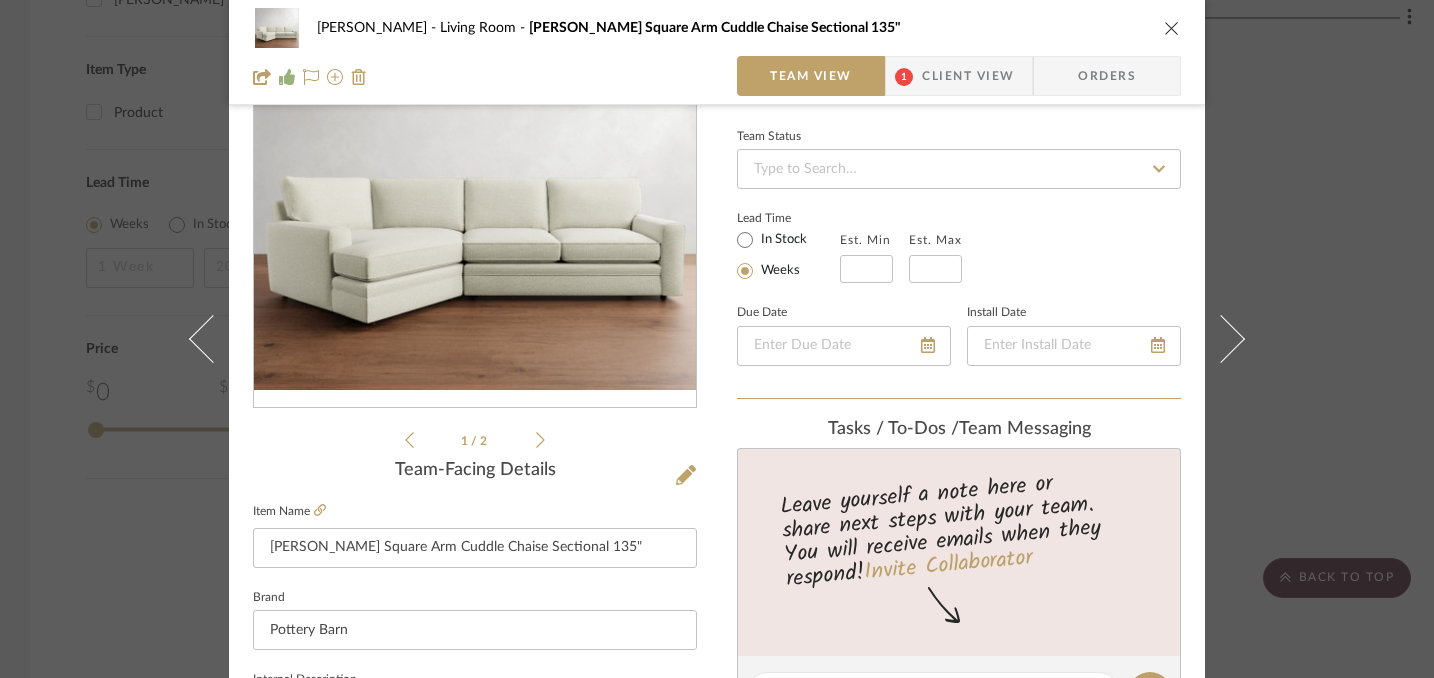 click at bounding box center (1172, 28) 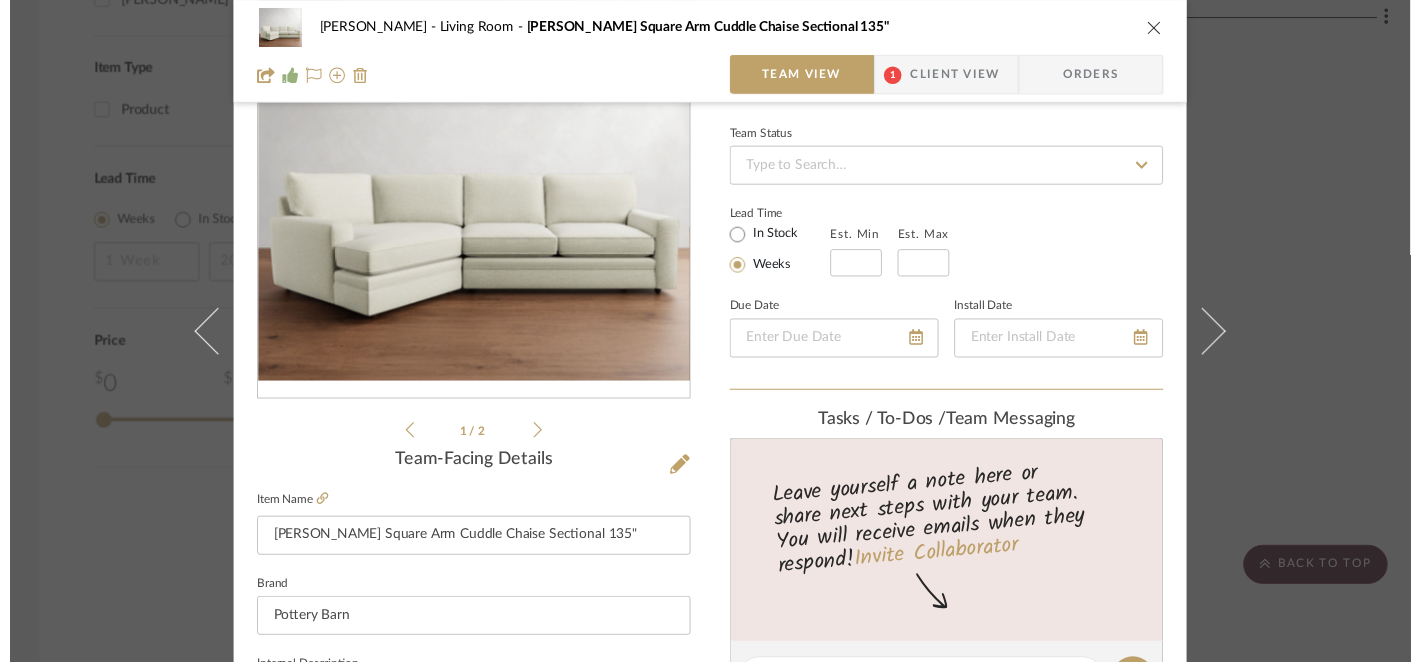 scroll, scrollTop: 2276, scrollLeft: 0, axis: vertical 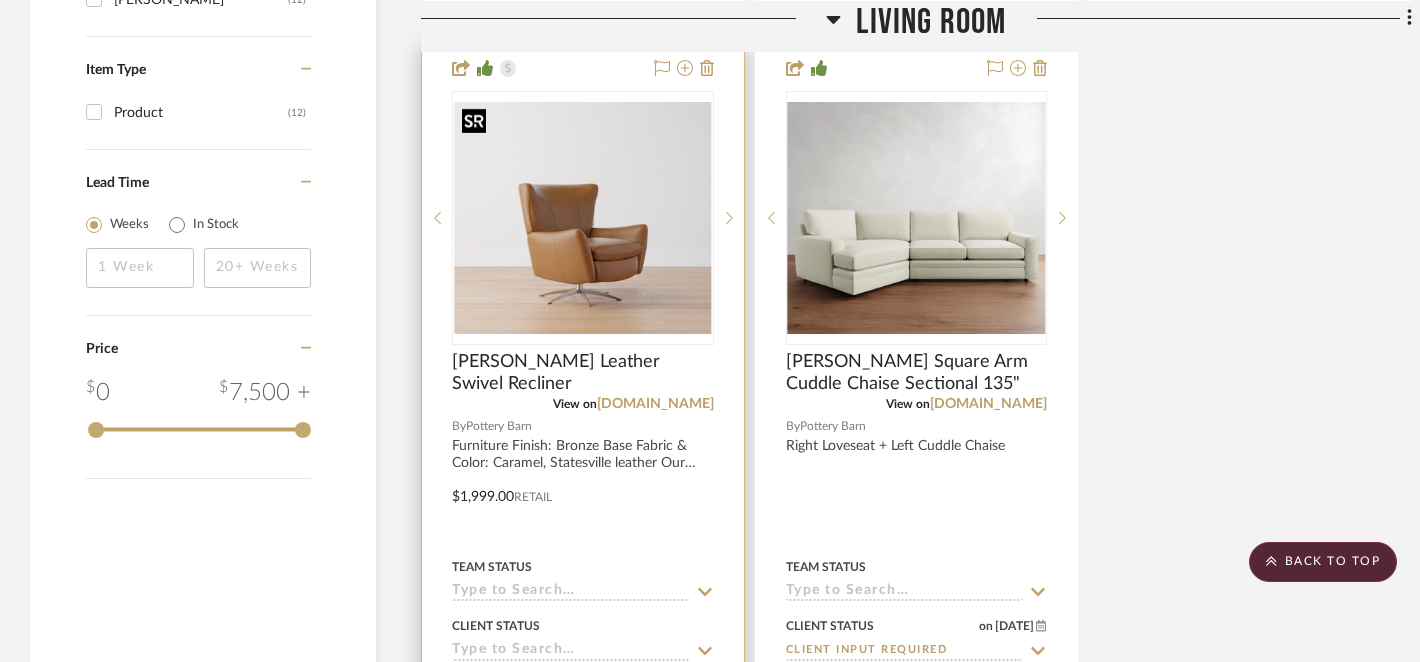 click at bounding box center [583, 218] 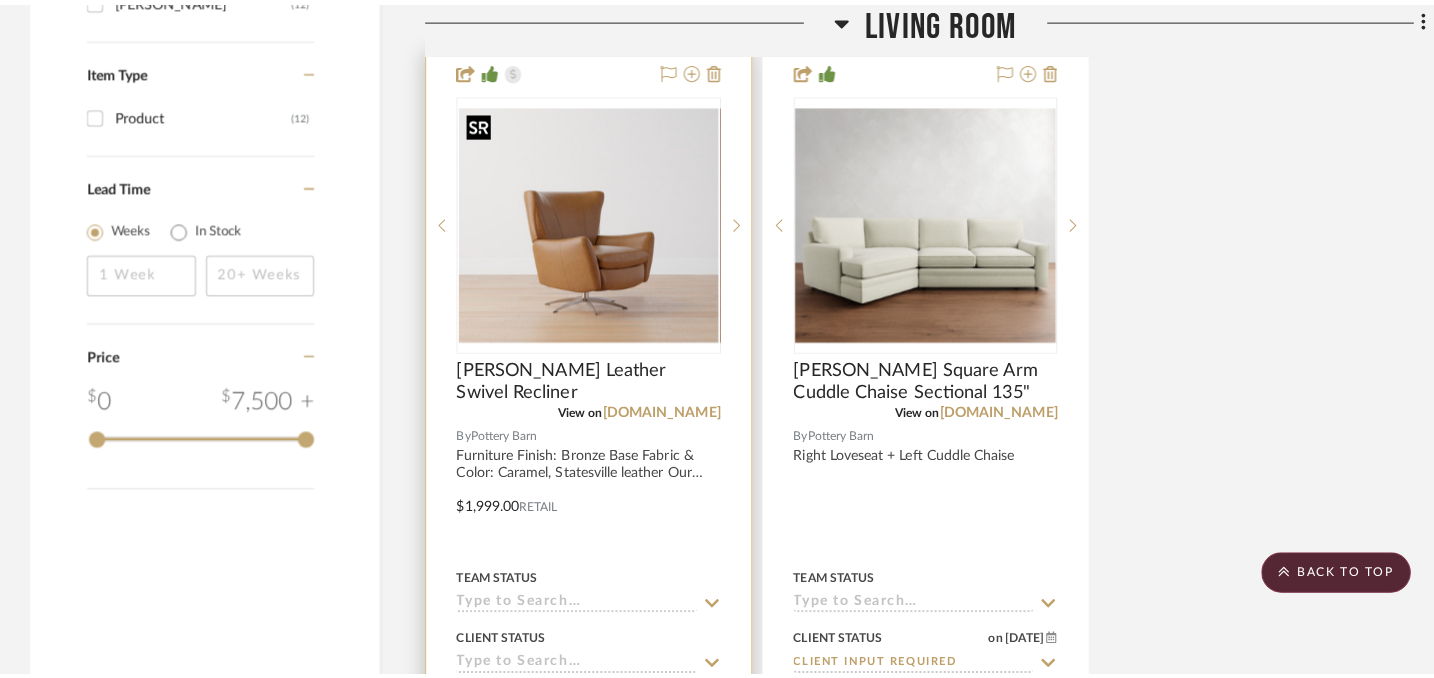 scroll, scrollTop: 0, scrollLeft: 0, axis: both 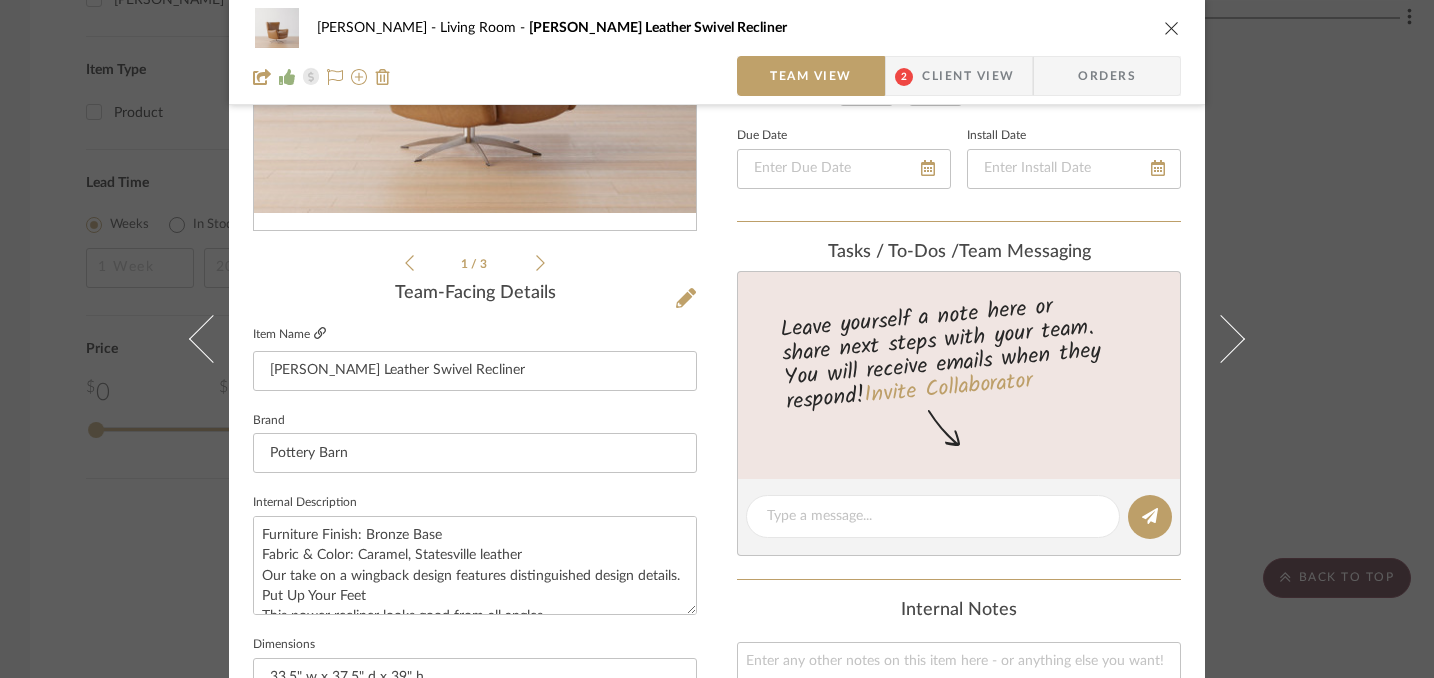 click 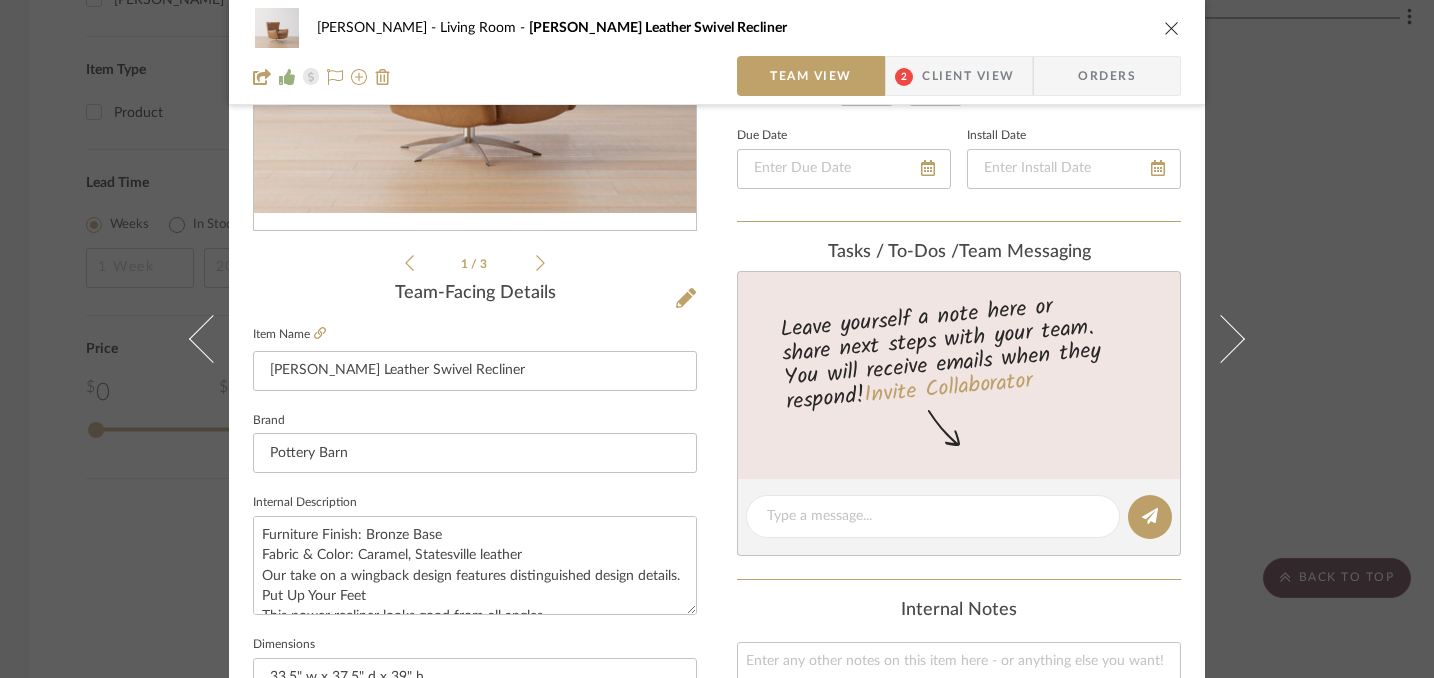click at bounding box center [1172, 28] 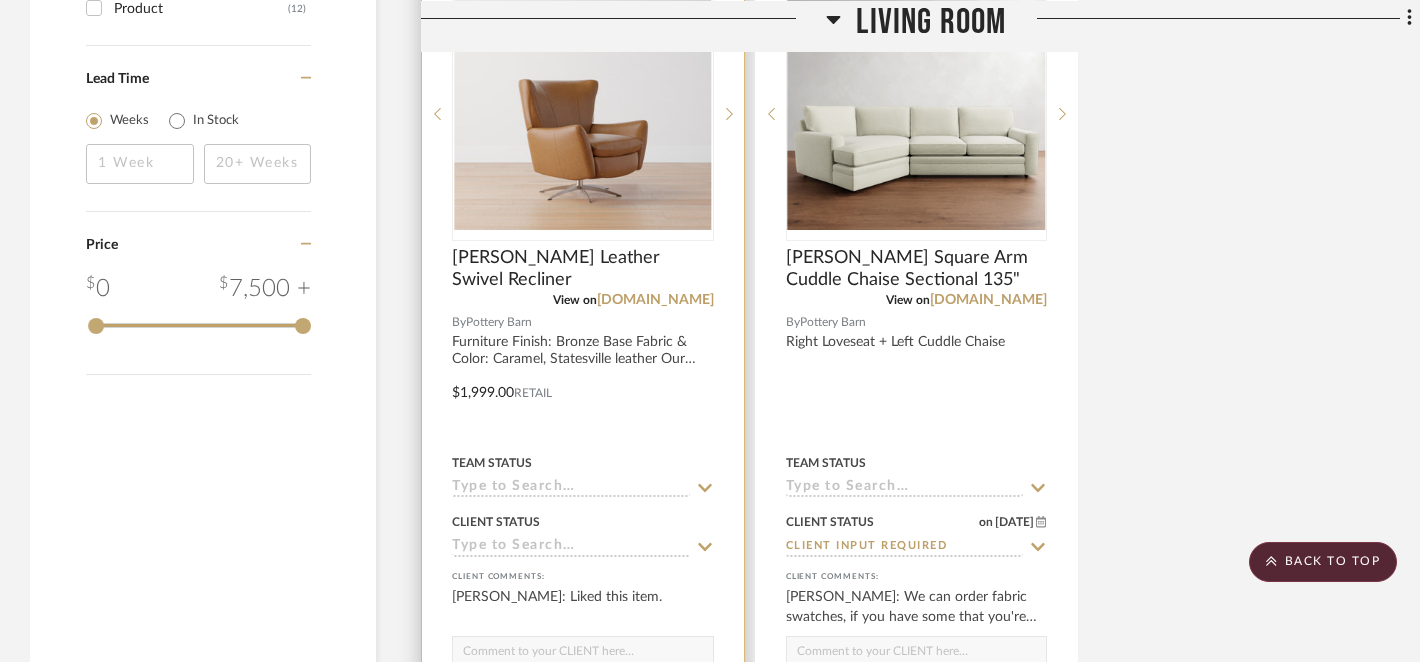 scroll, scrollTop: 2408, scrollLeft: 0, axis: vertical 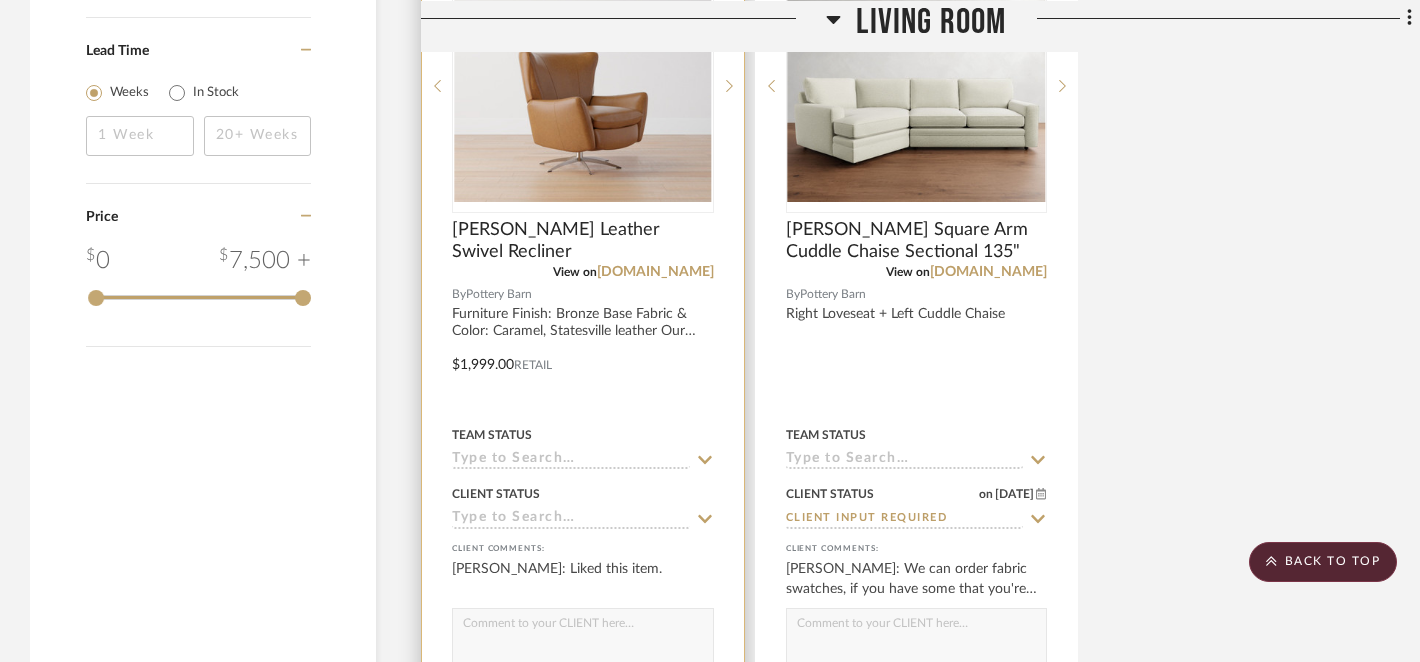 click 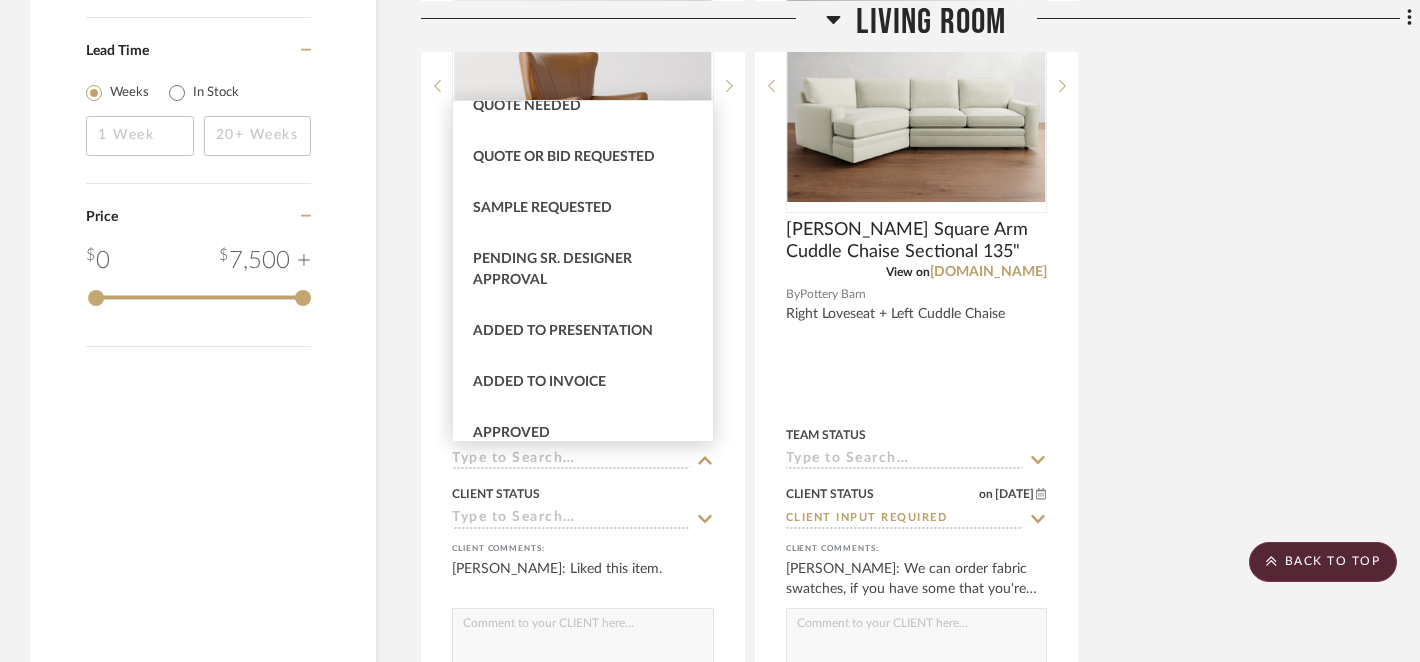 scroll, scrollTop: 736, scrollLeft: 0, axis: vertical 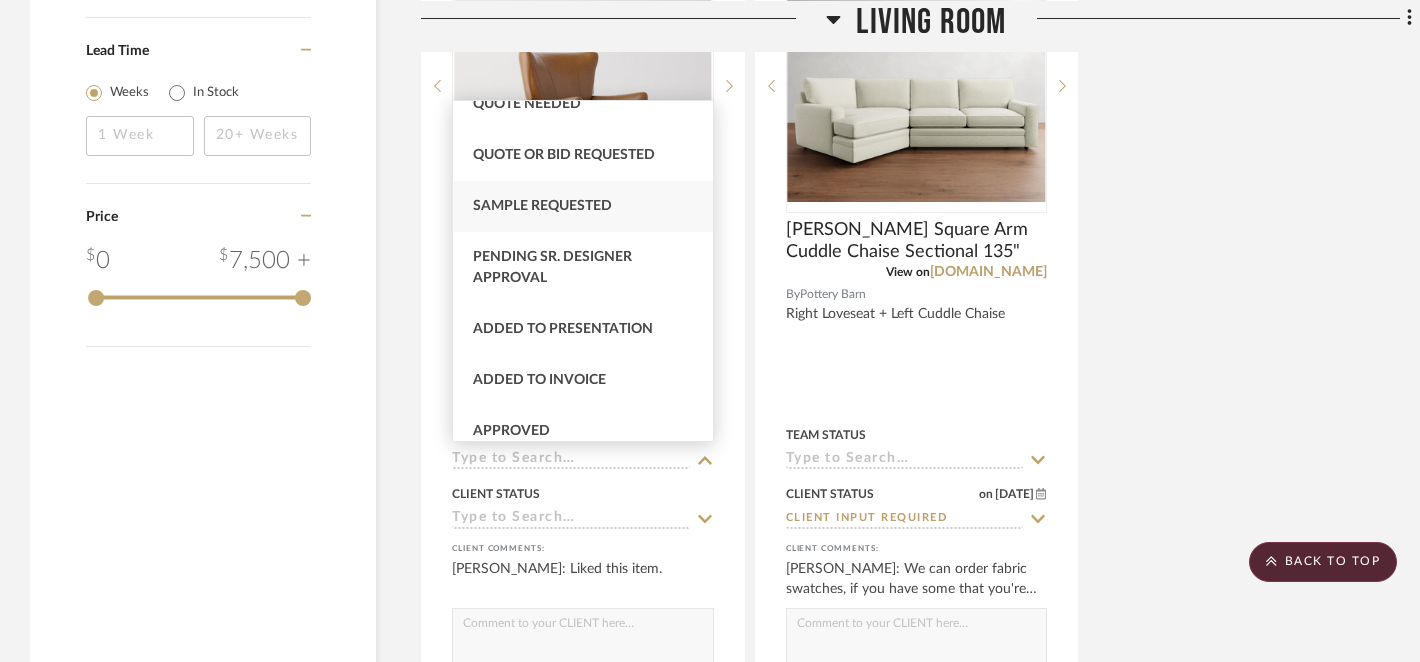 click on "Sample Requested" at bounding box center (542, 206) 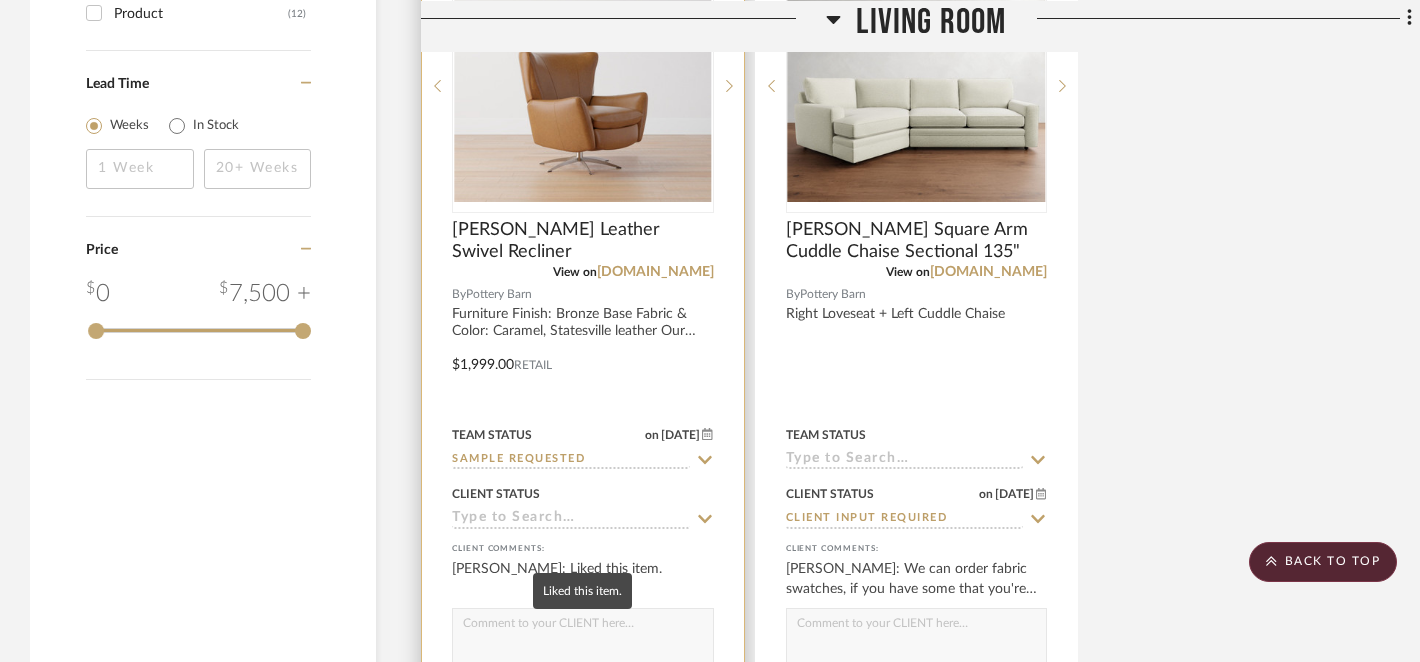 scroll, scrollTop: 2441, scrollLeft: 0, axis: vertical 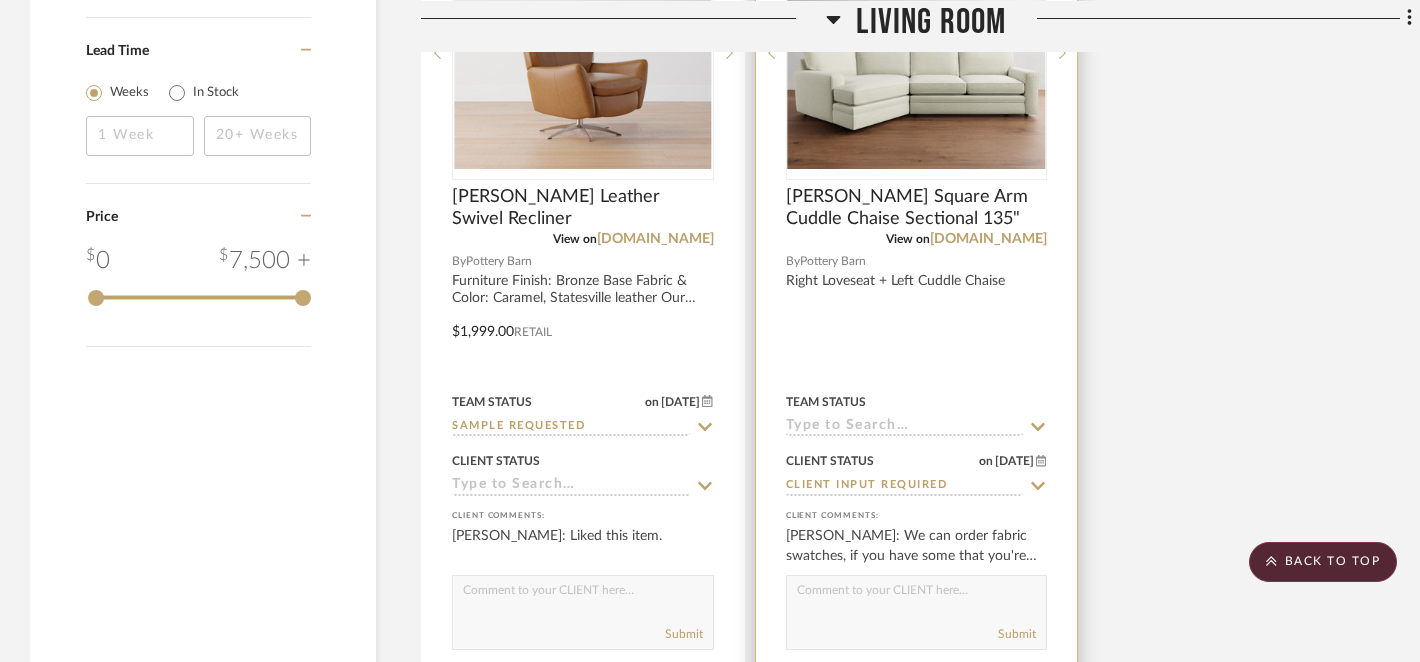 click 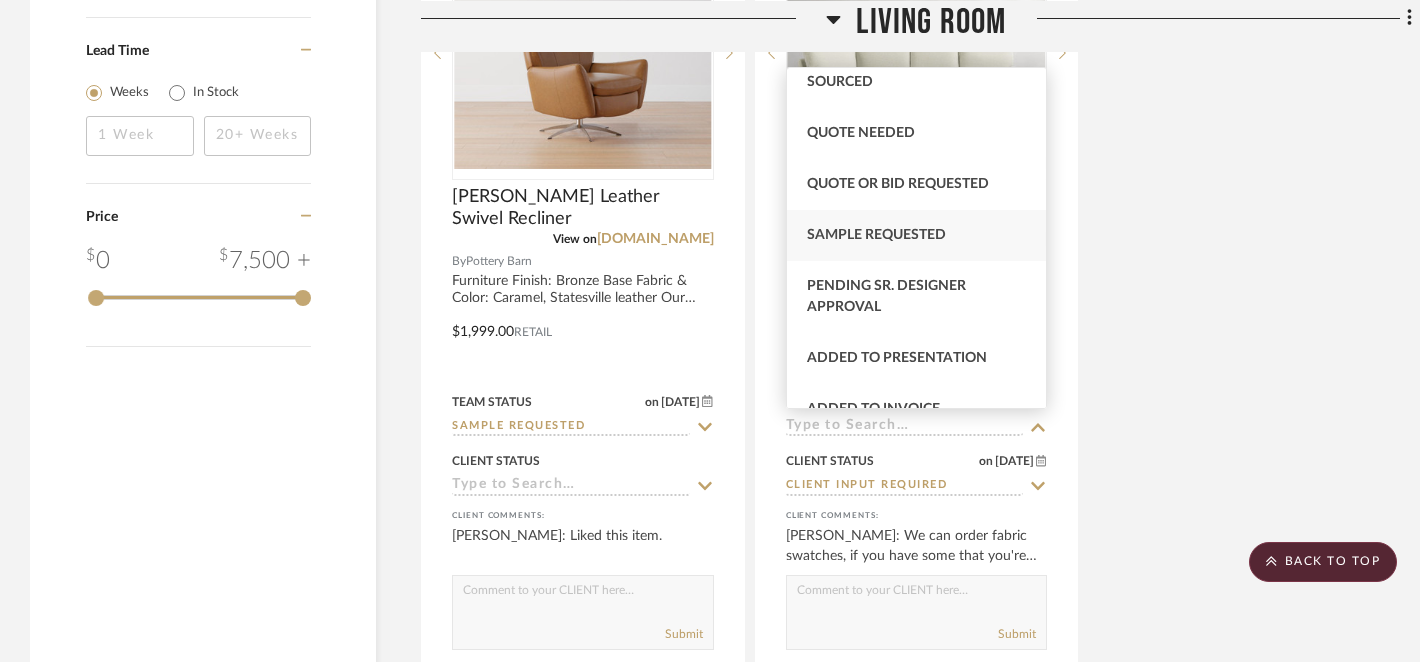 scroll, scrollTop: 676, scrollLeft: 0, axis: vertical 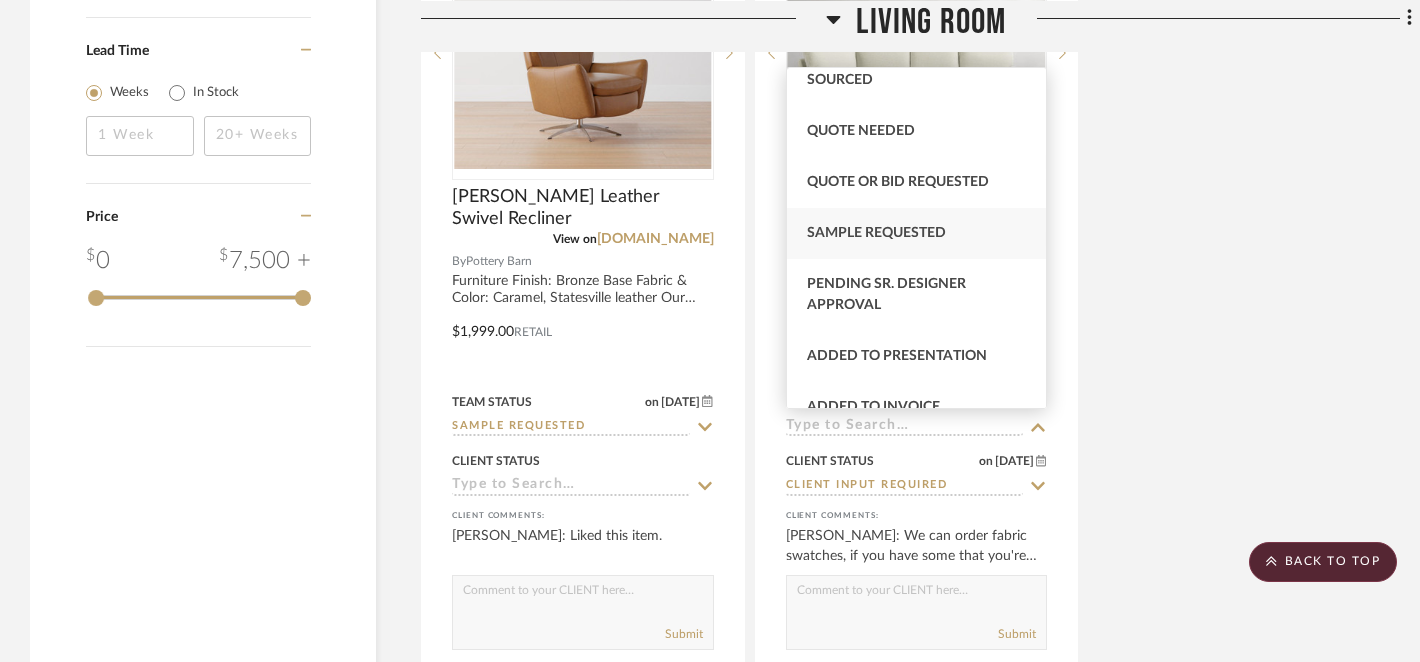 click on "Sample Requested" at bounding box center [917, 233] 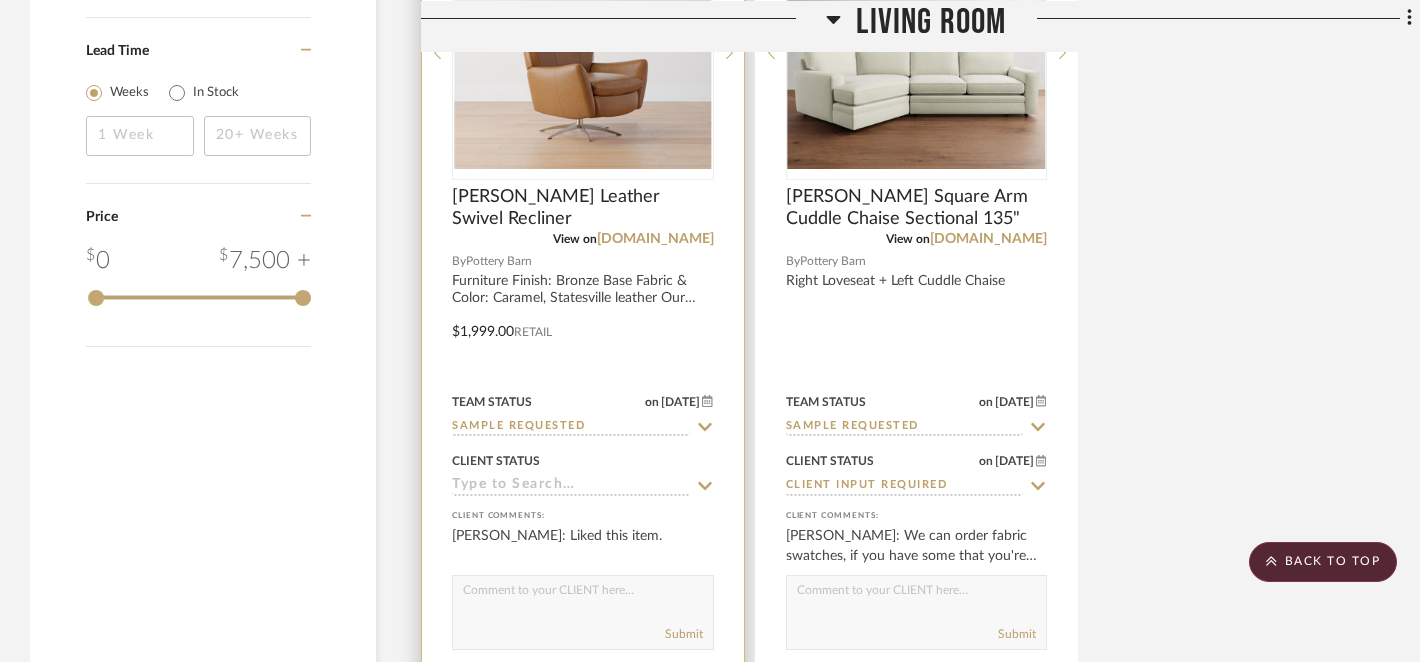 click on "Submit" at bounding box center (583, 612) 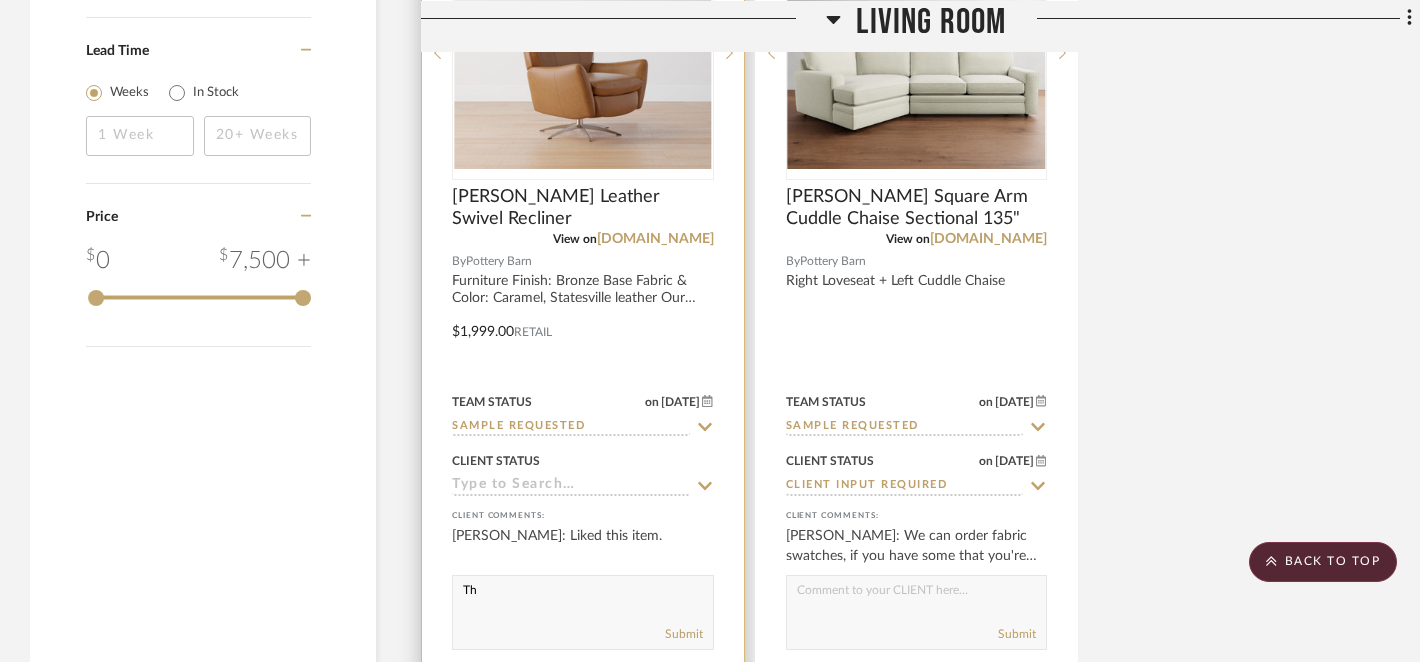 type on "T" 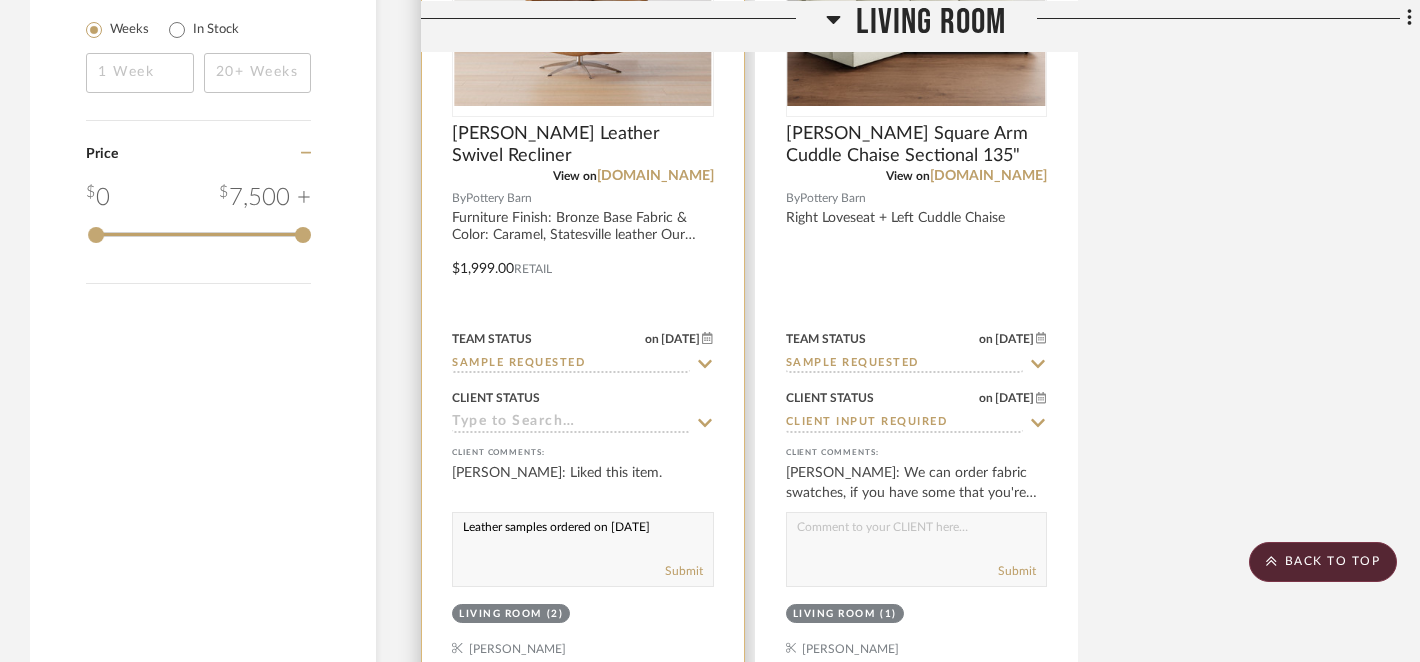 scroll, scrollTop: 2514, scrollLeft: 0, axis: vertical 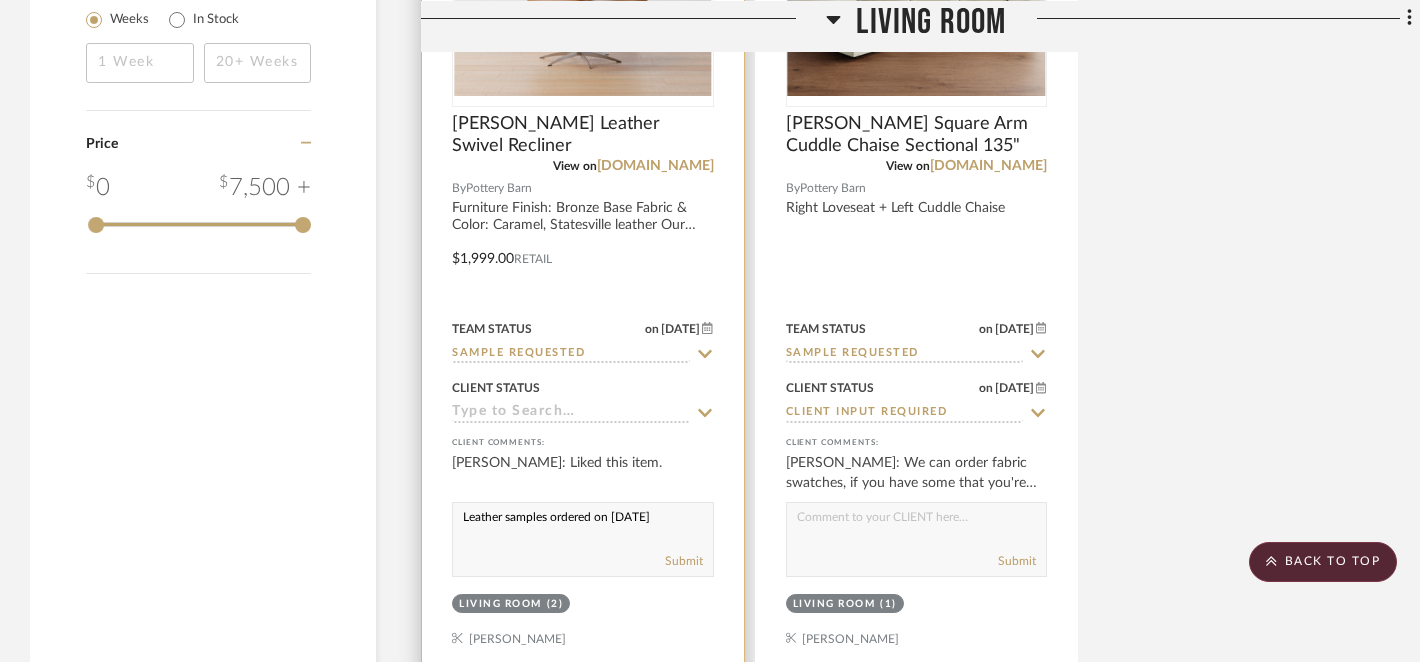 click on "Leather samples ordered on [DATE]" at bounding box center (583, 522) 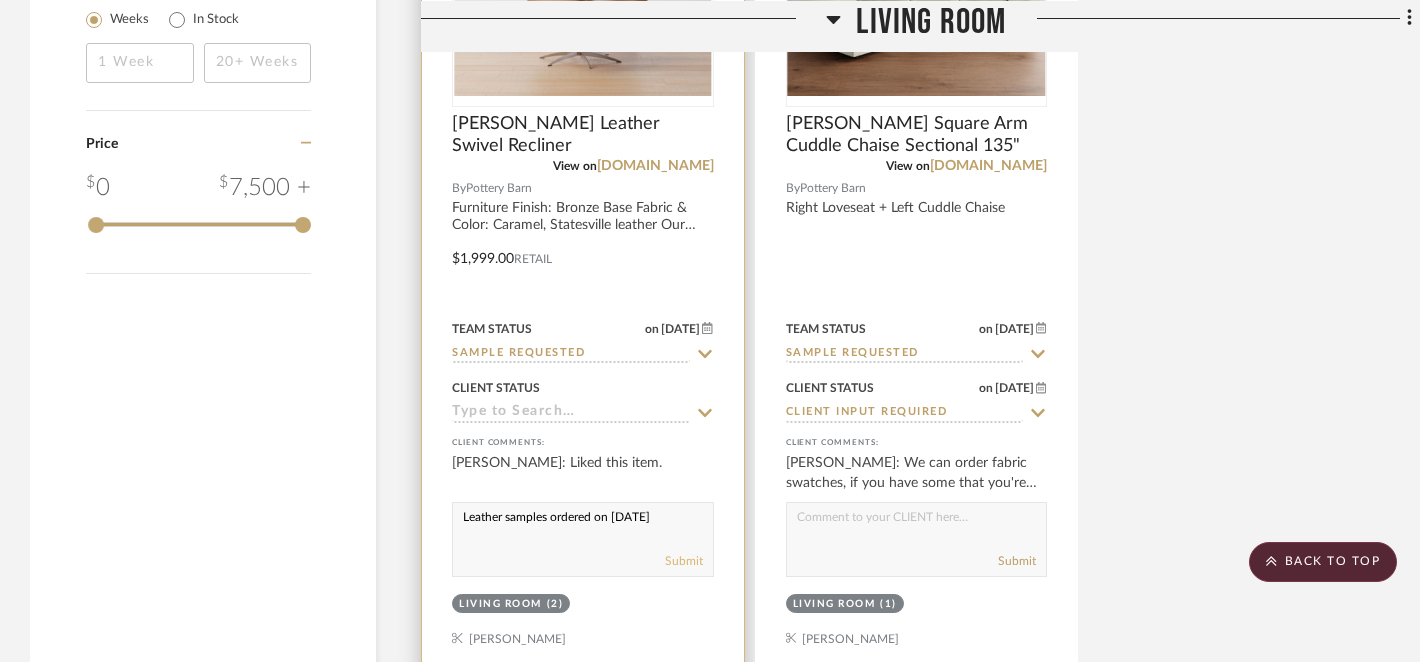 type on "Leather samples ordered on [DATE]" 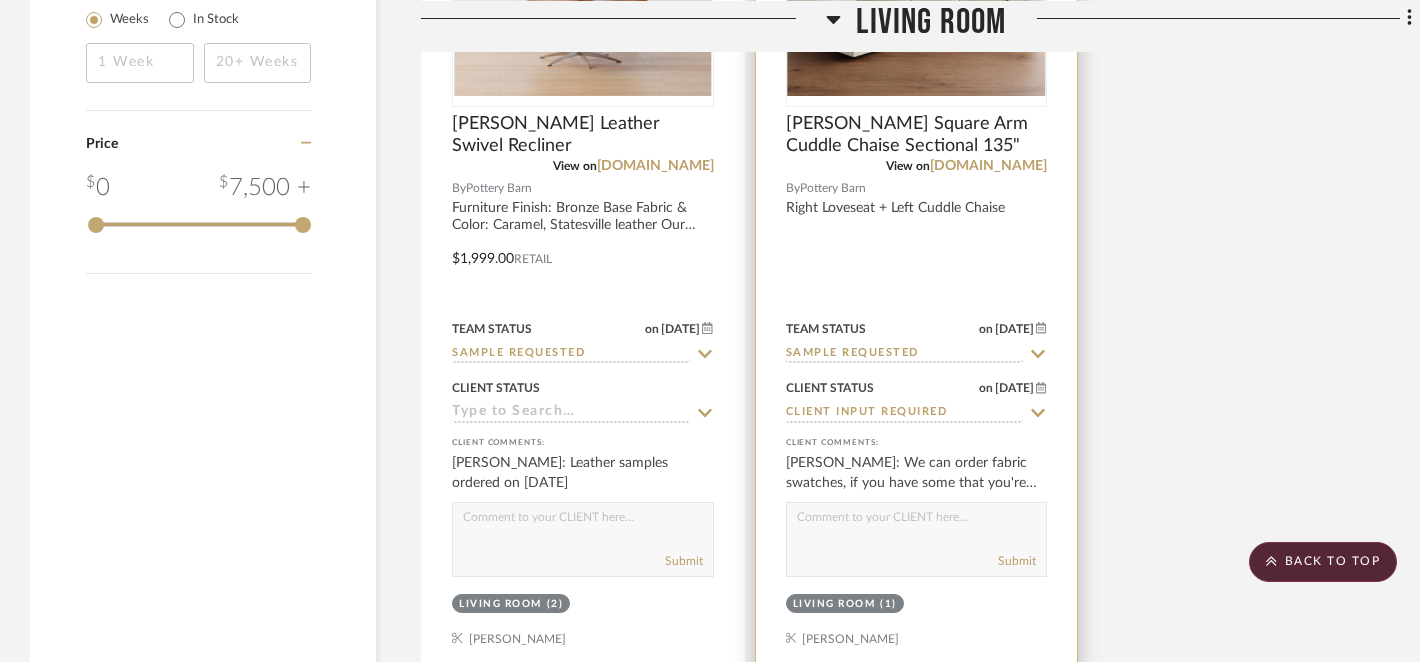 click at bounding box center [917, 522] 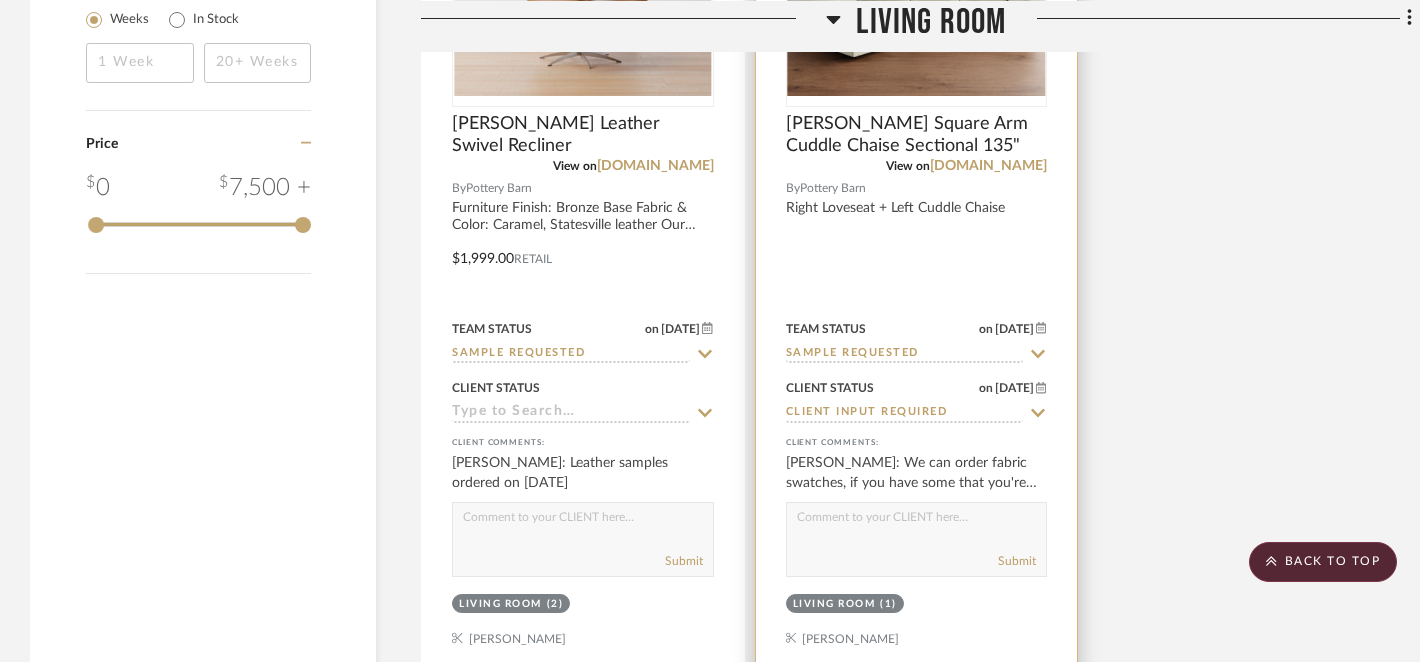paste on "samples ordered on [DATE]" 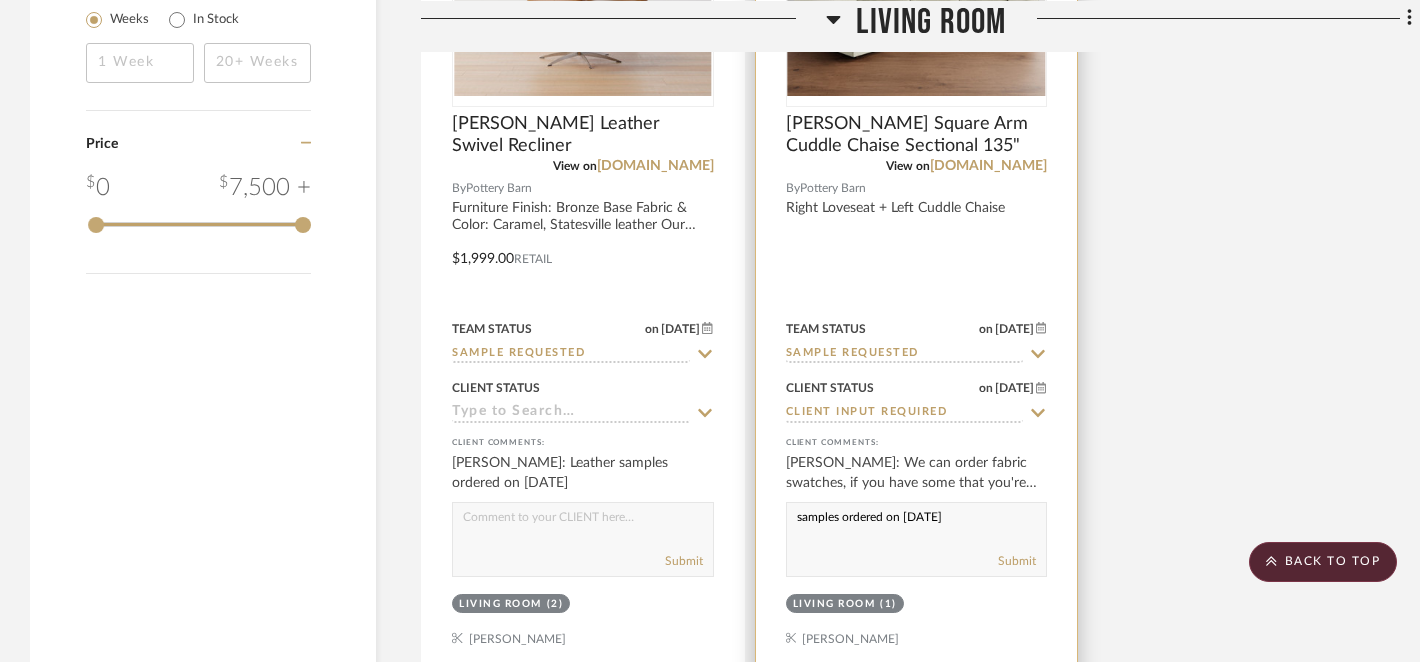 click on "samples ordered on [DATE]" at bounding box center [917, 522] 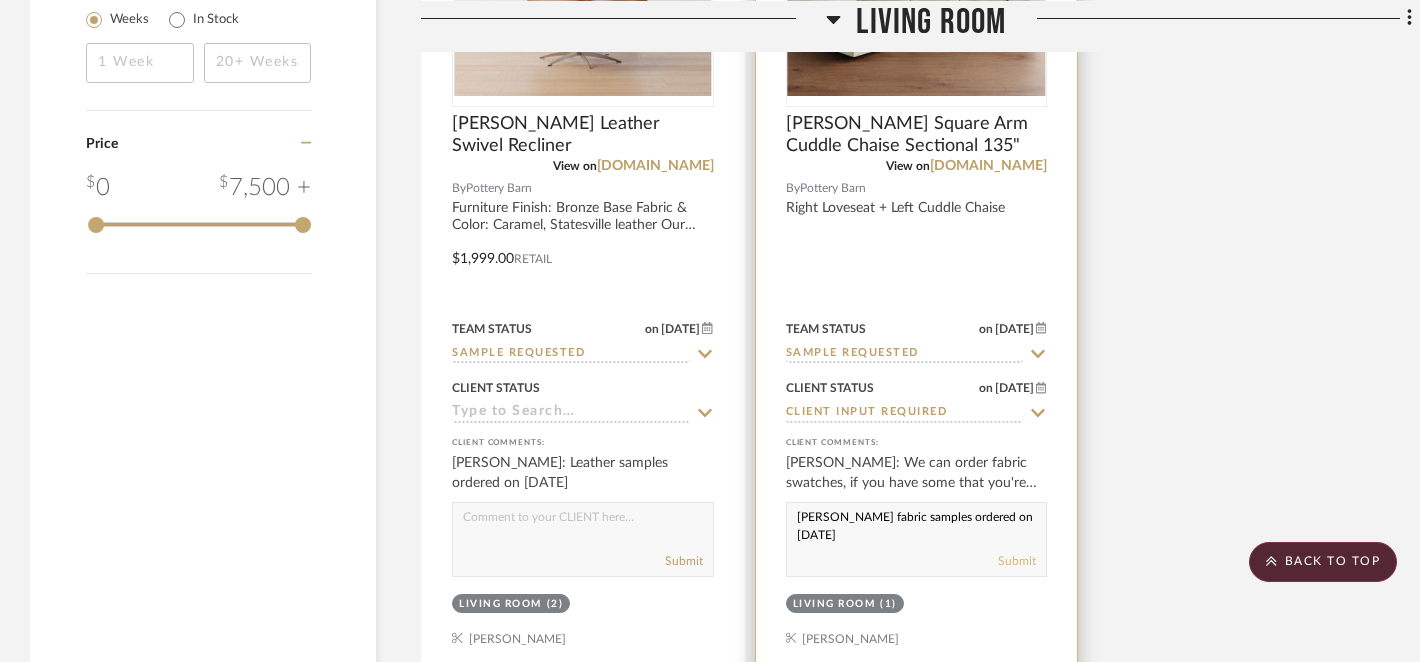 type on "[PERSON_NAME] fabric samples ordered on [DATE]" 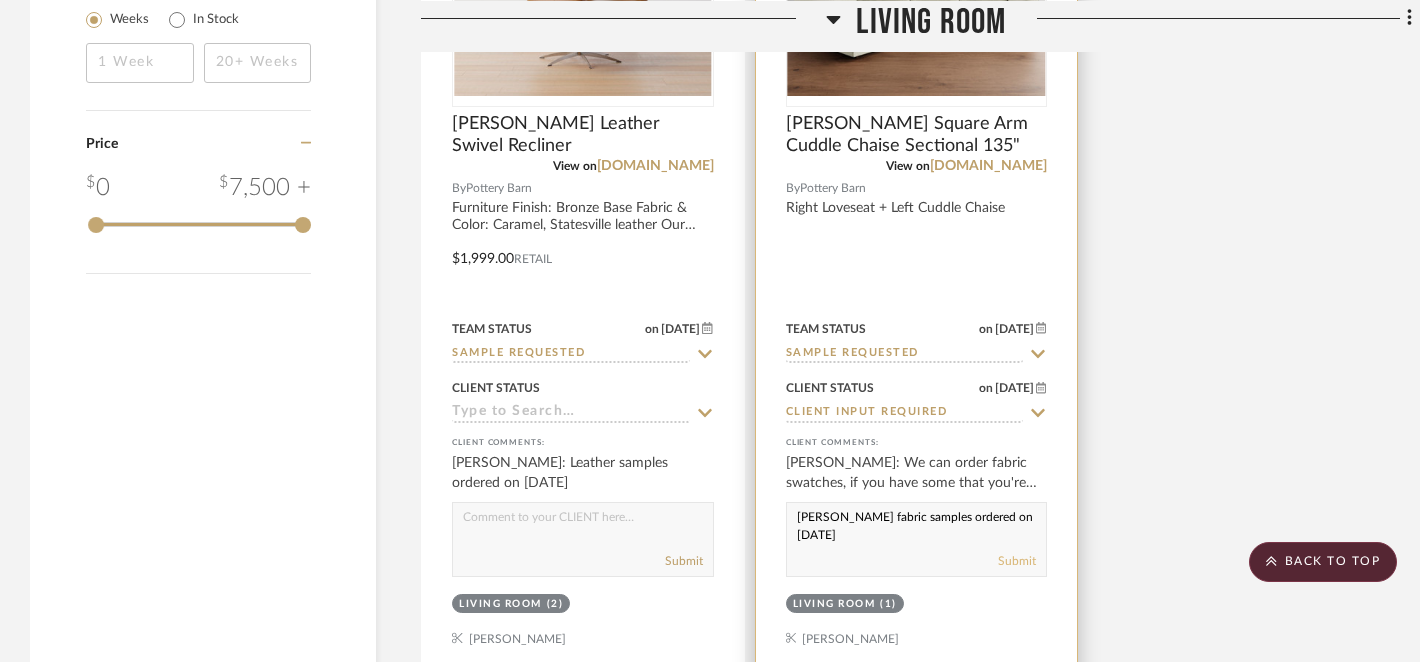 click on "Submit" at bounding box center (1017, 561) 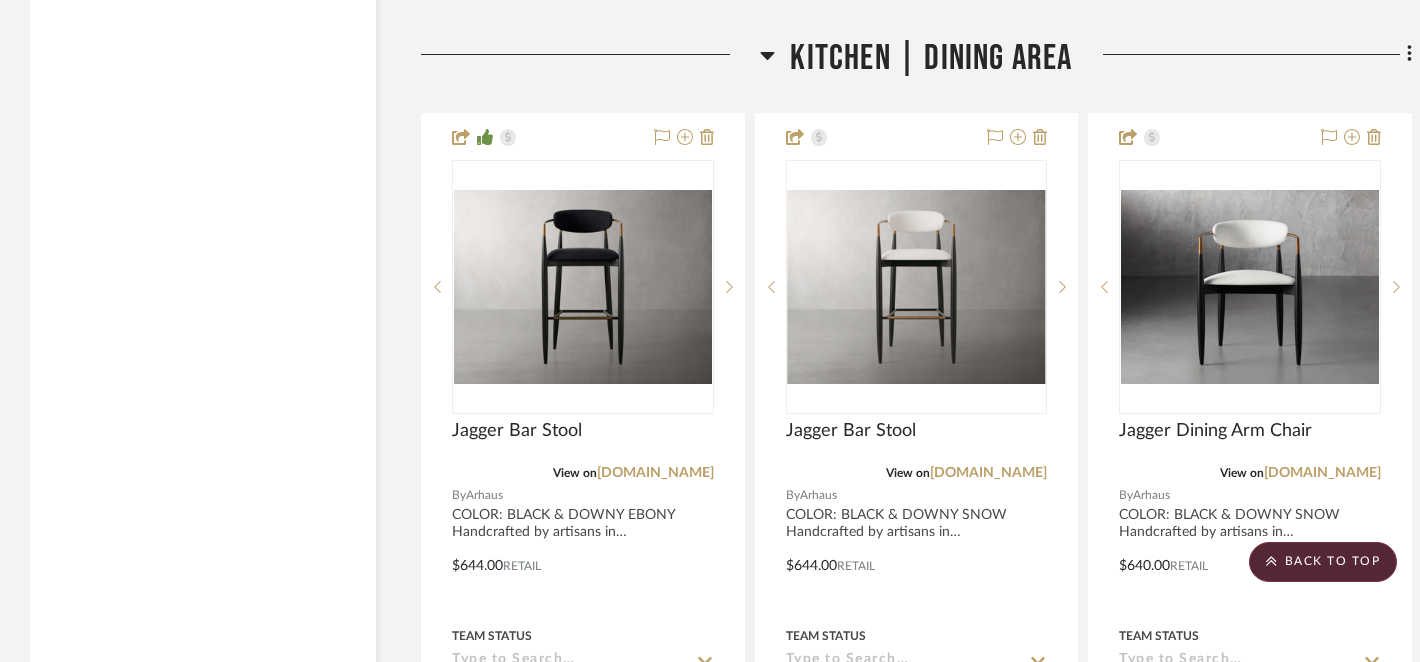 scroll, scrollTop: 3268, scrollLeft: 0, axis: vertical 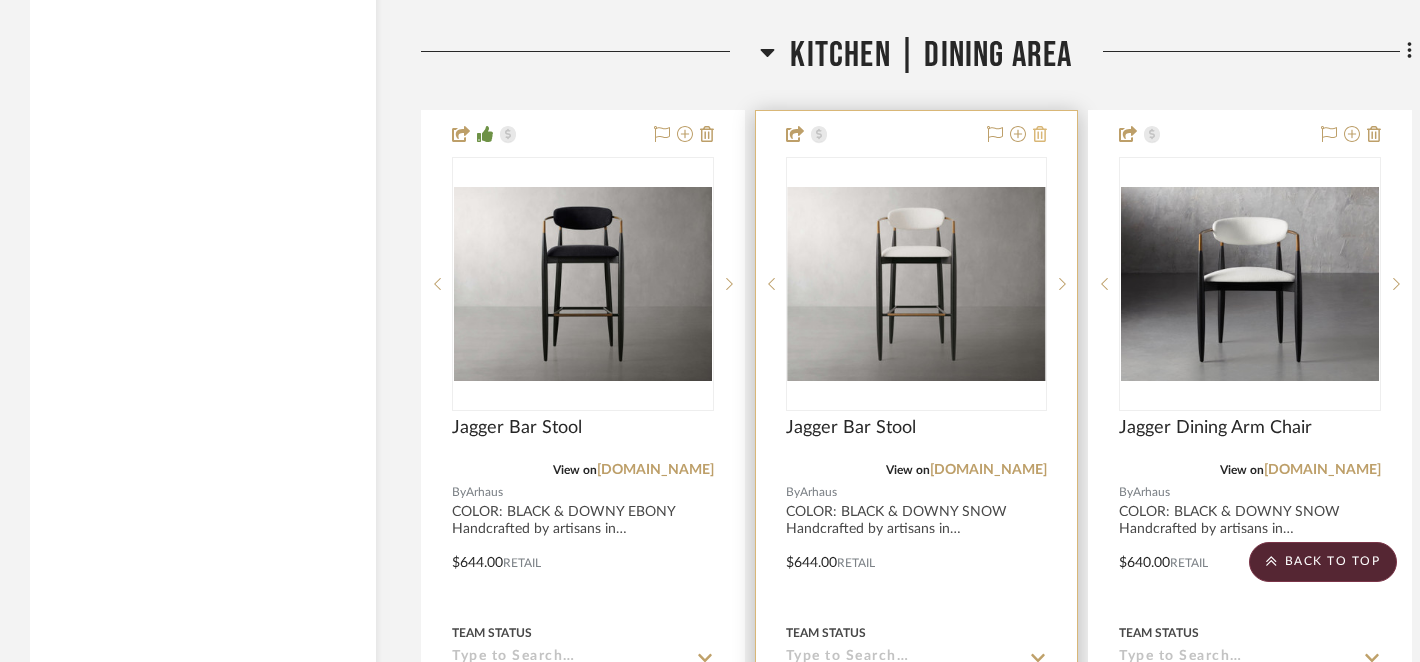 click 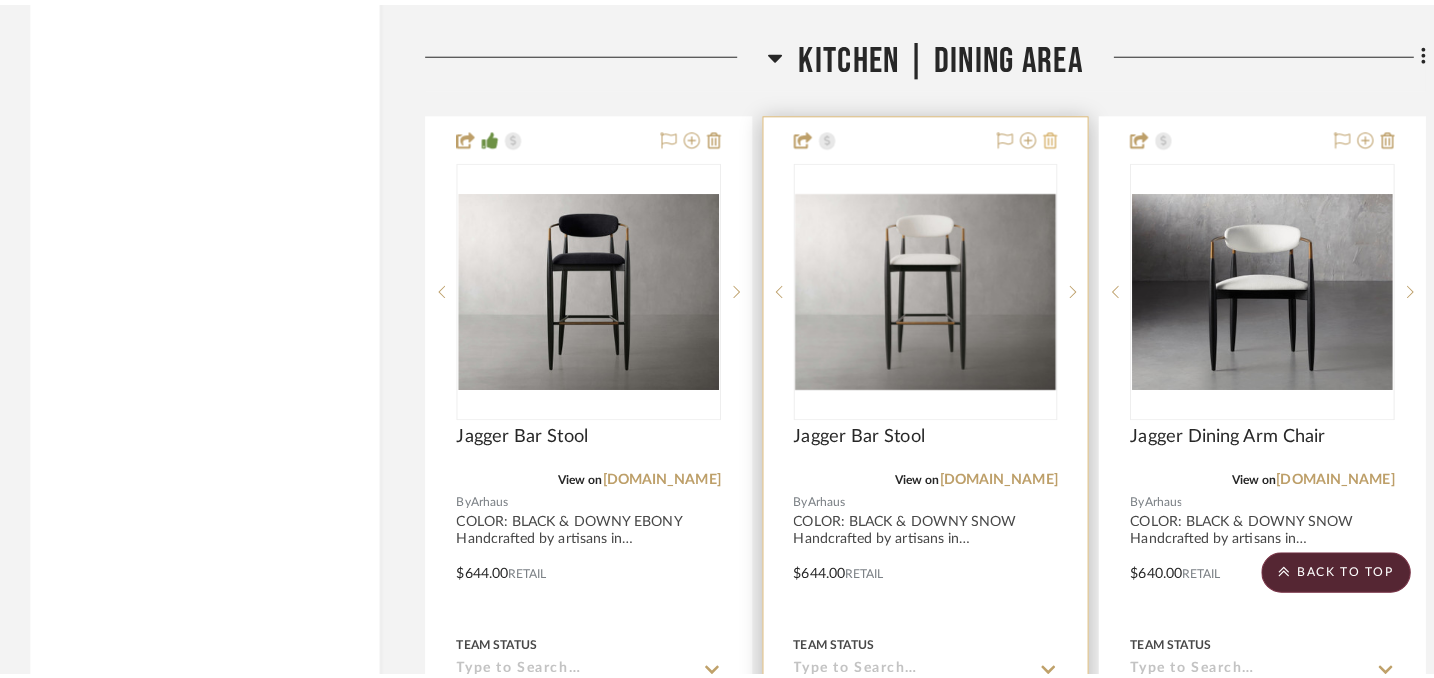 scroll, scrollTop: 0, scrollLeft: 0, axis: both 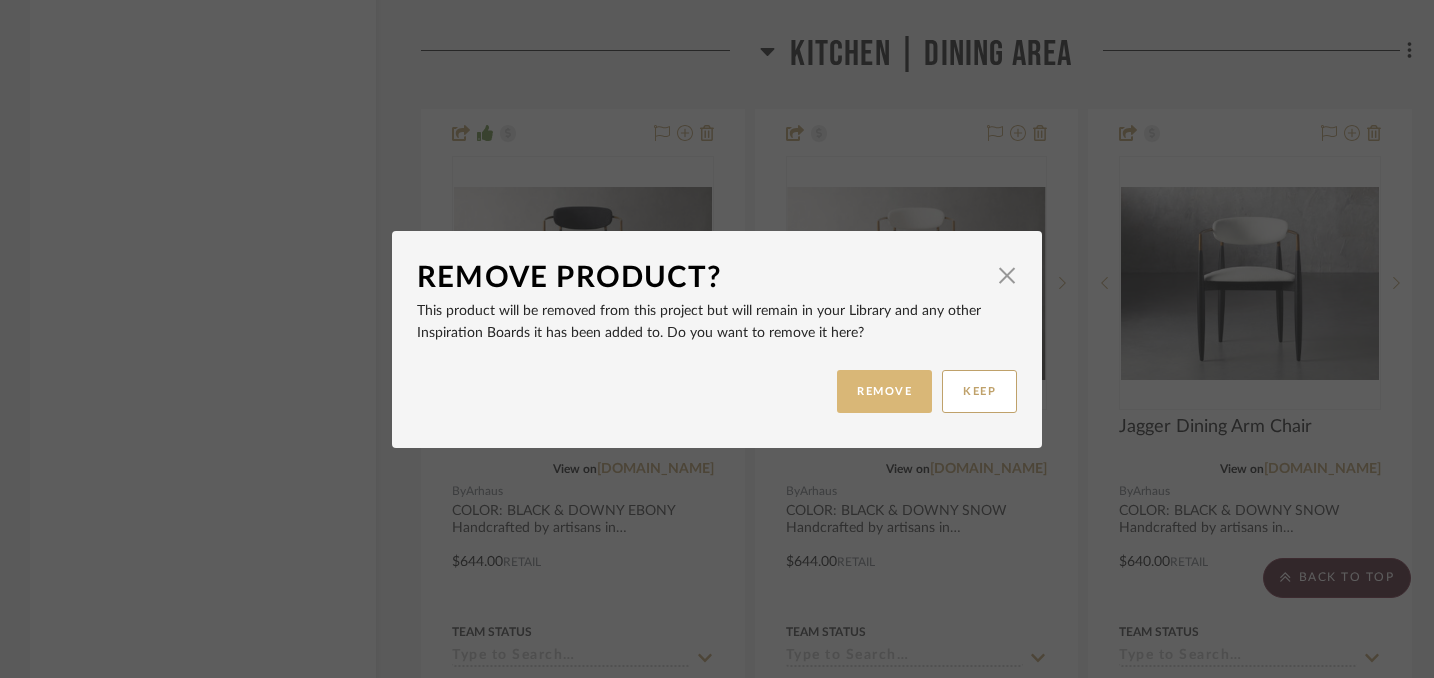 click on "REMOVE" at bounding box center (884, 391) 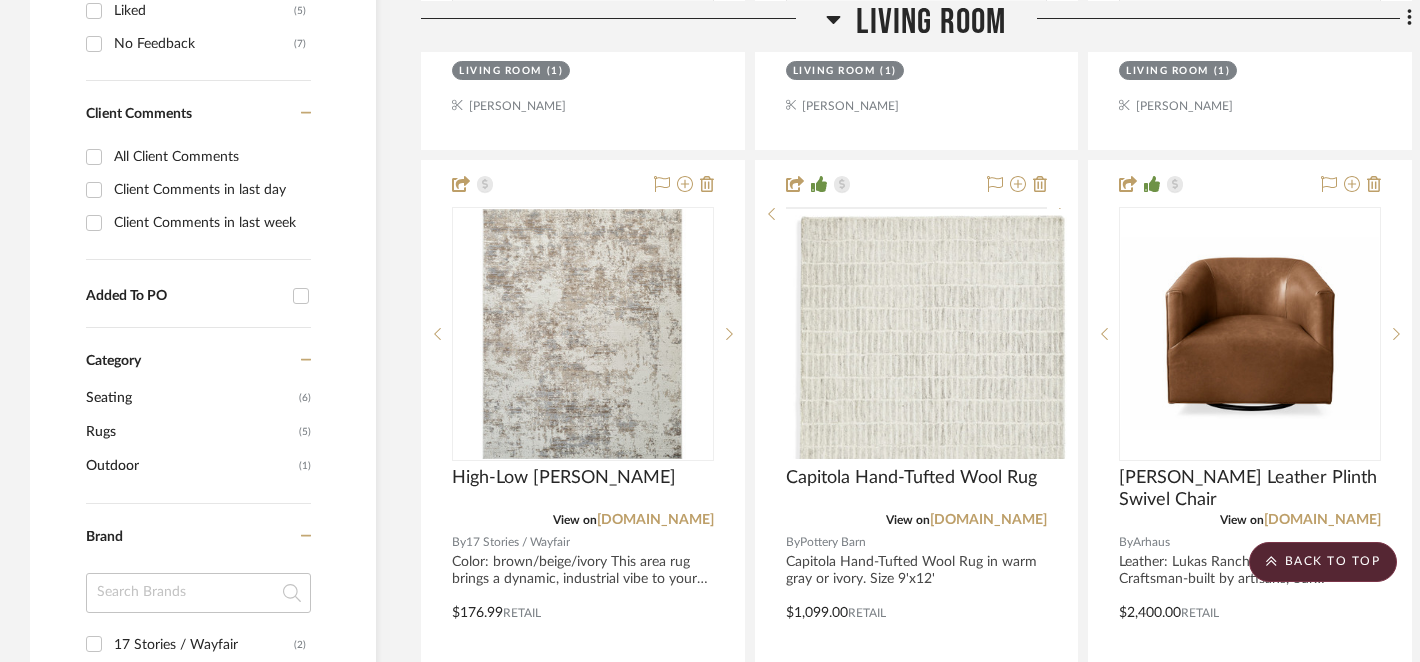 scroll, scrollTop: 1244, scrollLeft: 0, axis: vertical 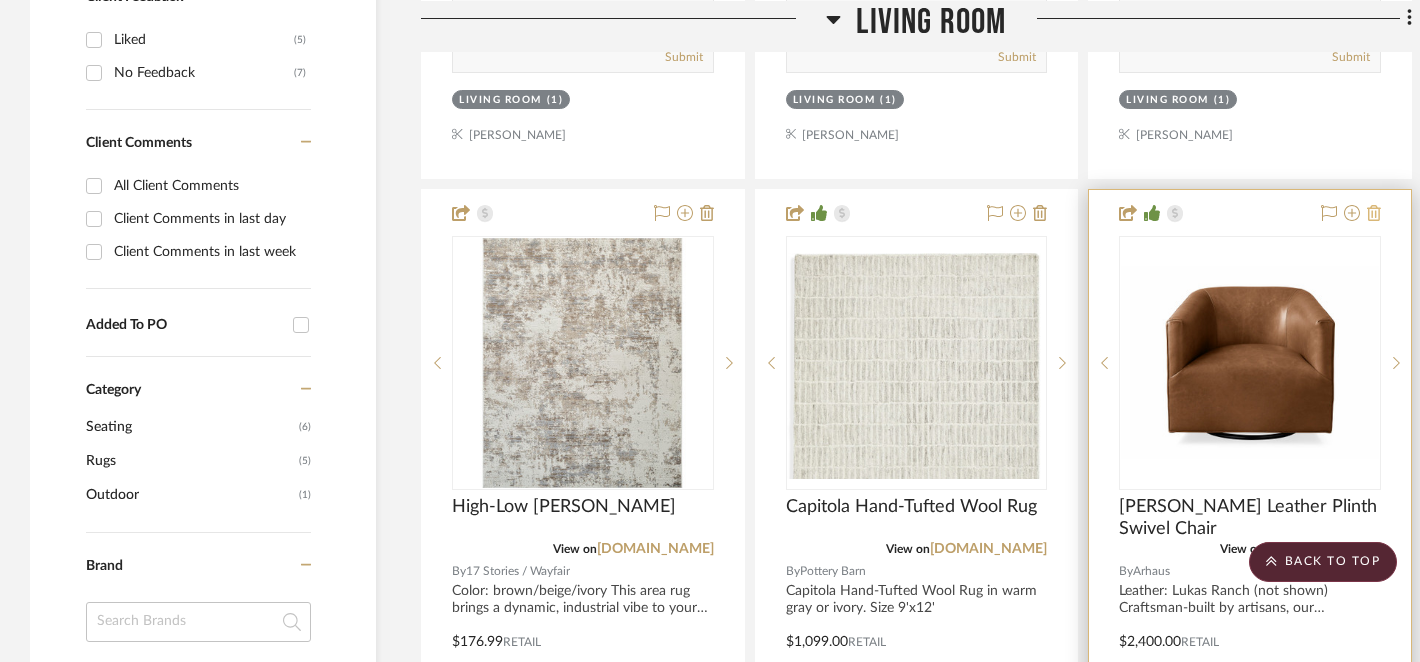 click 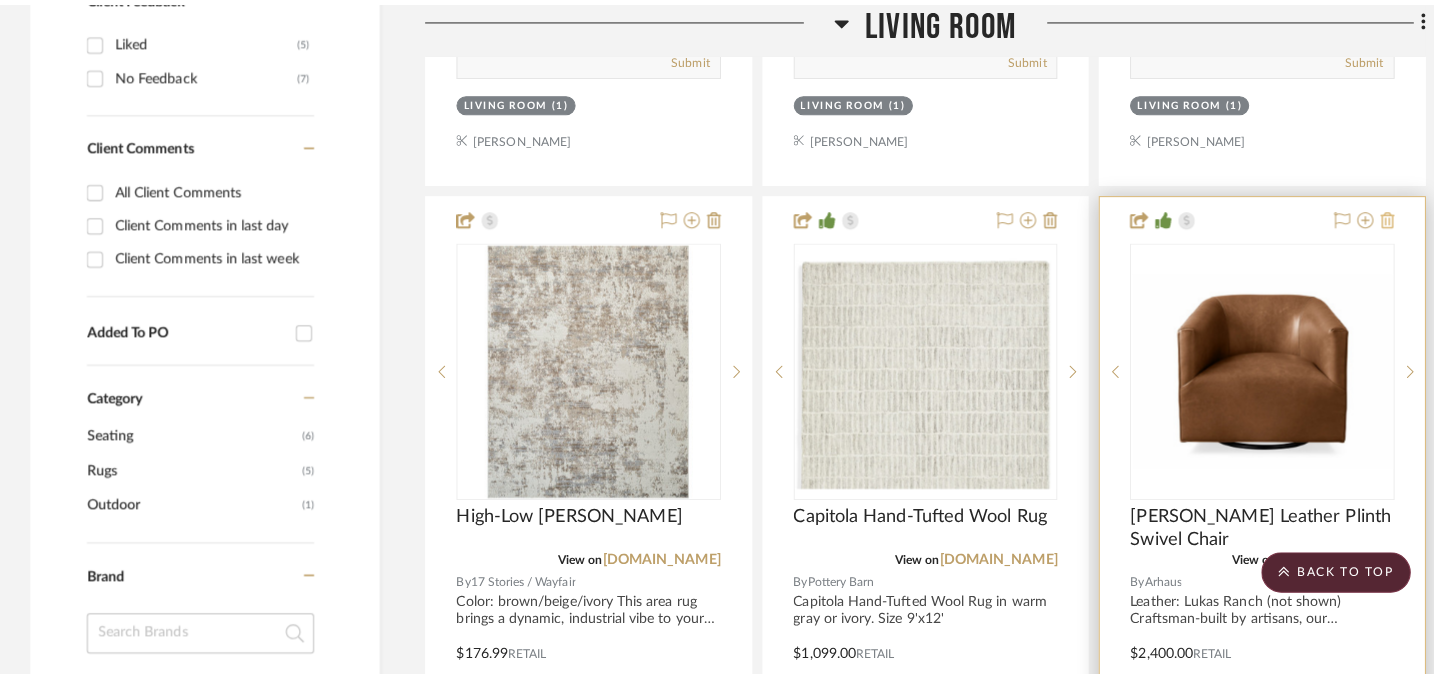 scroll, scrollTop: 0, scrollLeft: 0, axis: both 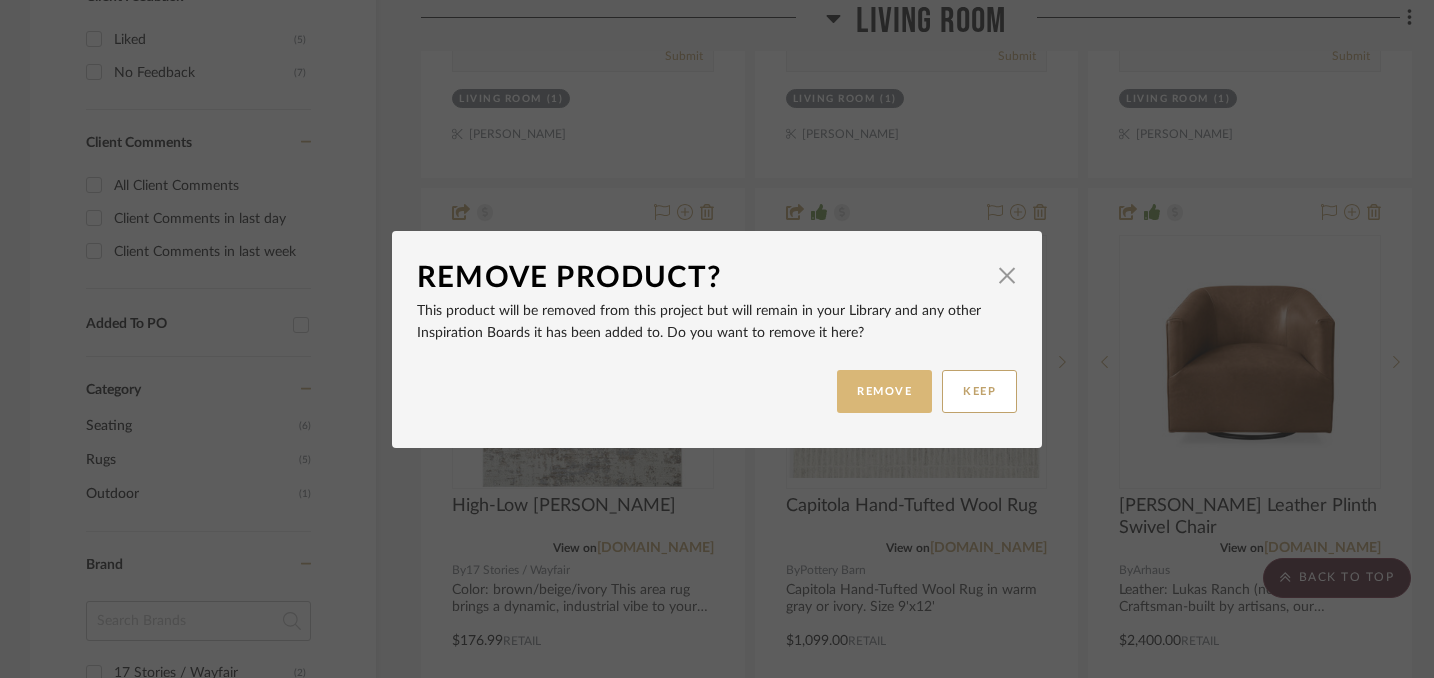 click on "REMOVE" at bounding box center [884, 391] 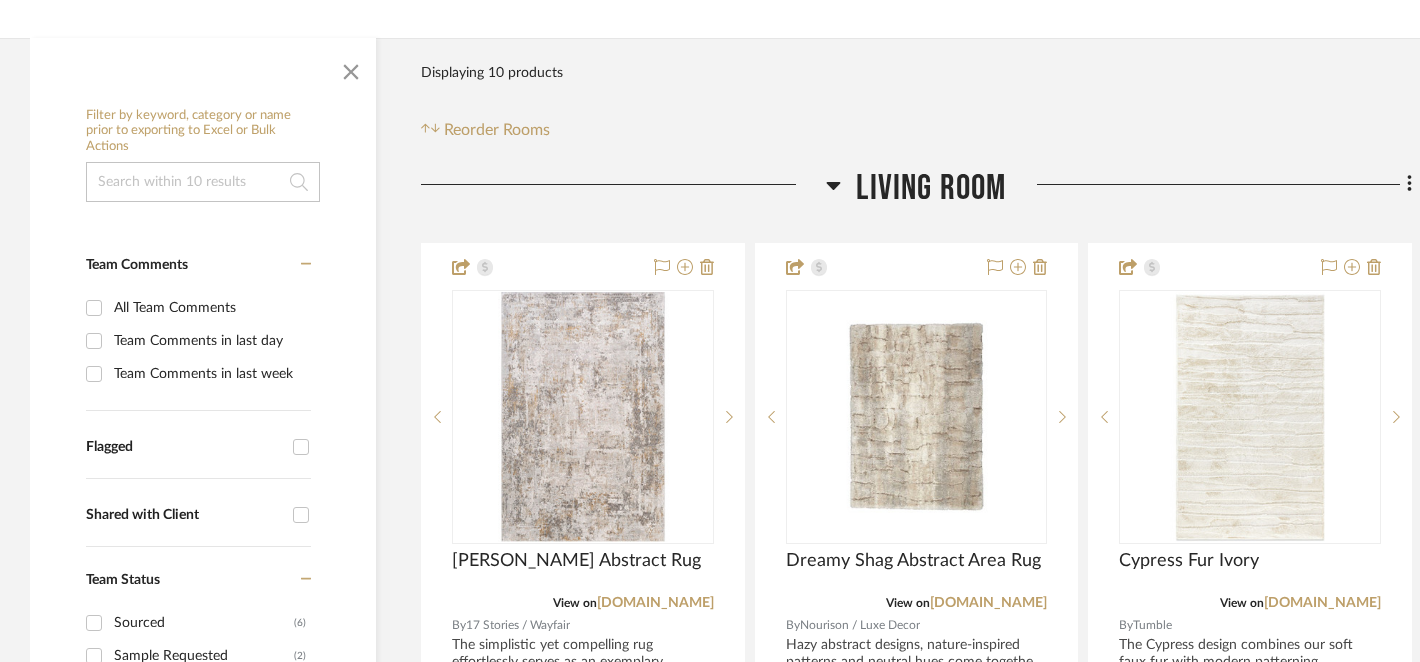 scroll, scrollTop: 296, scrollLeft: 0, axis: vertical 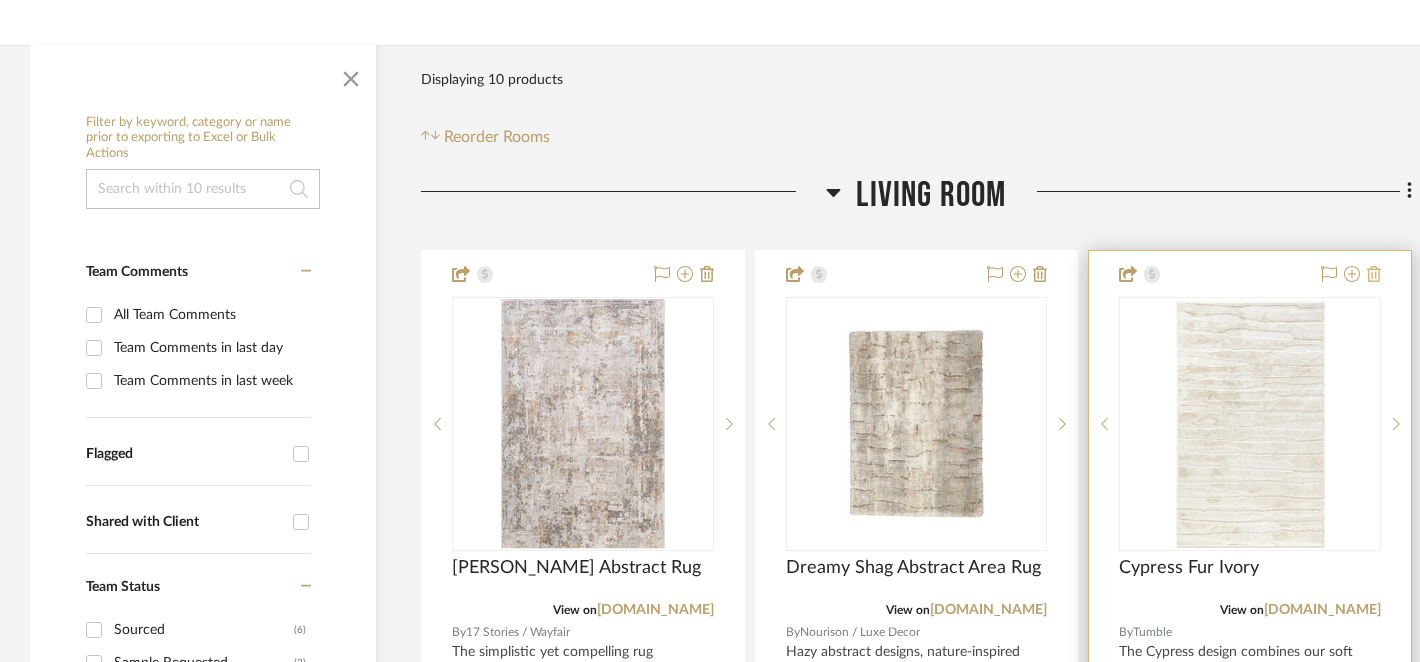 click 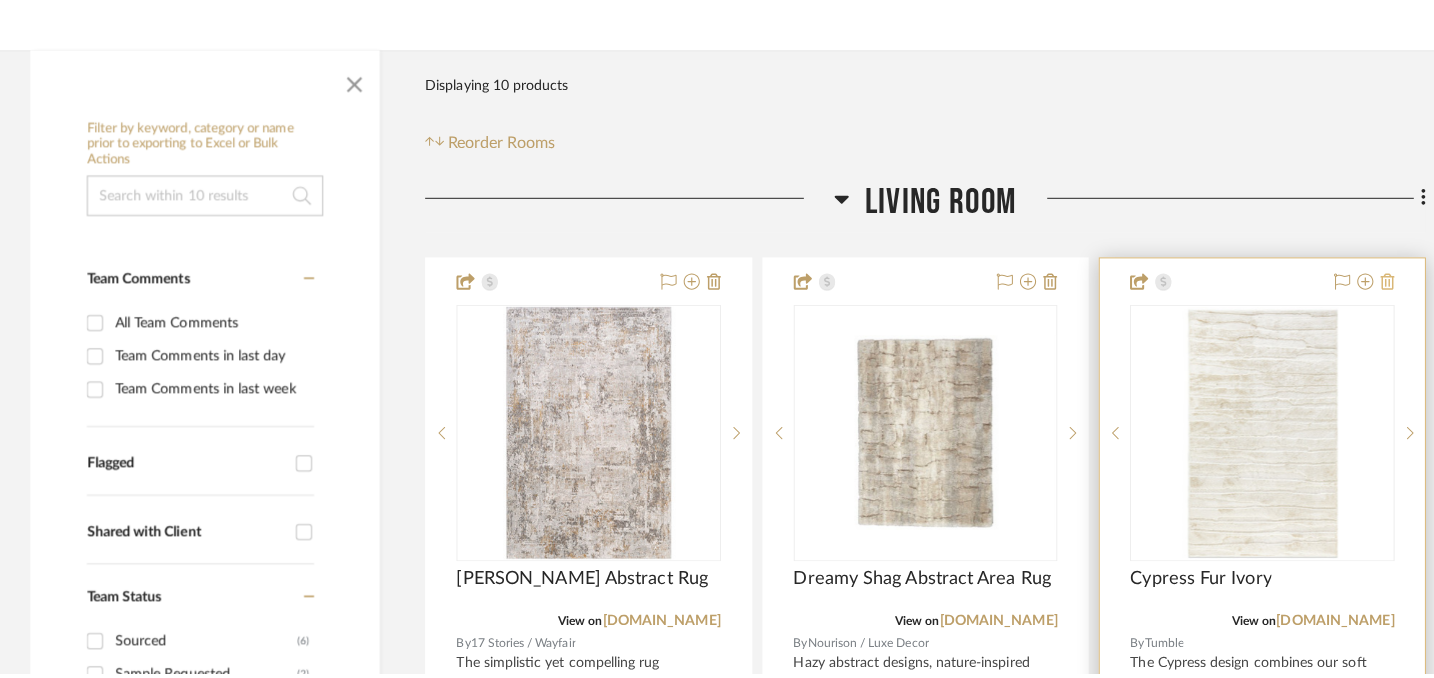 scroll, scrollTop: 0, scrollLeft: 0, axis: both 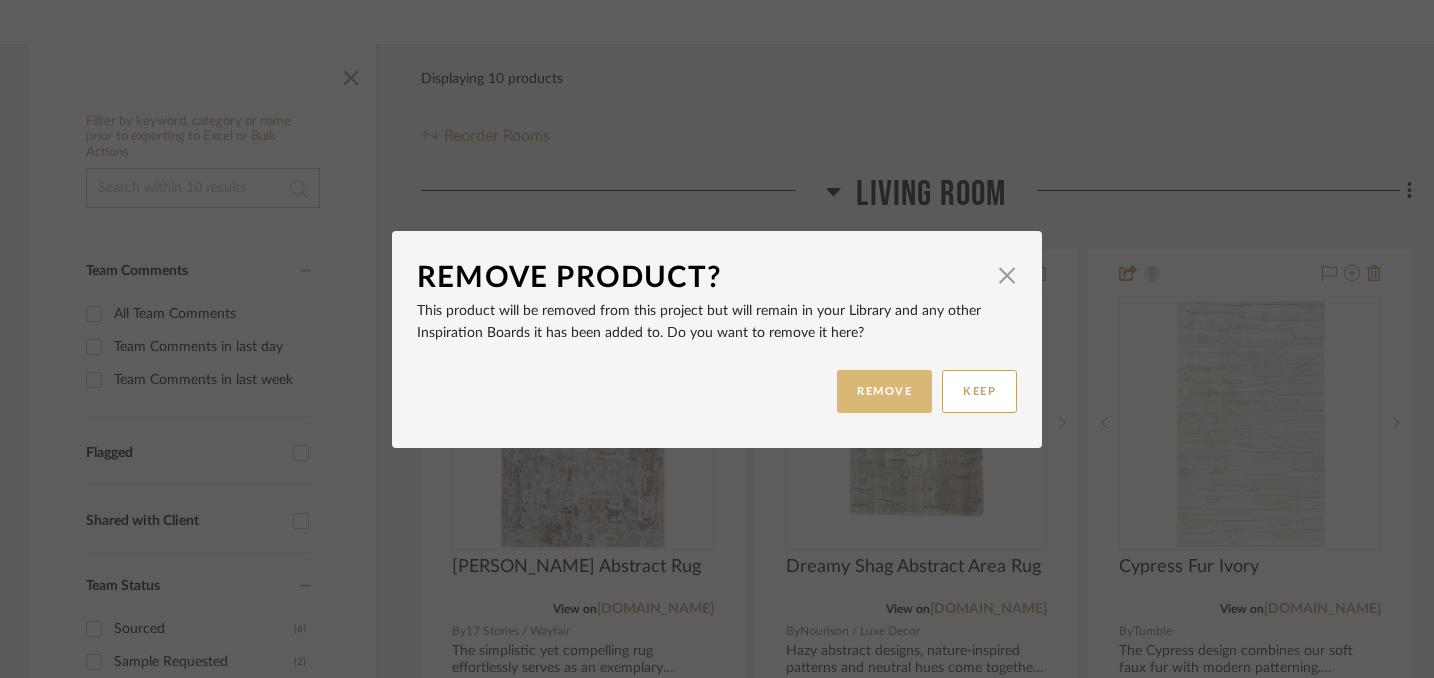 click on "REMOVE" at bounding box center [884, 391] 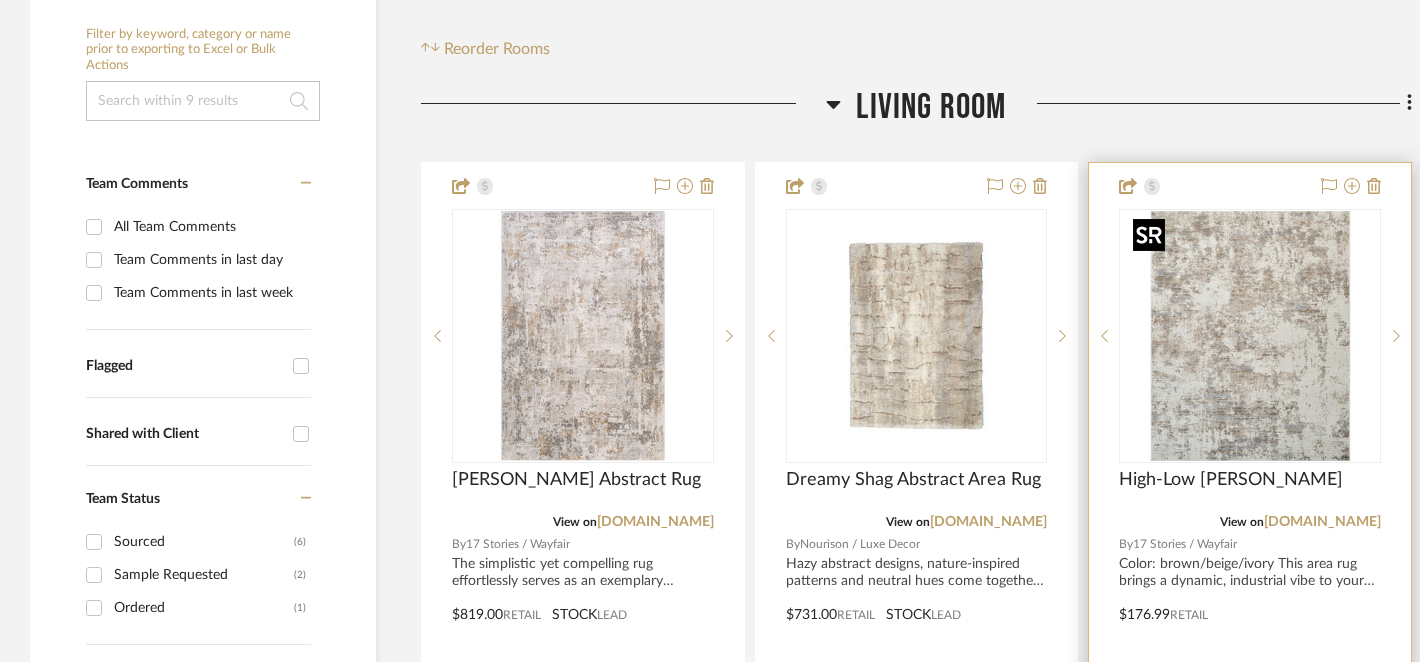 scroll, scrollTop: 394, scrollLeft: 0, axis: vertical 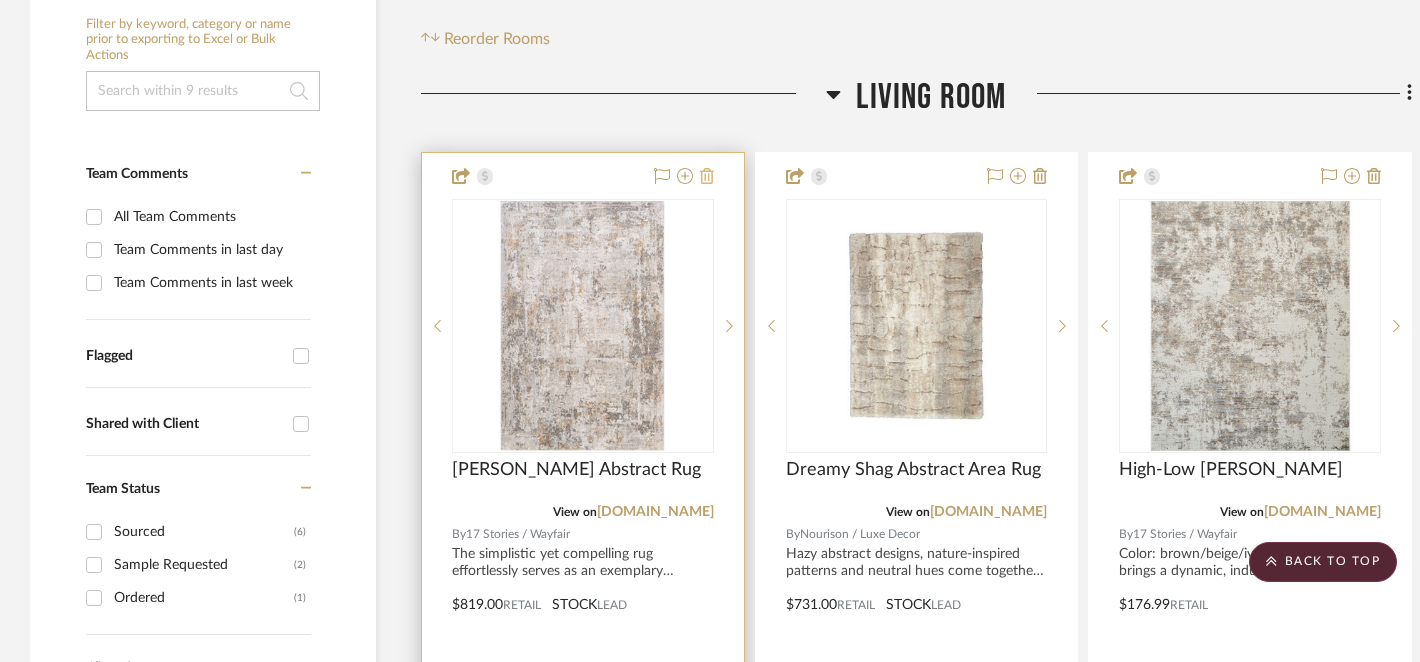 click 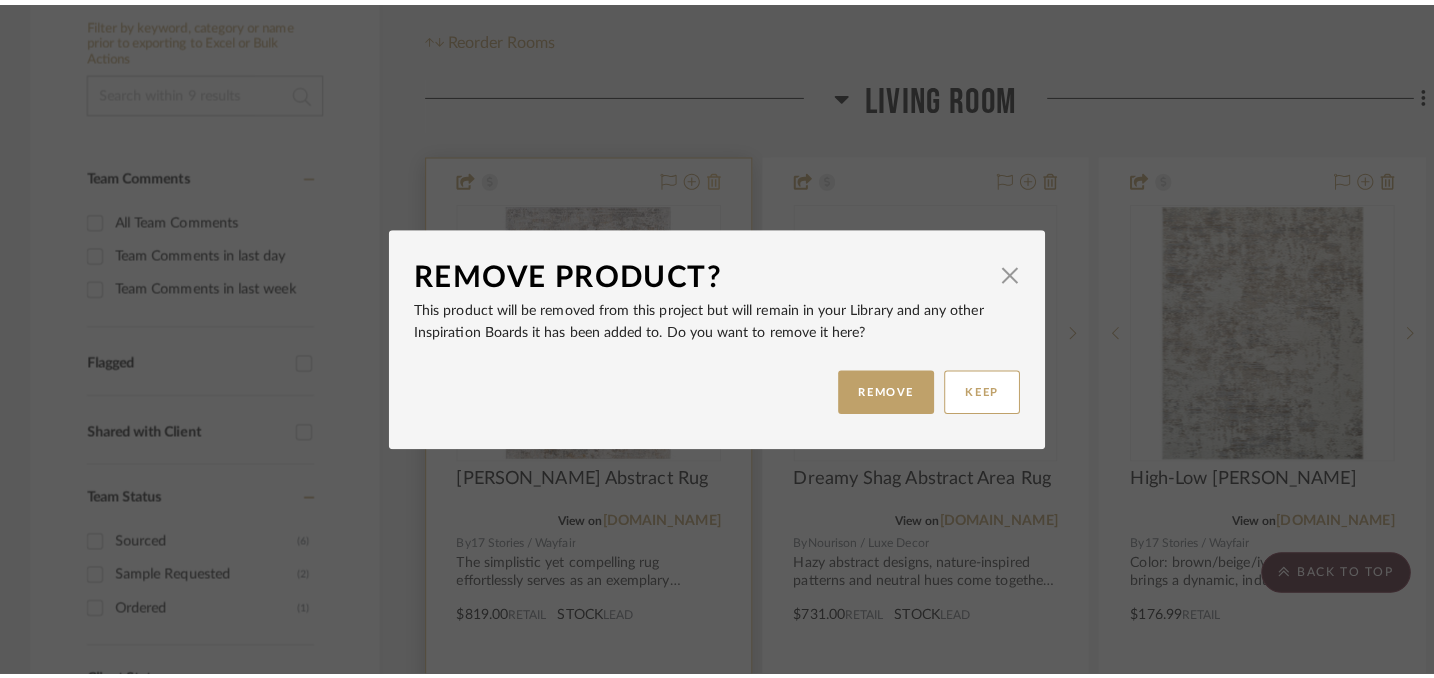 scroll, scrollTop: 0, scrollLeft: 0, axis: both 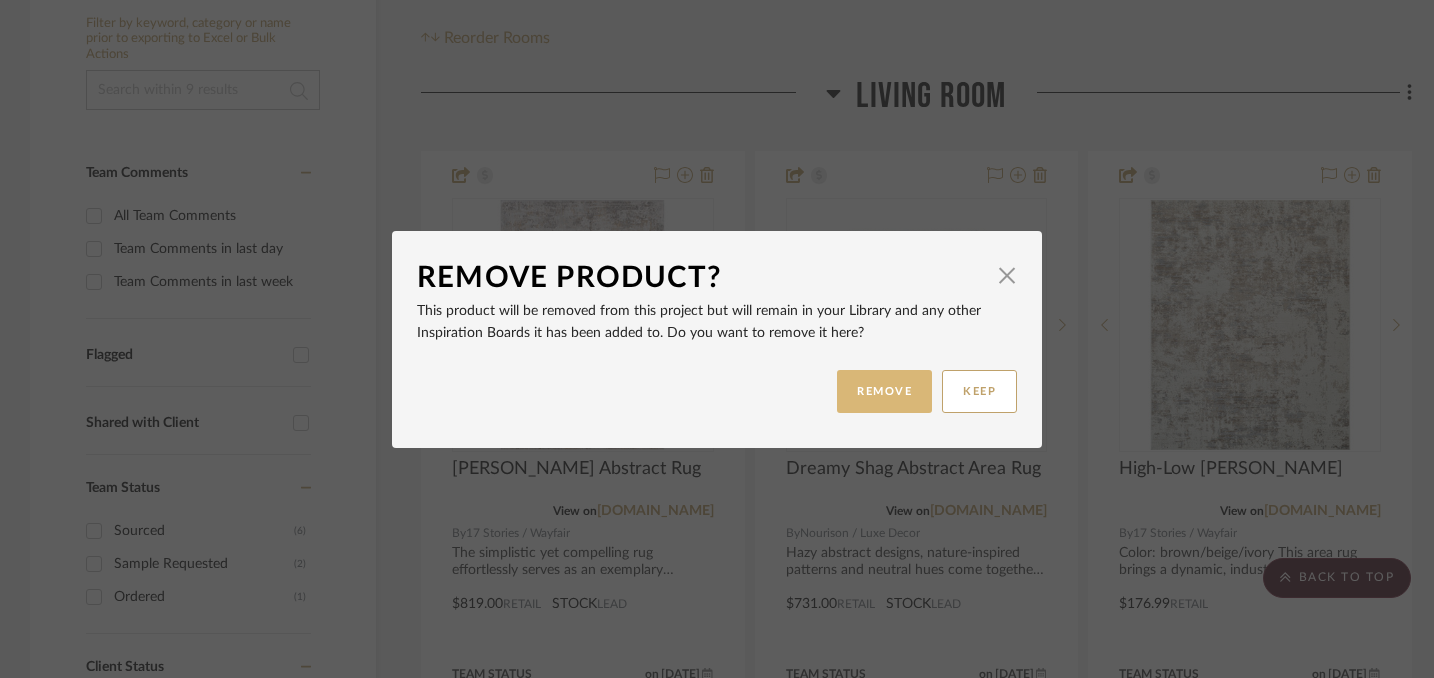 click on "REMOVE" at bounding box center [884, 391] 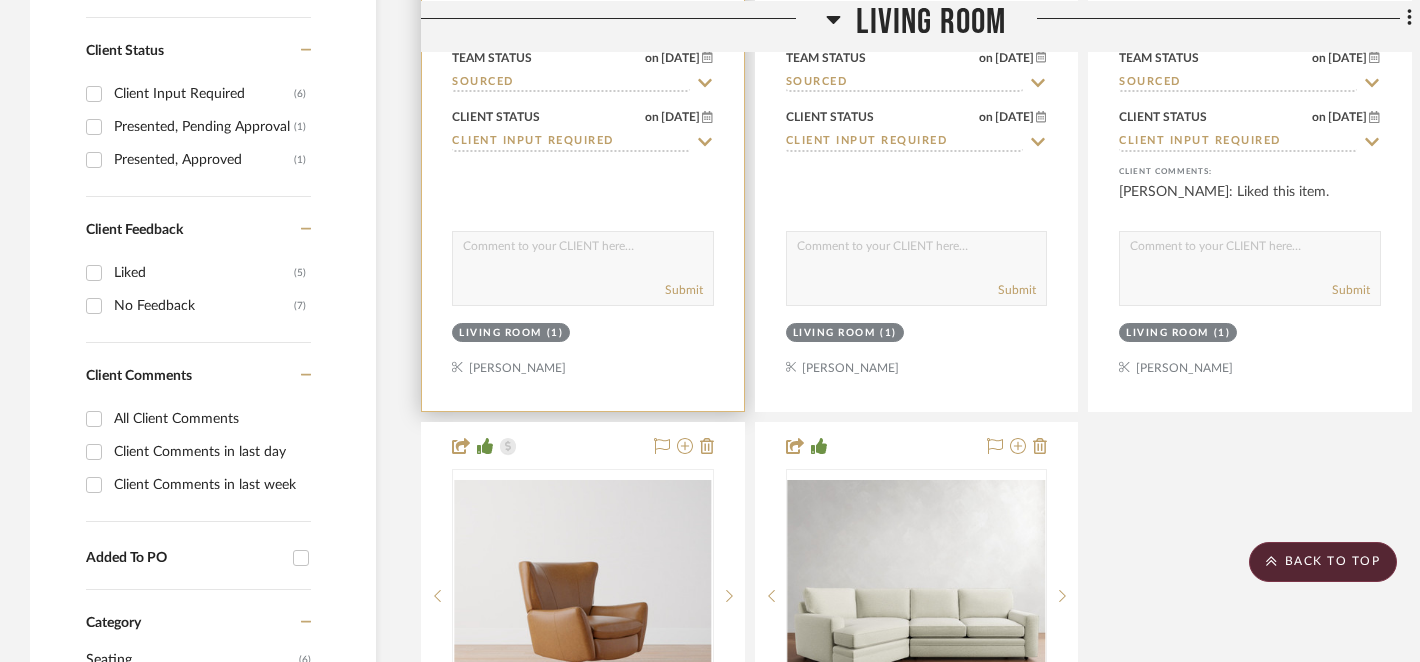 scroll, scrollTop: 975, scrollLeft: 0, axis: vertical 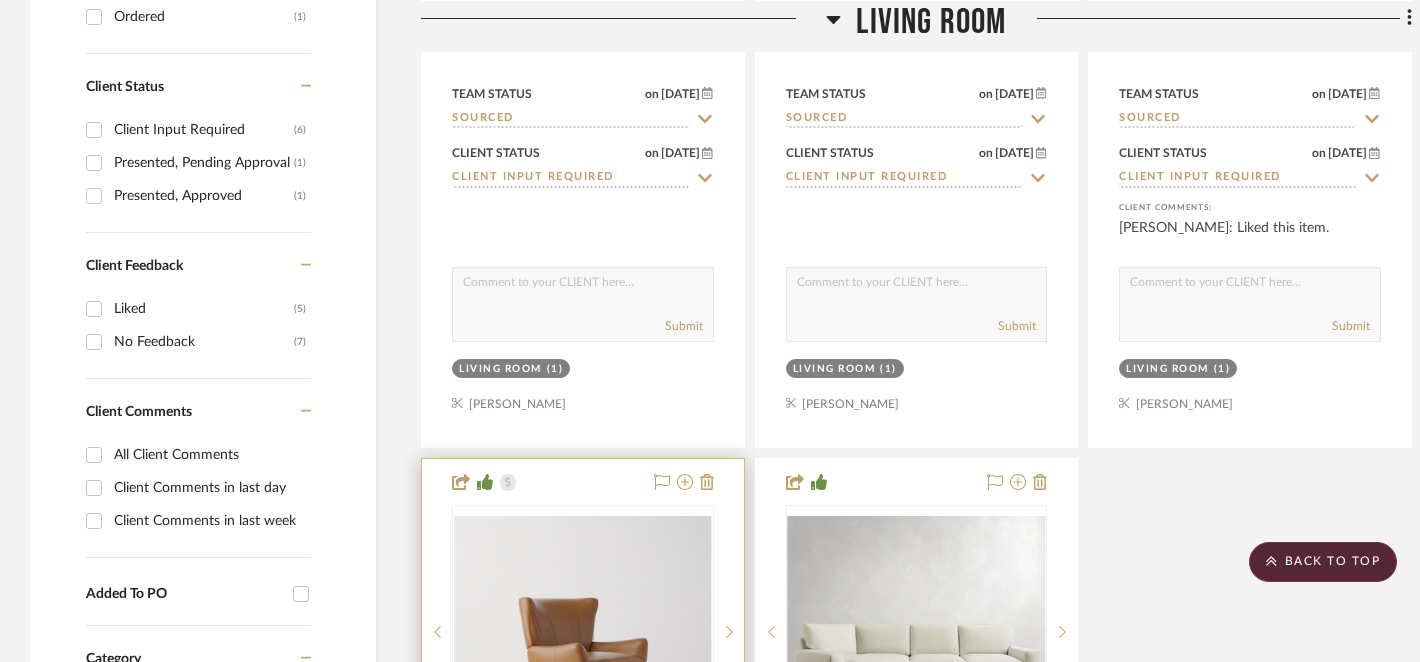 type 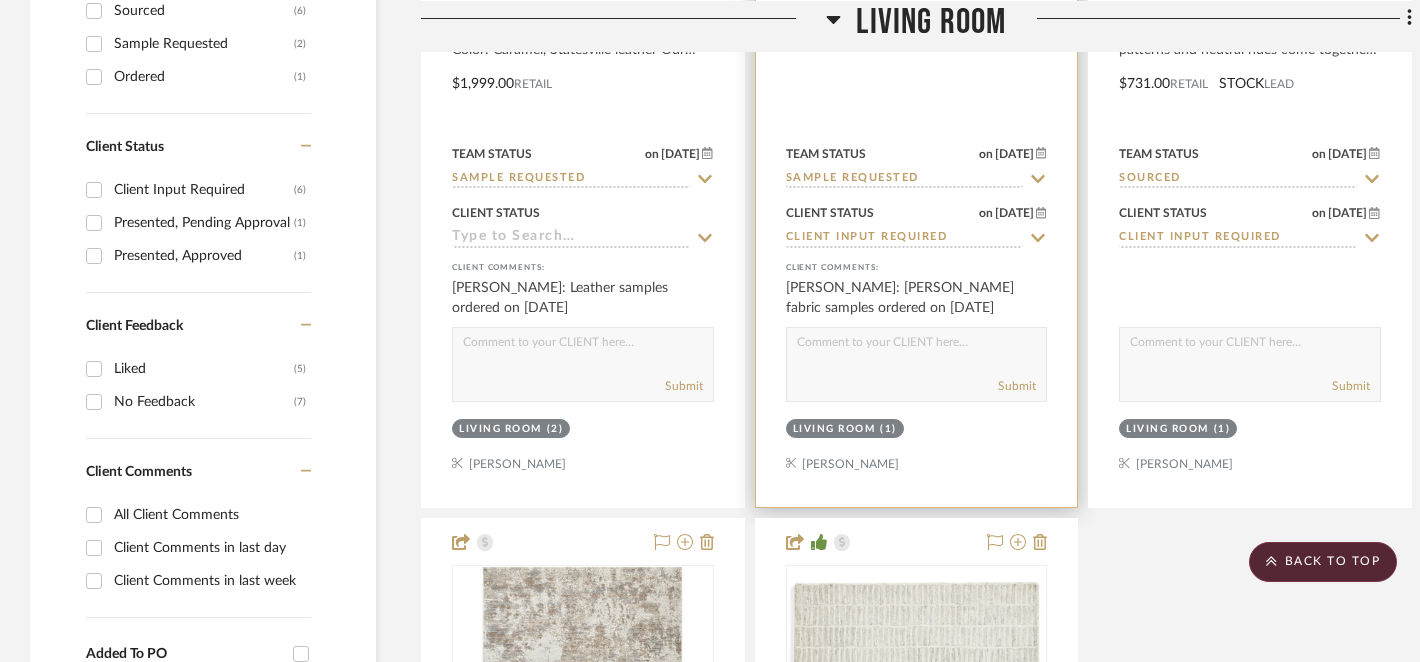 scroll, scrollTop: 934, scrollLeft: 0, axis: vertical 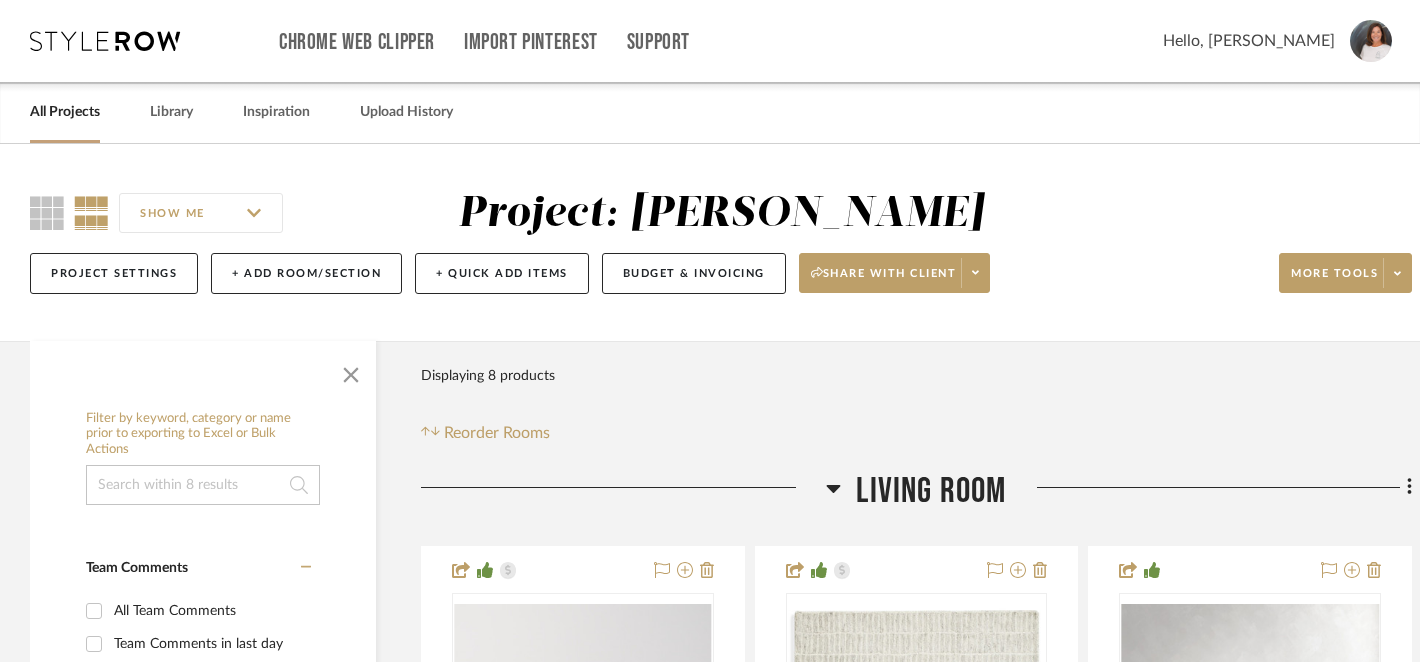 drag, startPoint x: 896, startPoint y: 577, endPoint x: 157, endPoint y: 2, distance: 936.34717 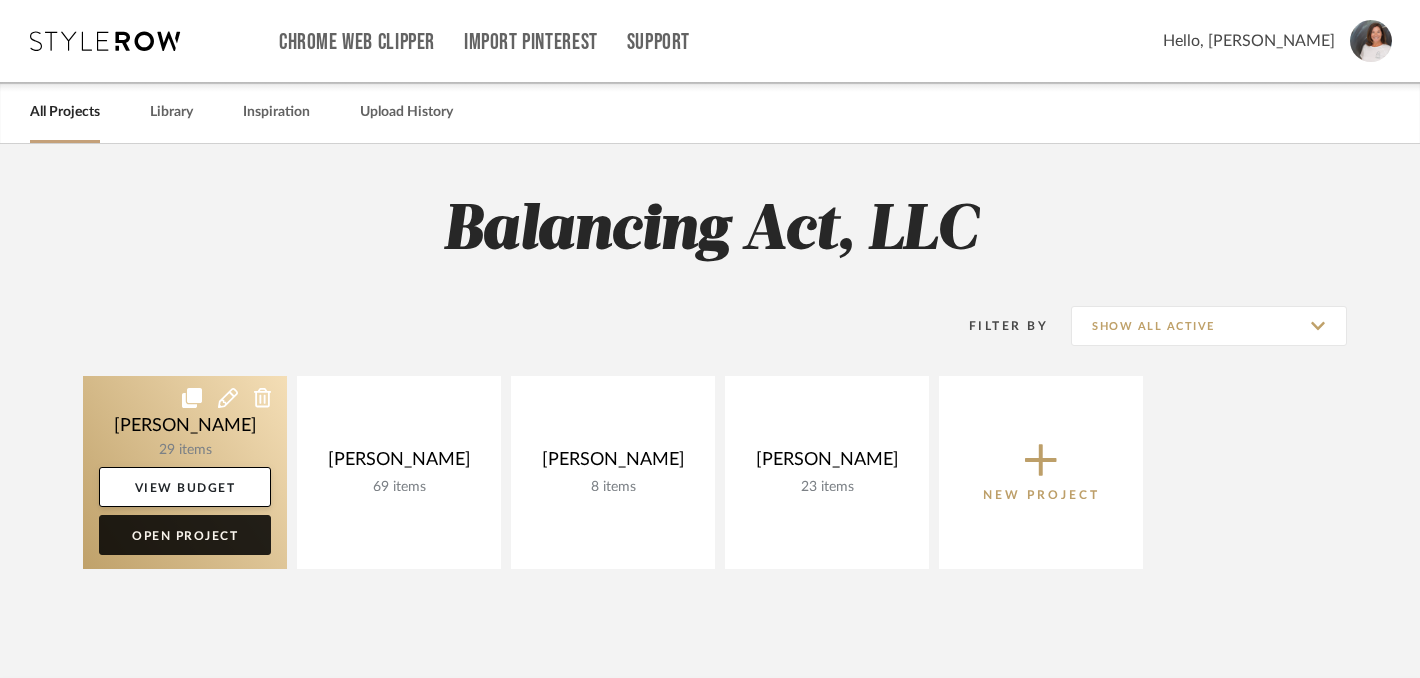 click on "Open Project" 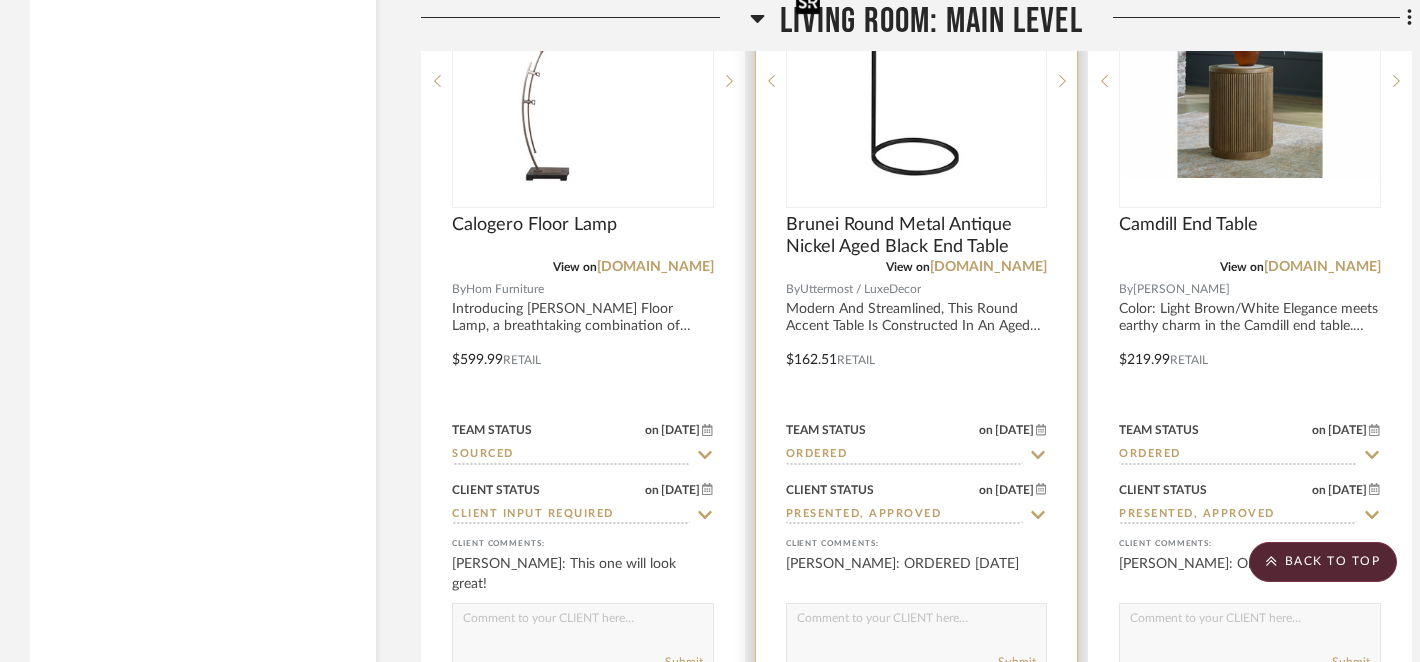 scroll, scrollTop: 3492, scrollLeft: 0, axis: vertical 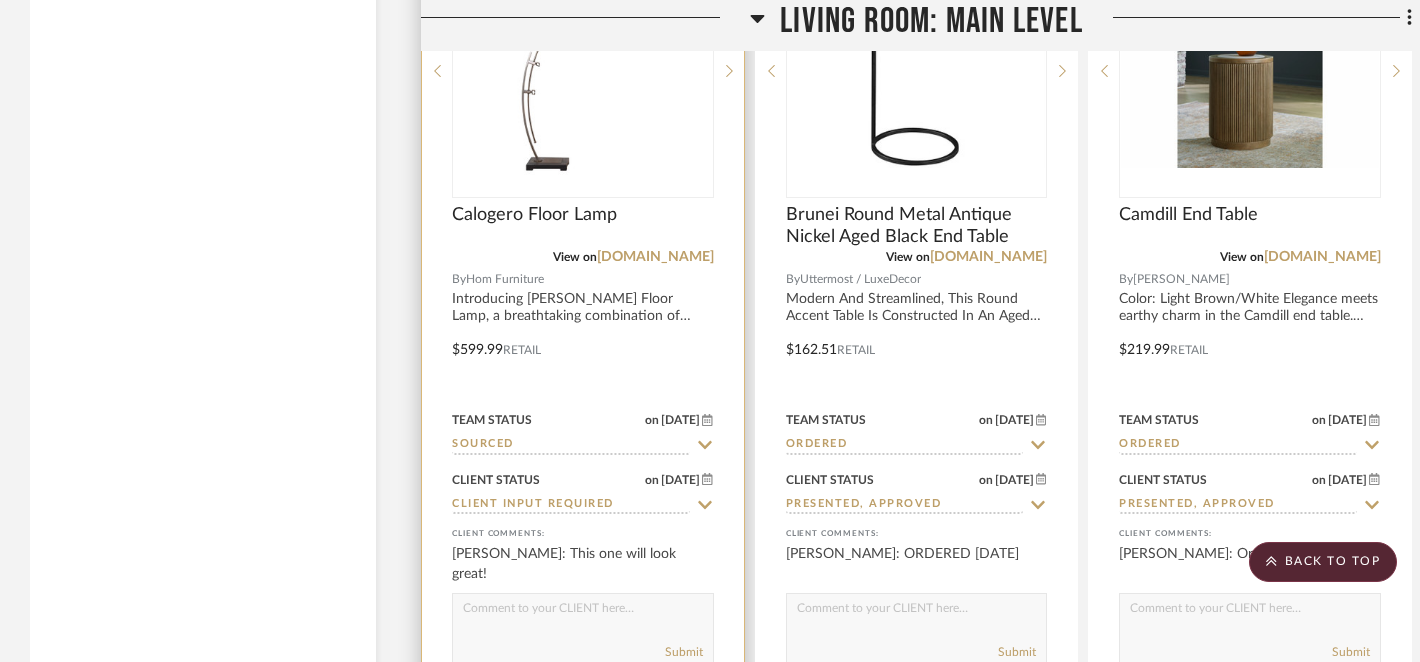 click 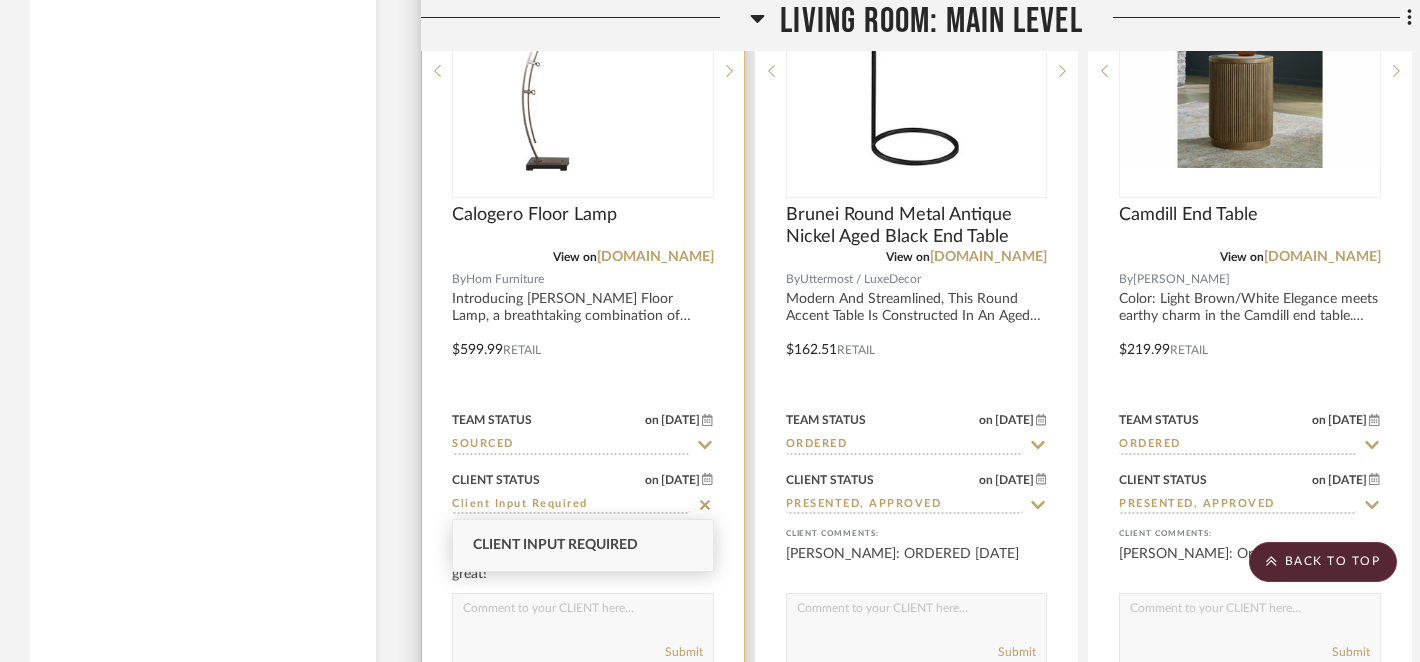 click 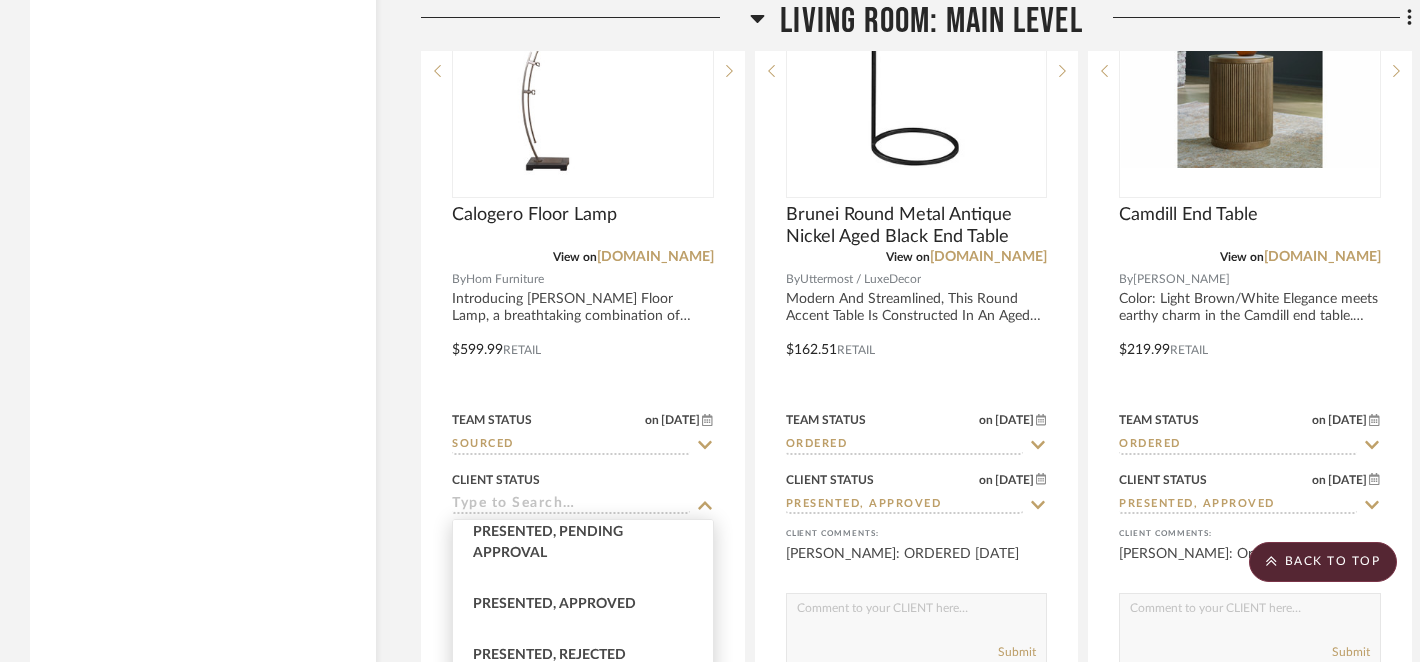 scroll, scrollTop: 232, scrollLeft: 0, axis: vertical 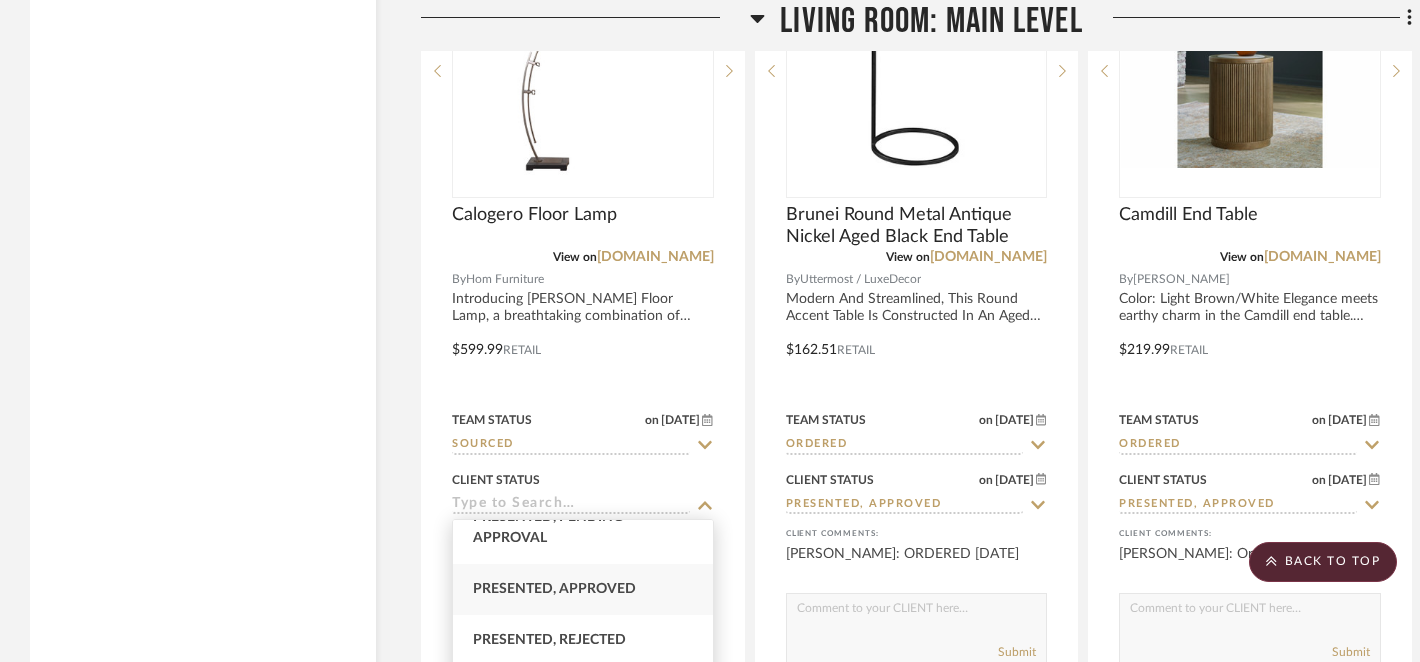 click on "Presented, Approved" at bounding box center [554, 589] 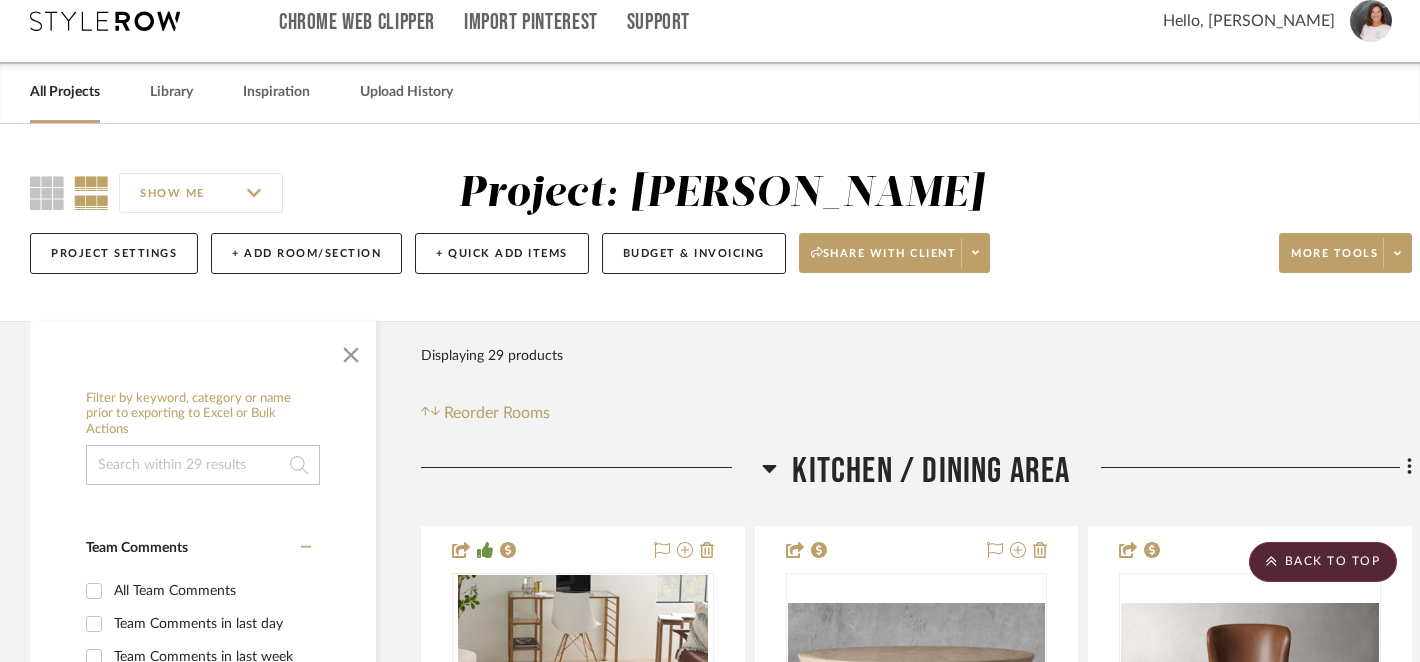 scroll, scrollTop: 0, scrollLeft: 0, axis: both 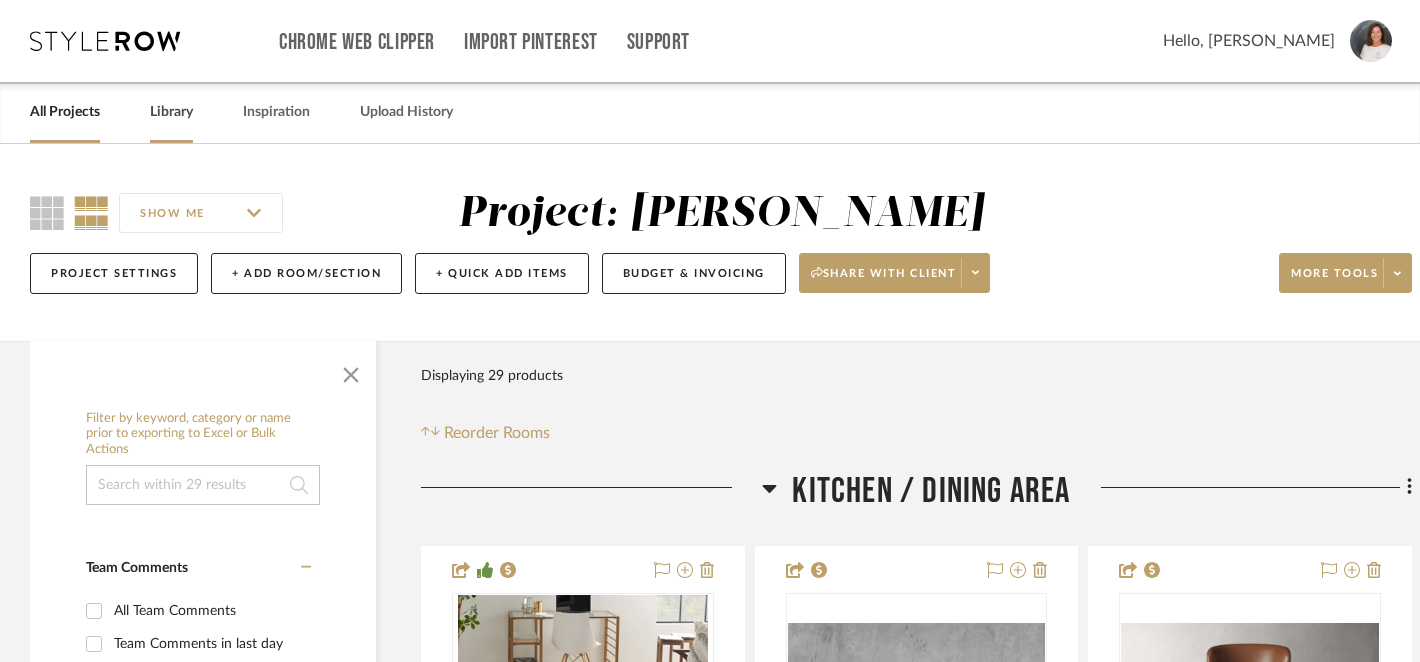 click on "Library" at bounding box center (171, 112) 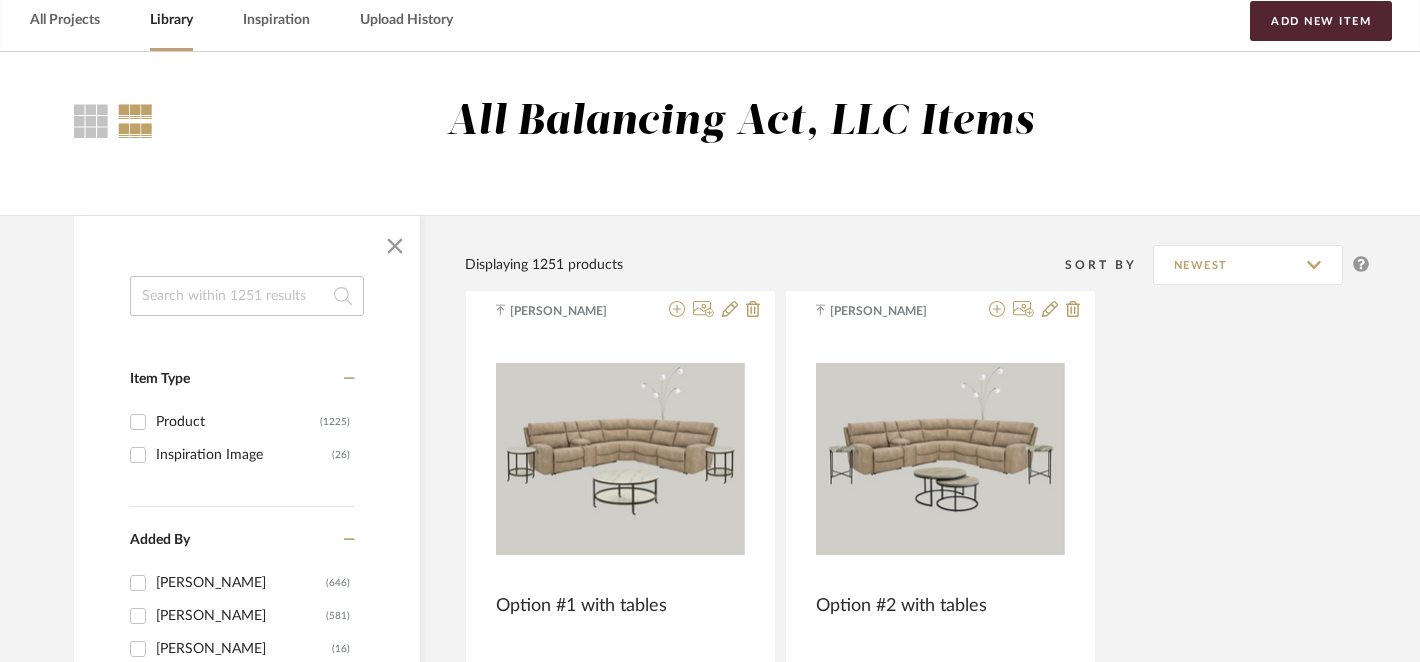scroll, scrollTop: 0, scrollLeft: 0, axis: both 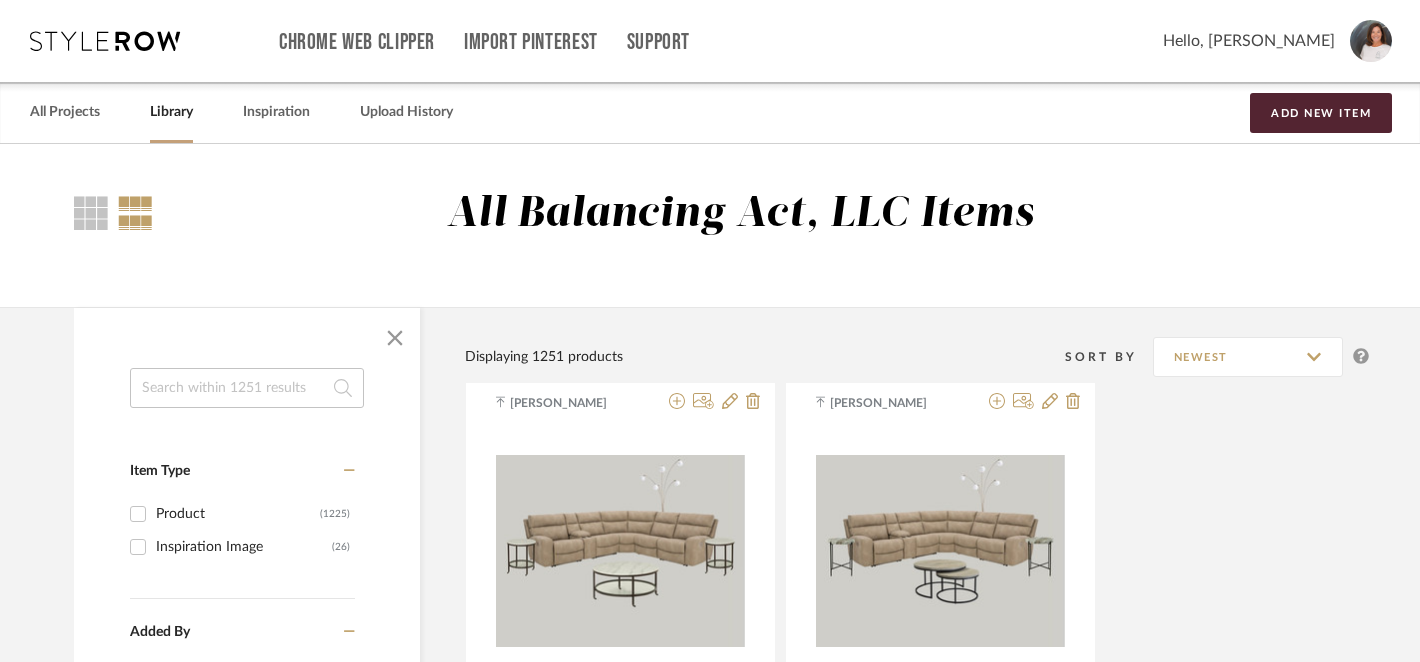 click 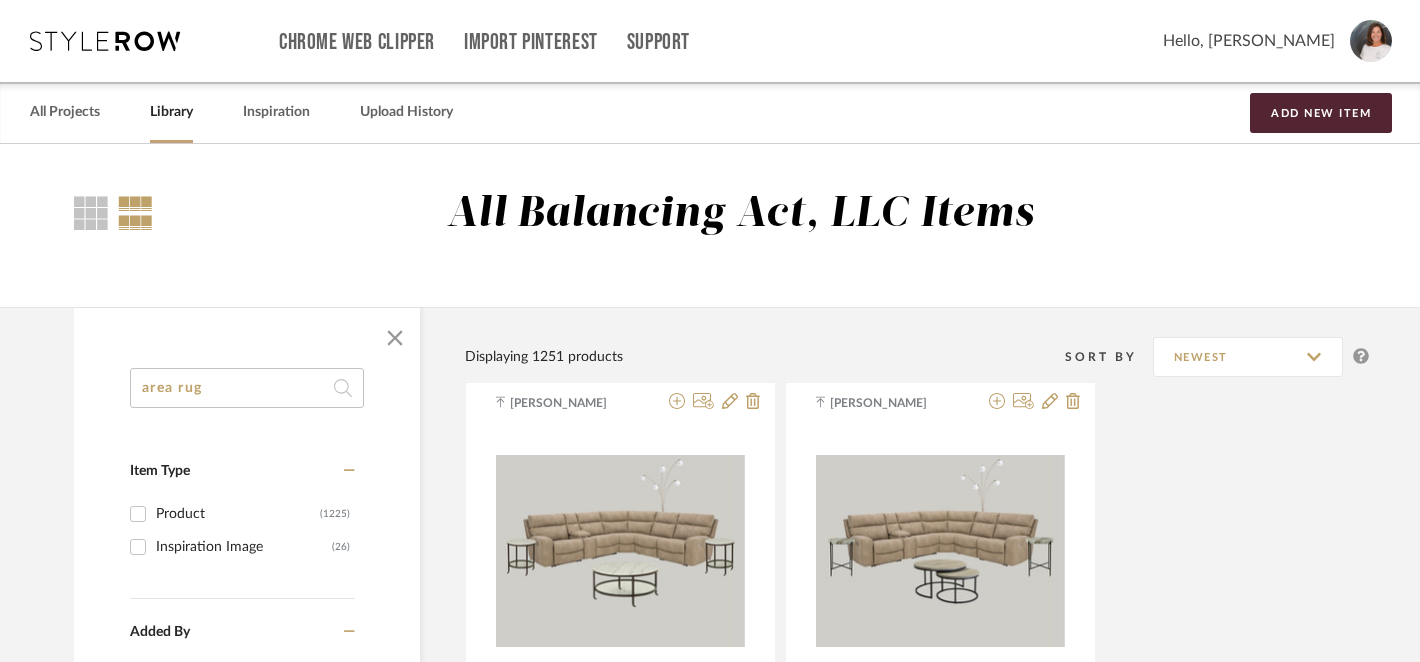 type on "area rug" 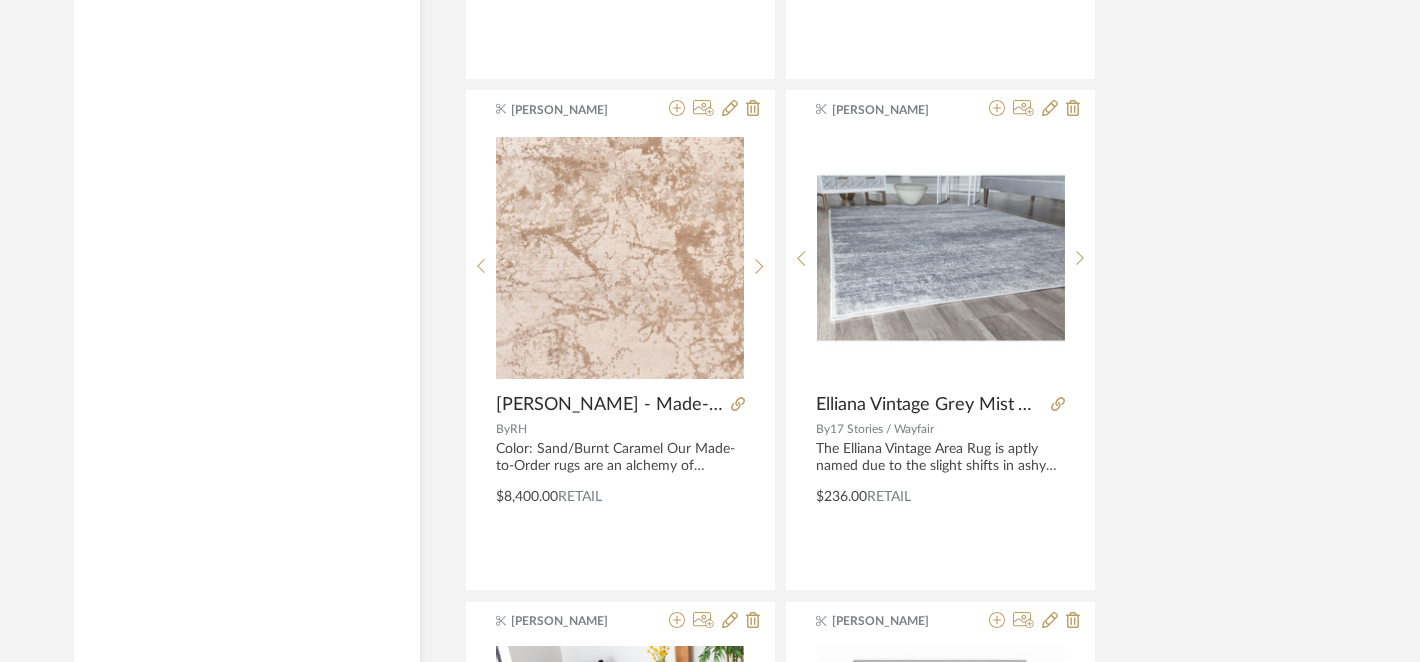 scroll, scrollTop: 4450, scrollLeft: 0, axis: vertical 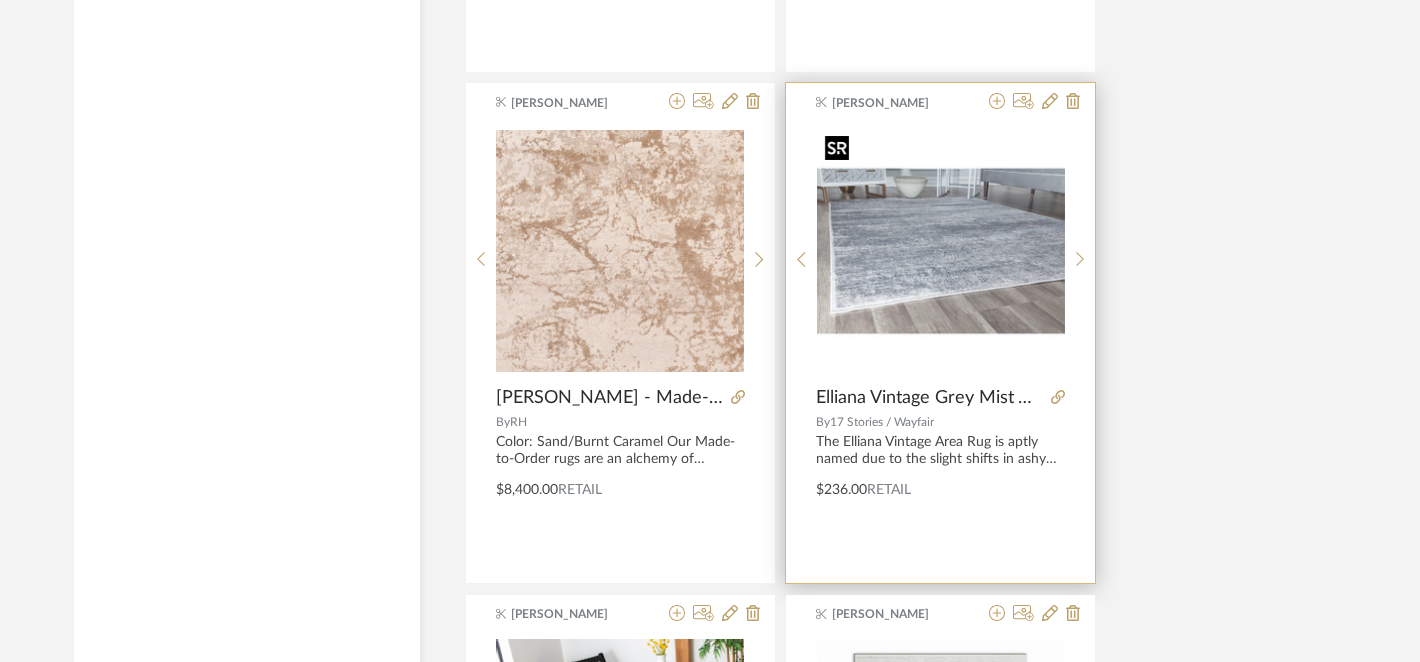 click at bounding box center [941, 251] 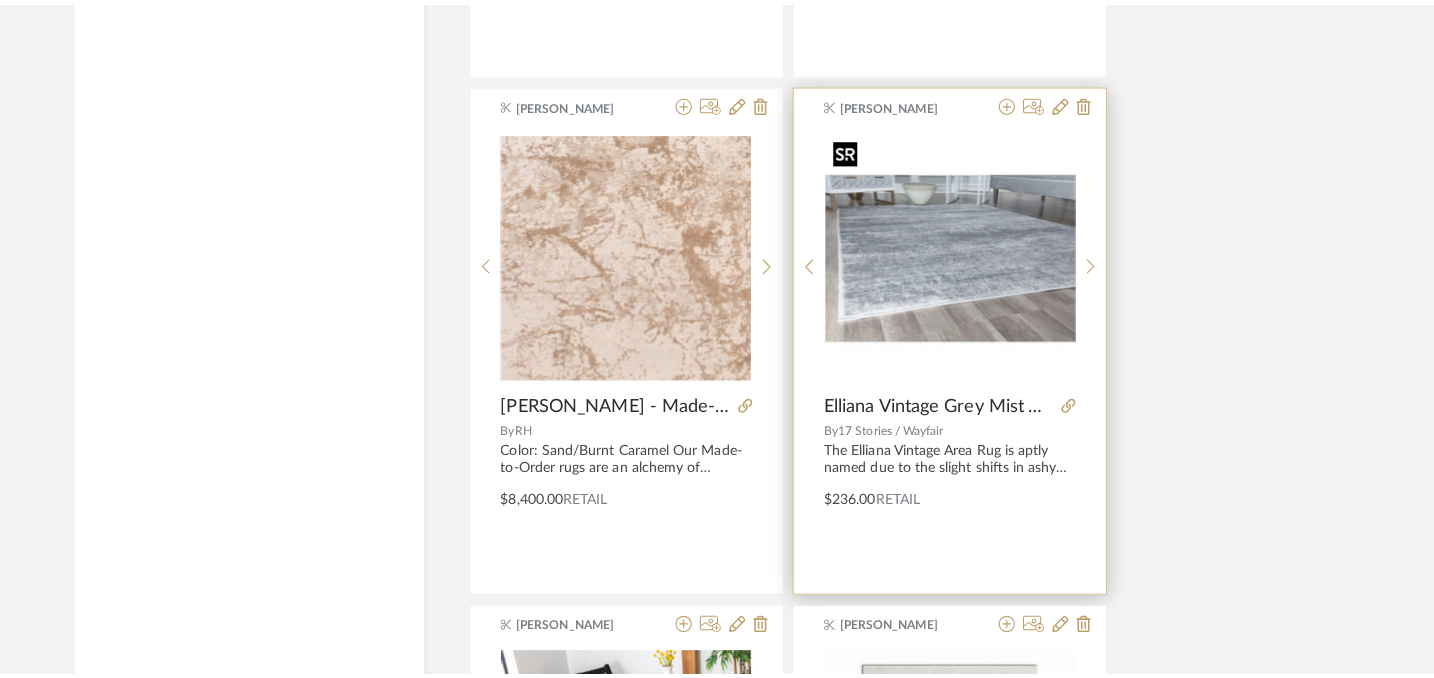 scroll, scrollTop: 0, scrollLeft: 0, axis: both 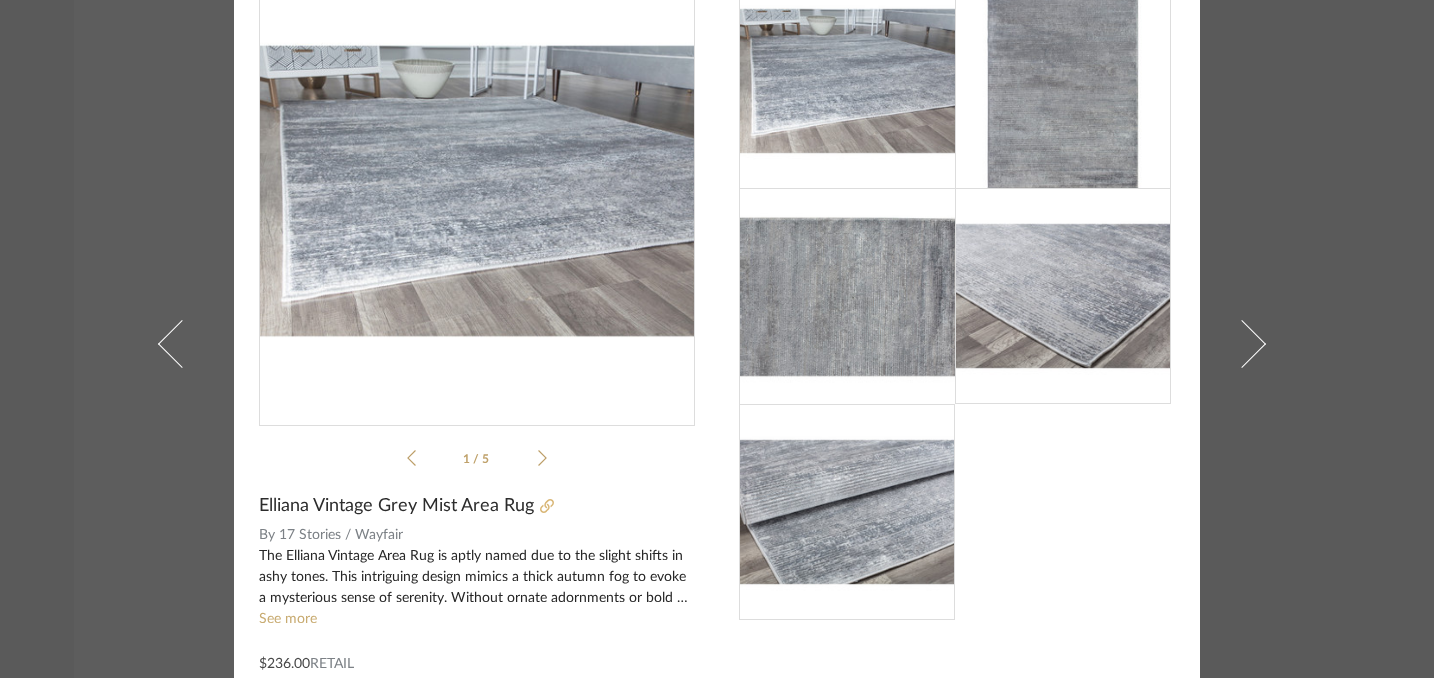 click 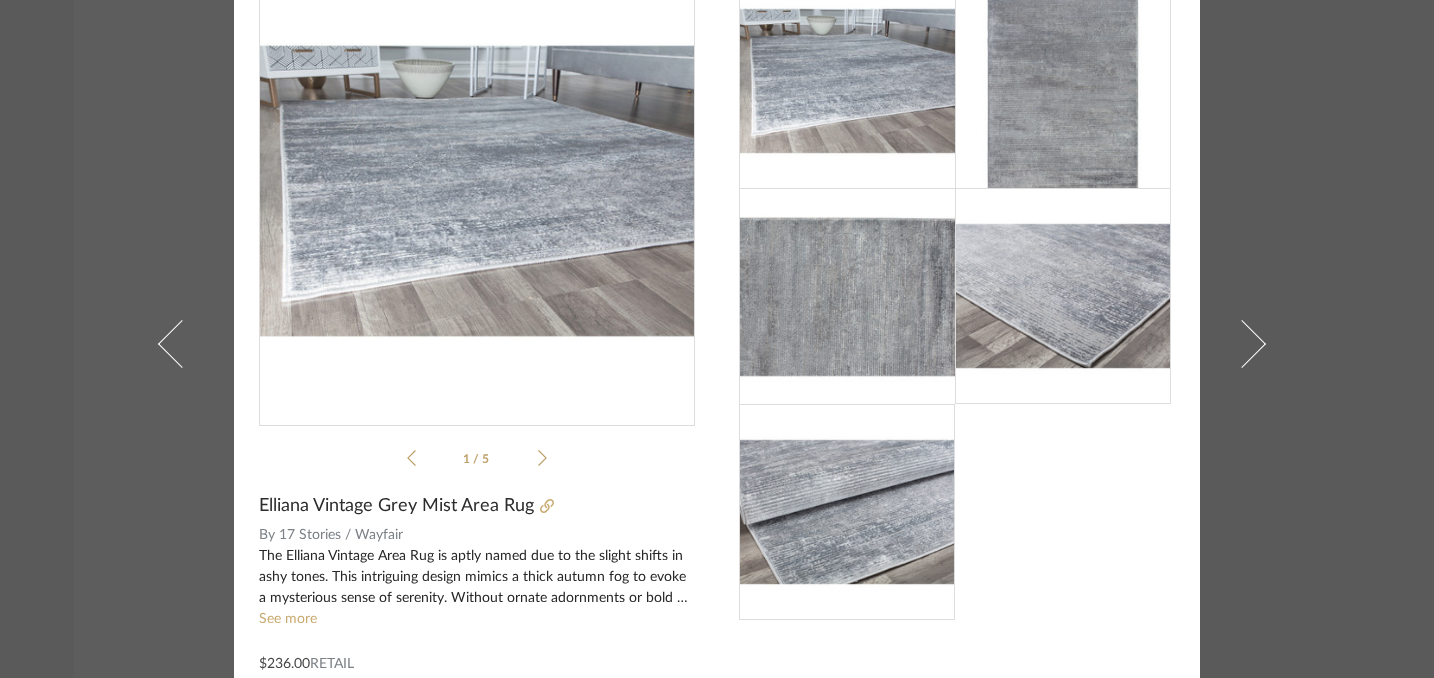 scroll, scrollTop: 0, scrollLeft: 0, axis: both 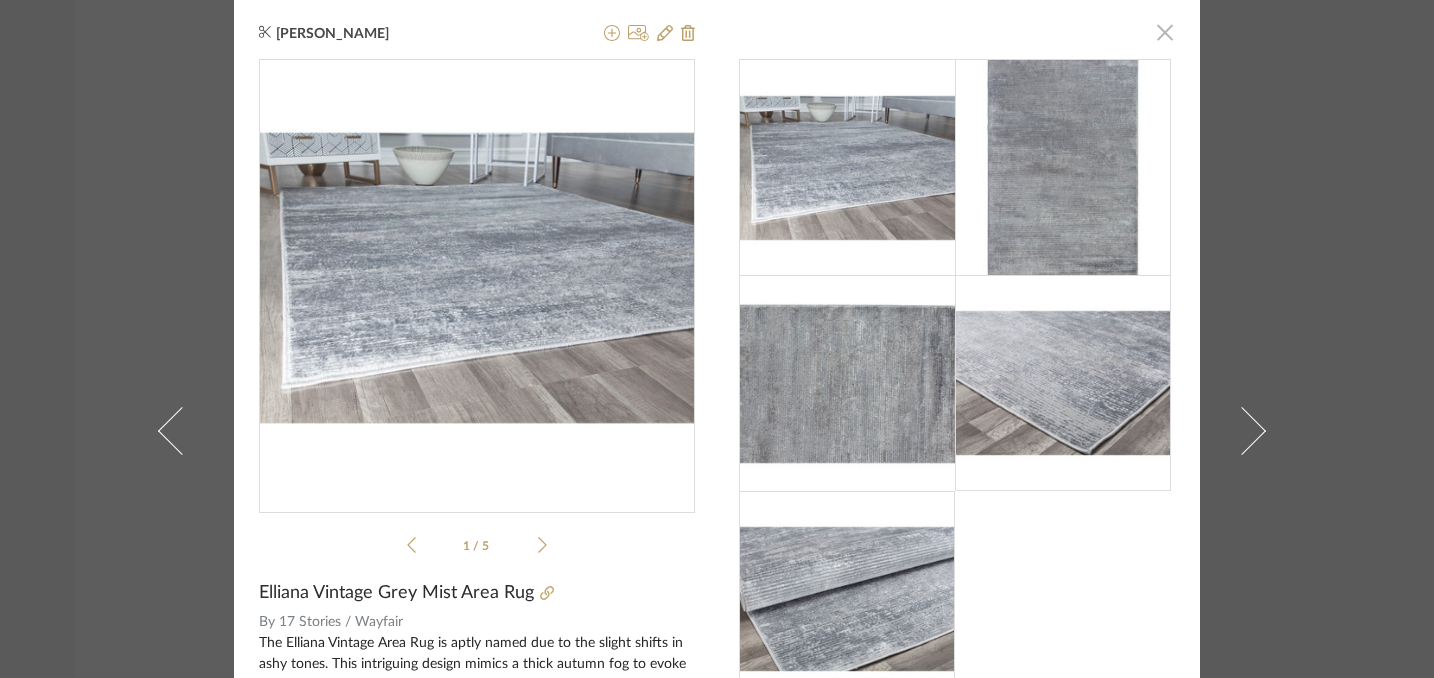 click 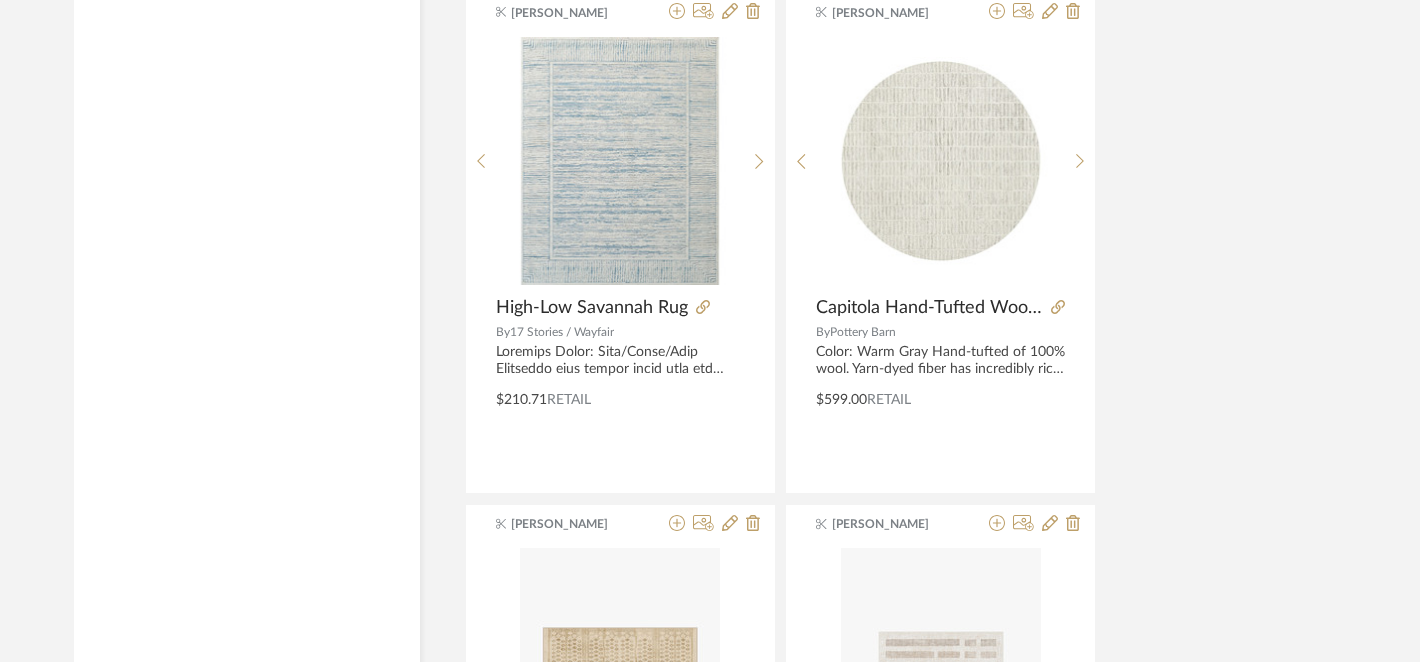 scroll, scrollTop: 5562, scrollLeft: 0, axis: vertical 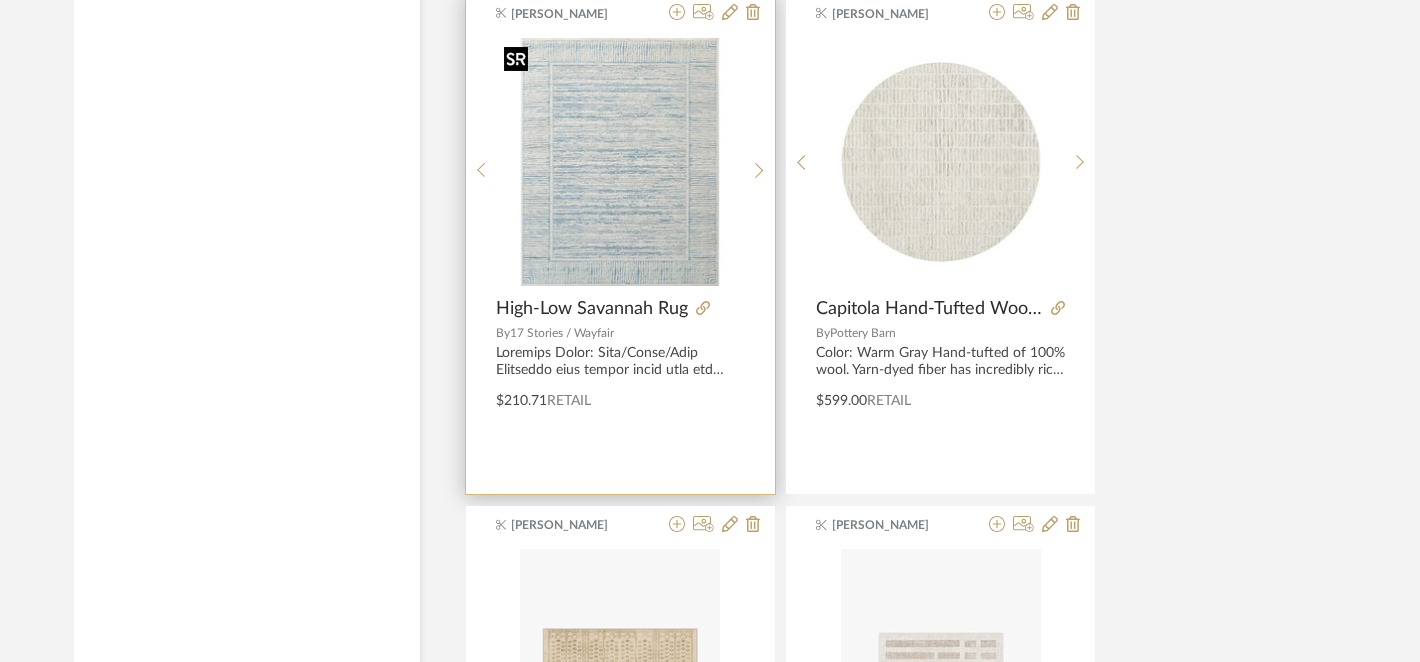 click at bounding box center (620, 162) 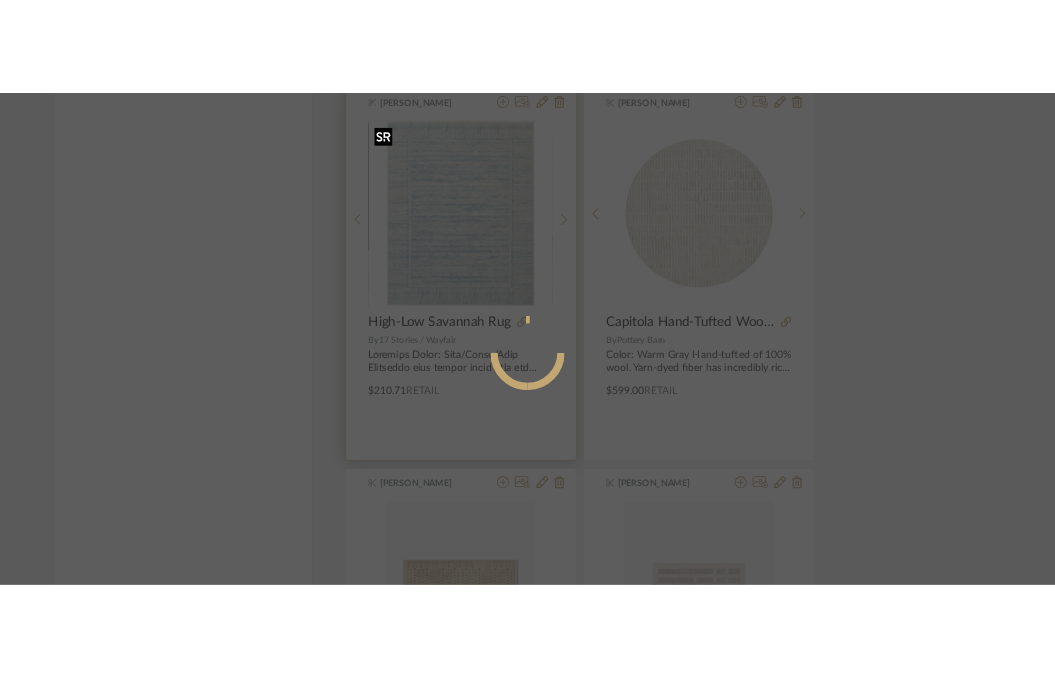 scroll, scrollTop: 0, scrollLeft: 0, axis: both 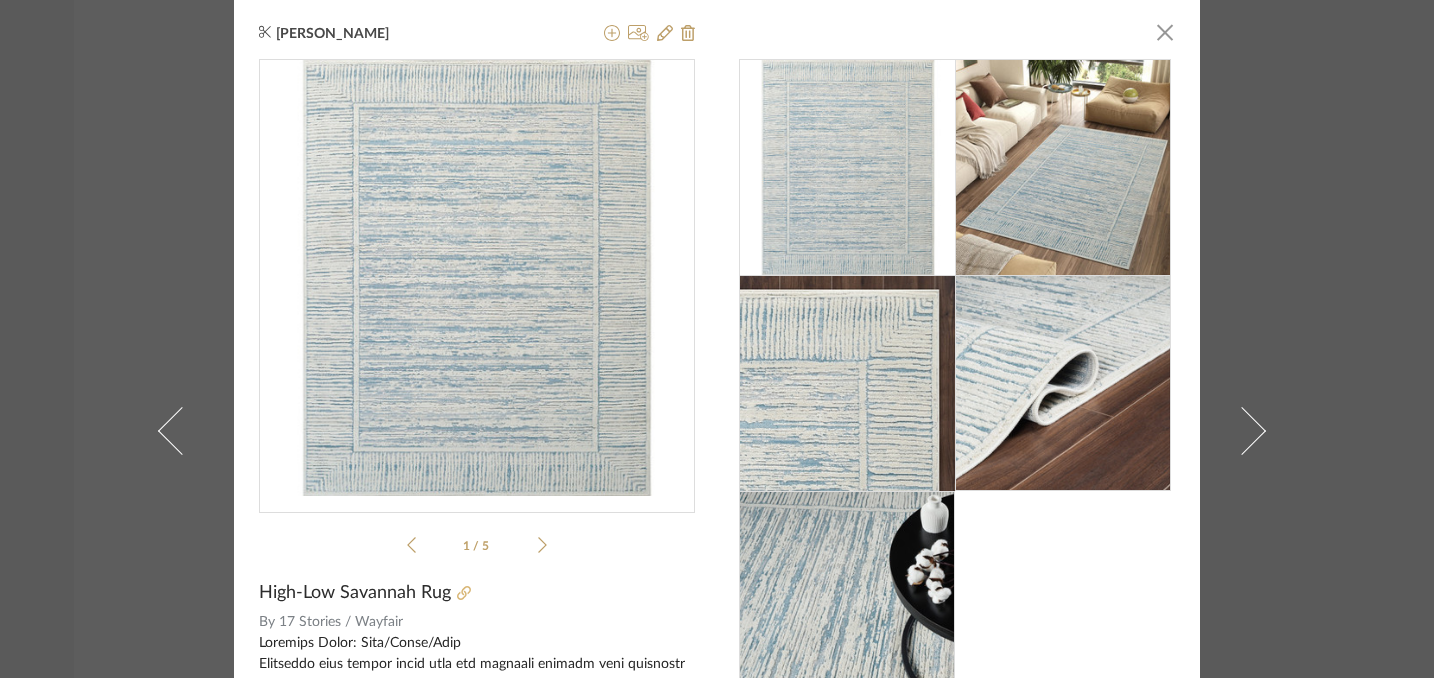 click 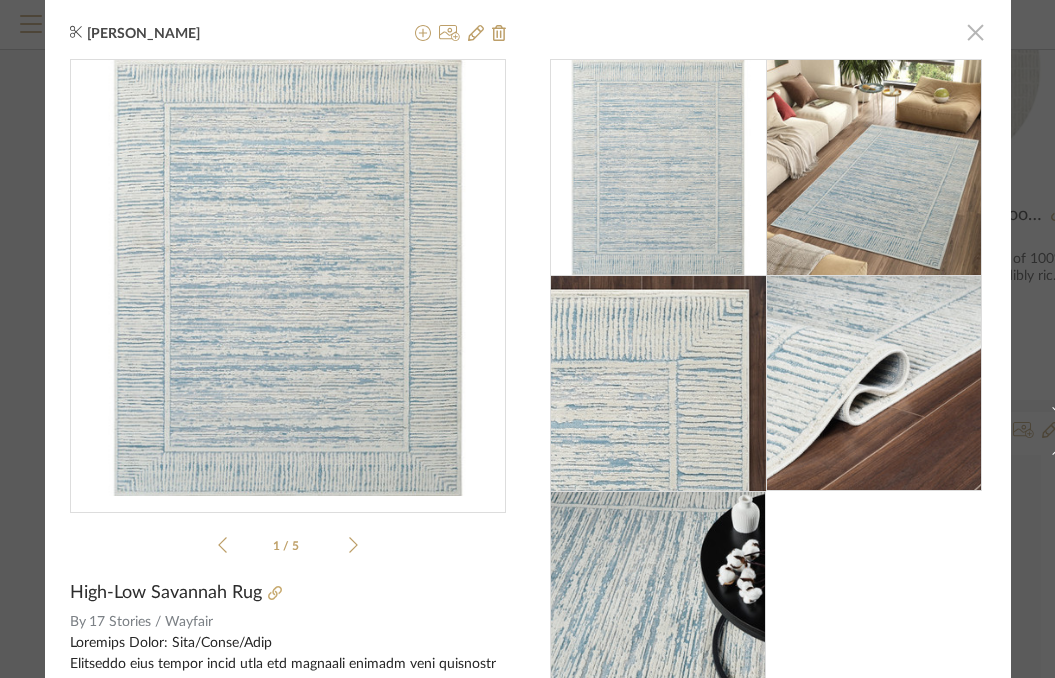 click 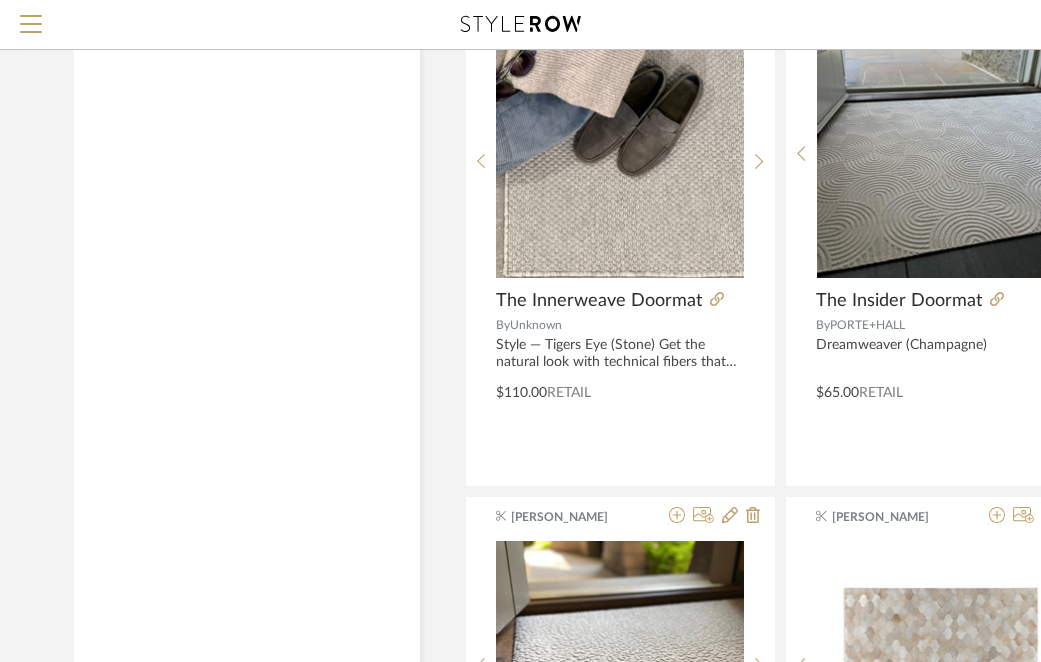 scroll, scrollTop: 8021, scrollLeft: 0, axis: vertical 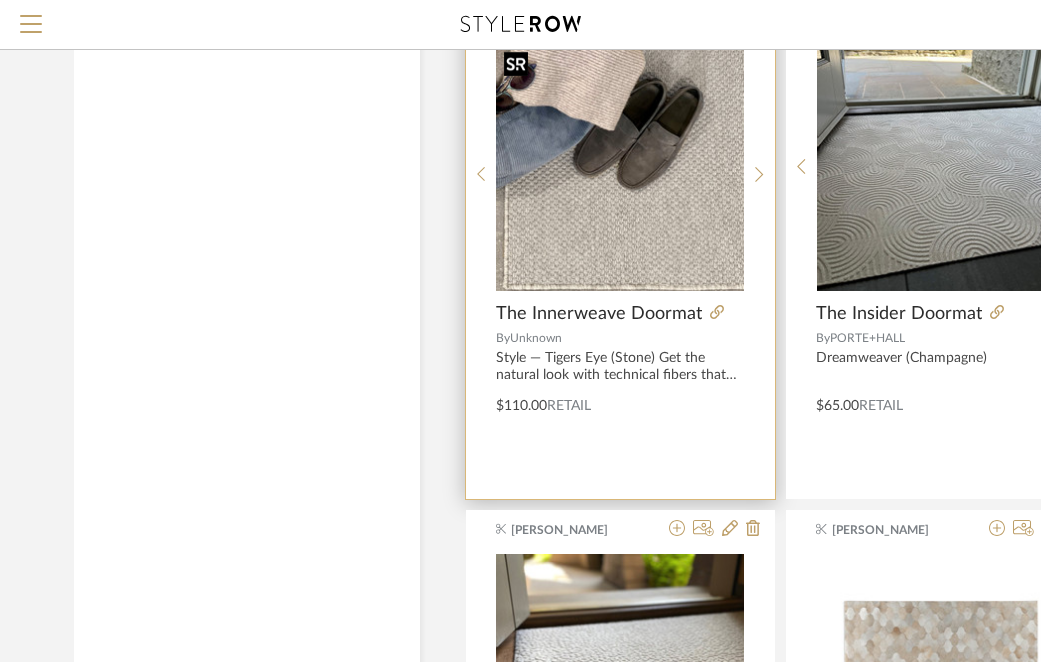 click at bounding box center (620, 167) 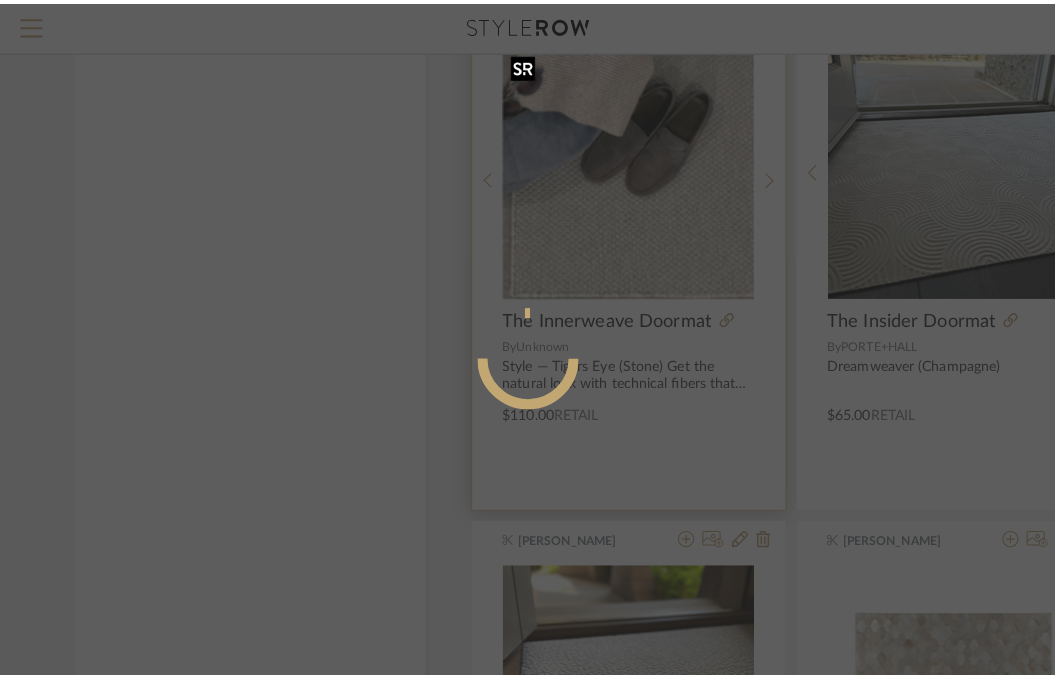 scroll, scrollTop: 0, scrollLeft: 0, axis: both 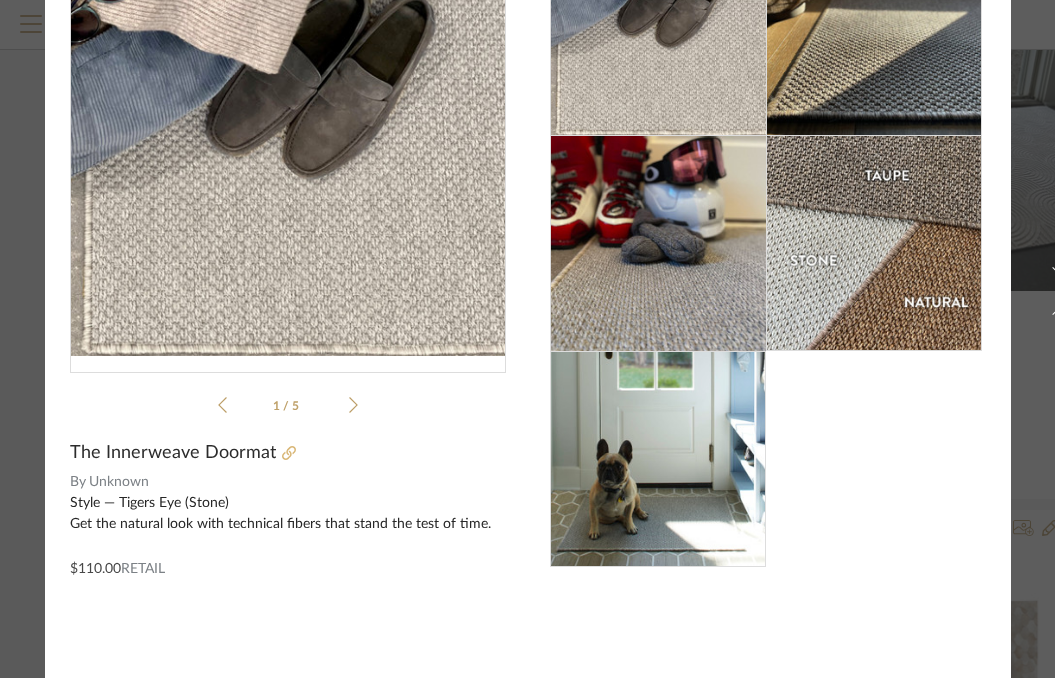 click 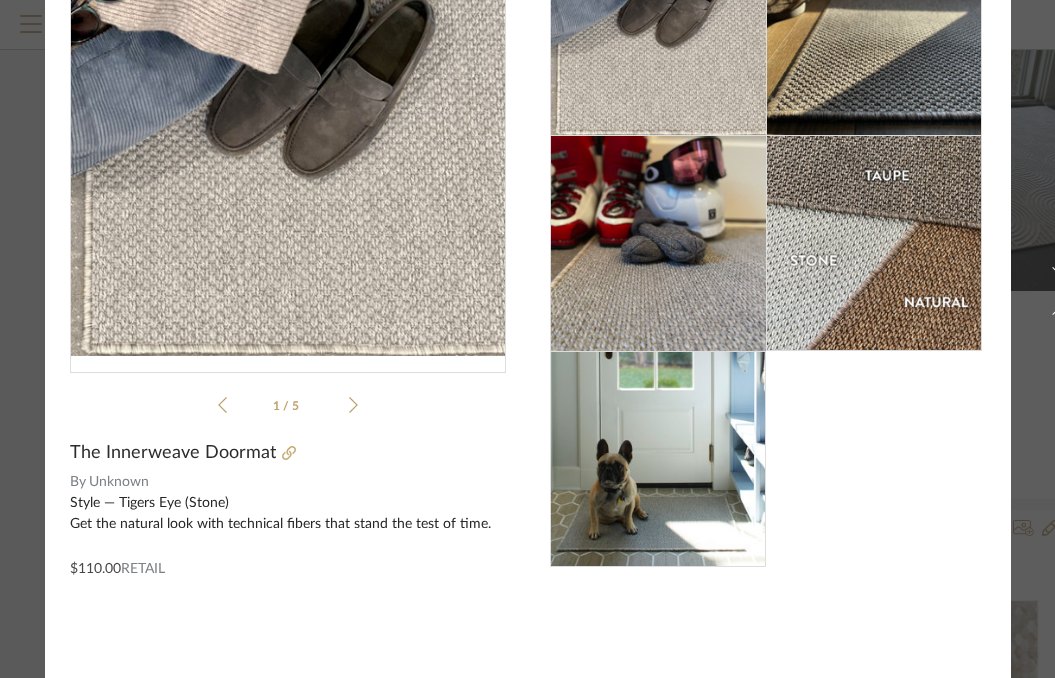 scroll, scrollTop: 0, scrollLeft: 0, axis: both 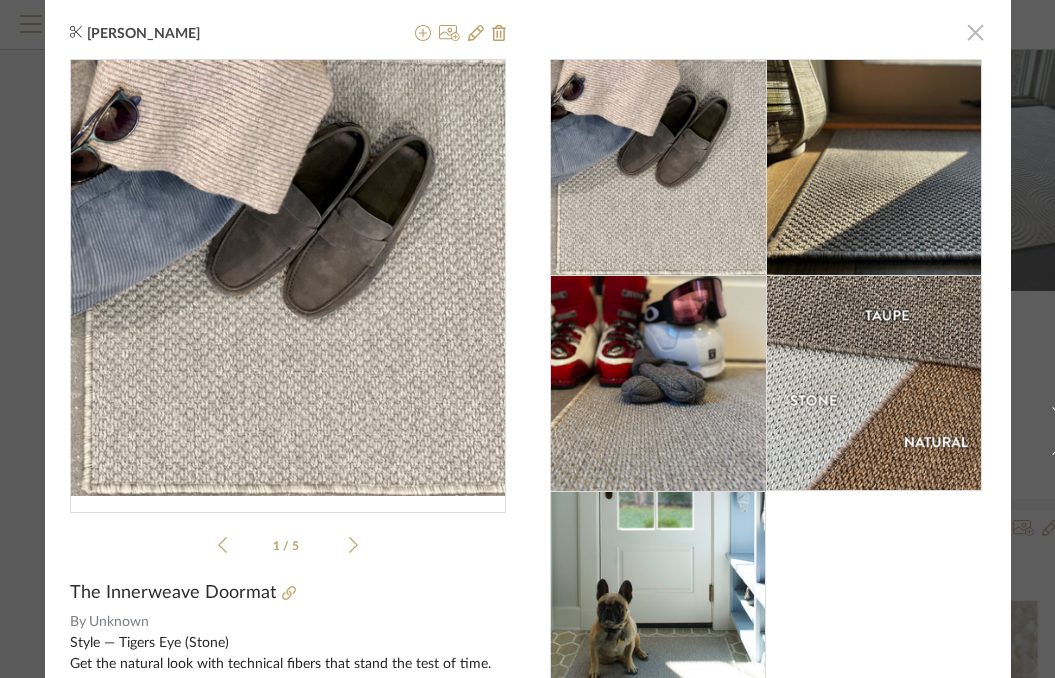 click 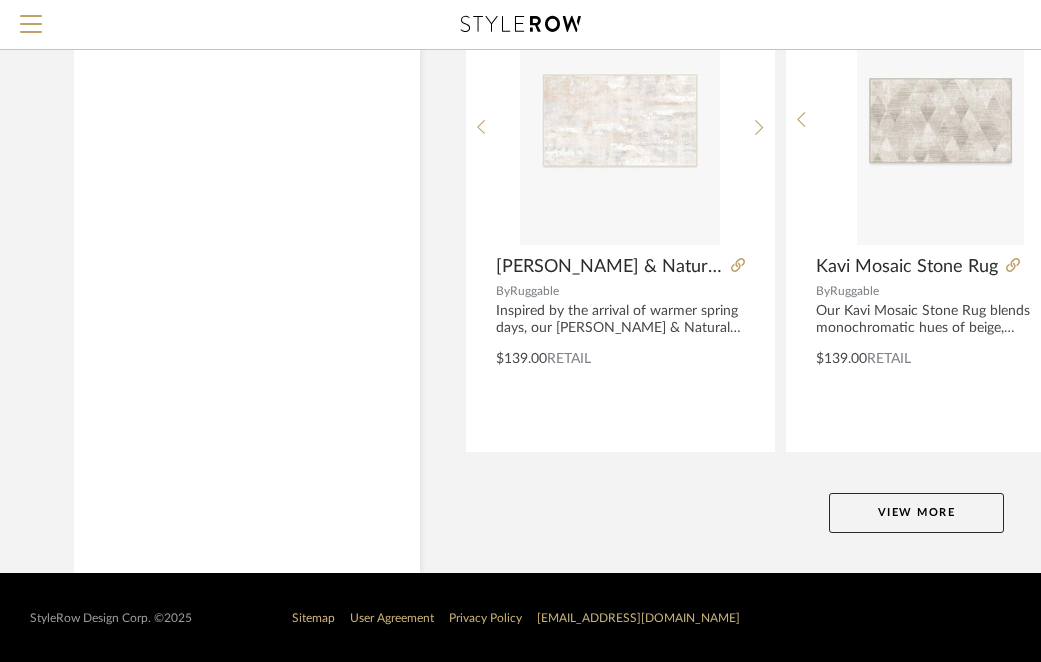 scroll, scrollTop: 9093, scrollLeft: 0, axis: vertical 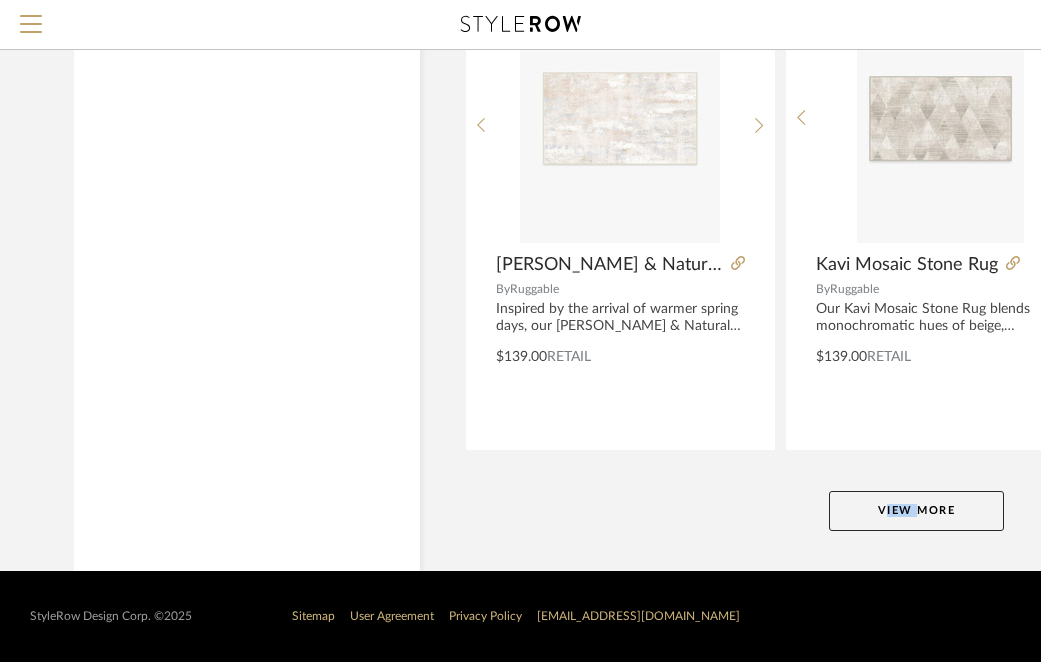 click on "View More" 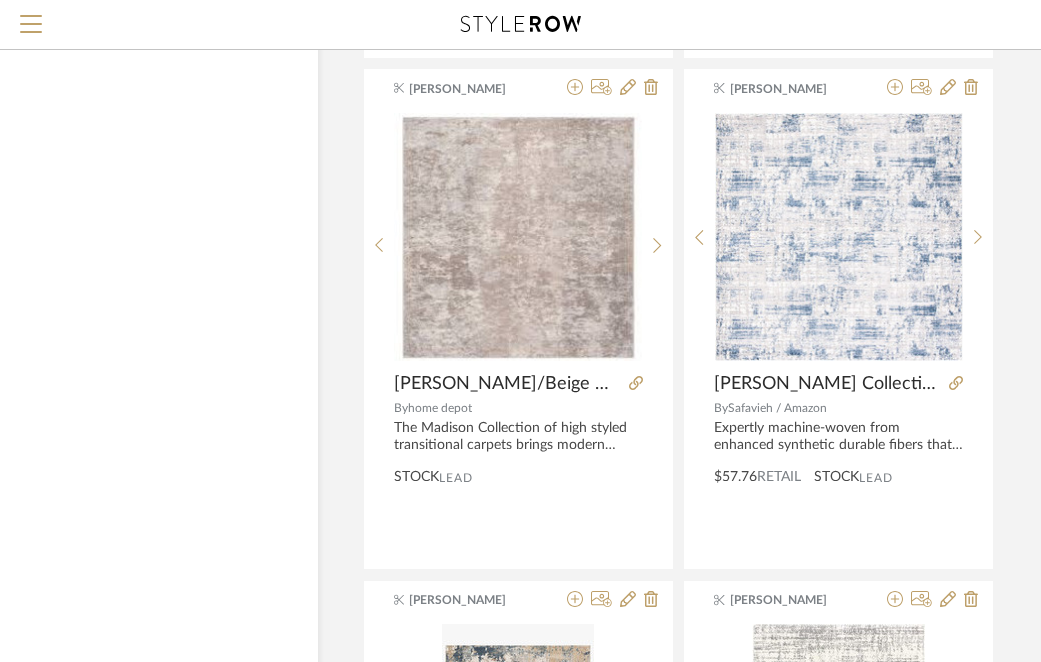 scroll, scrollTop: 17665, scrollLeft: 102, axis: both 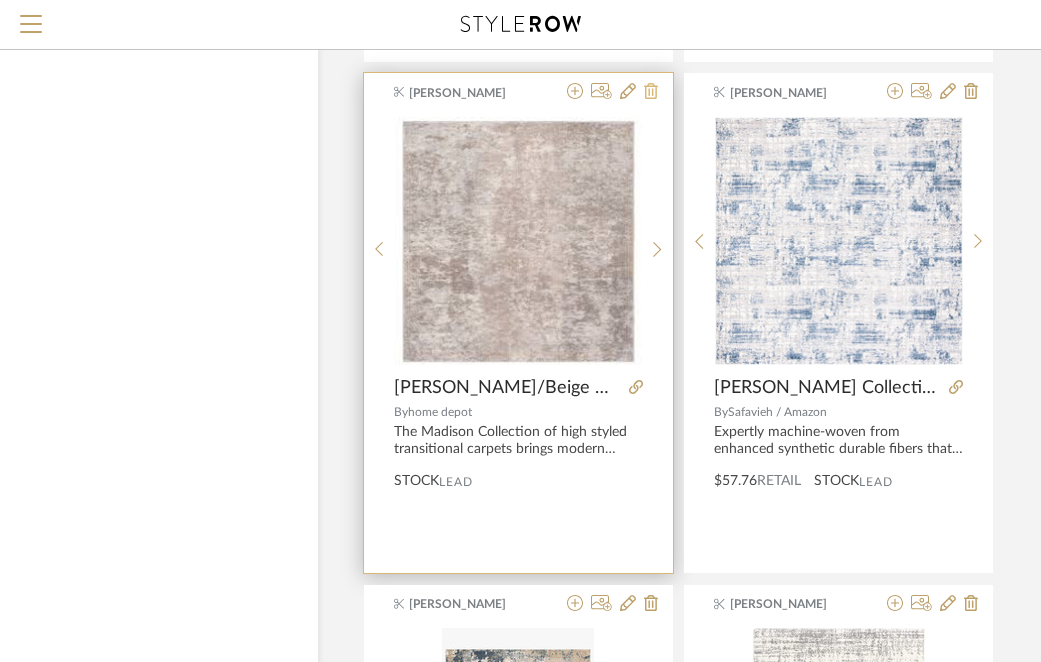 click 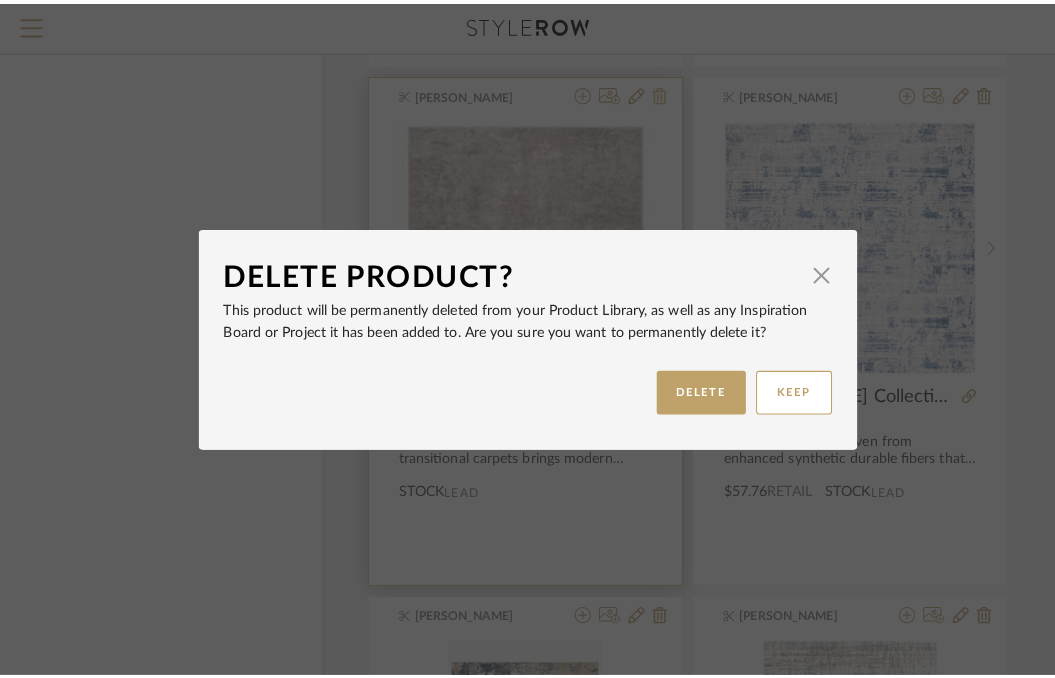 scroll, scrollTop: 0, scrollLeft: 0, axis: both 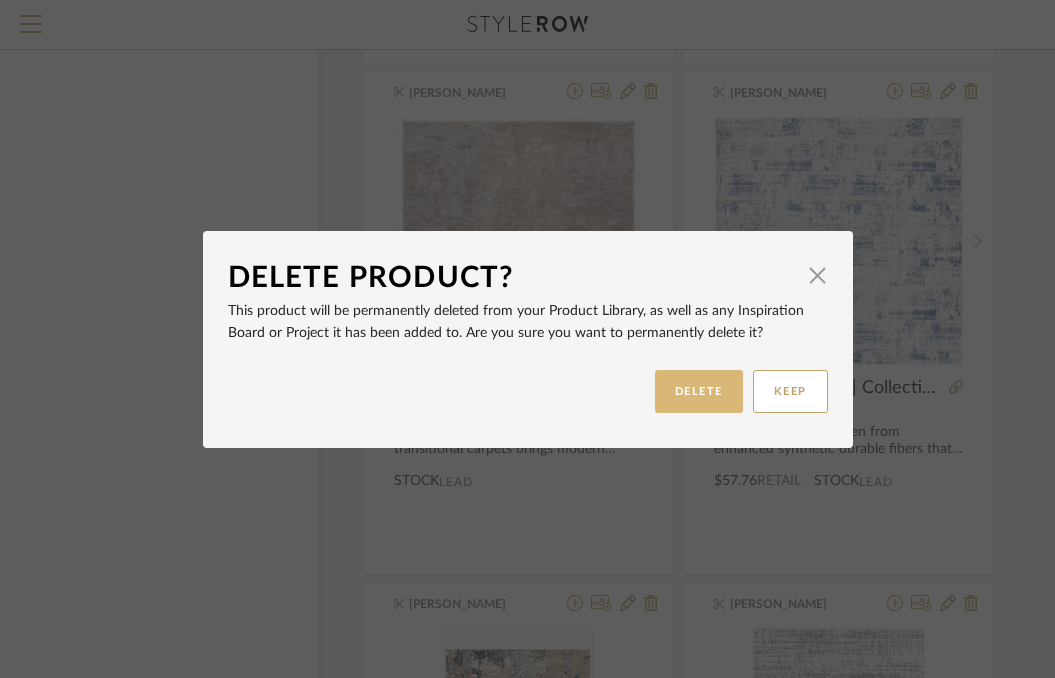 click on "DELETE" at bounding box center [699, 391] 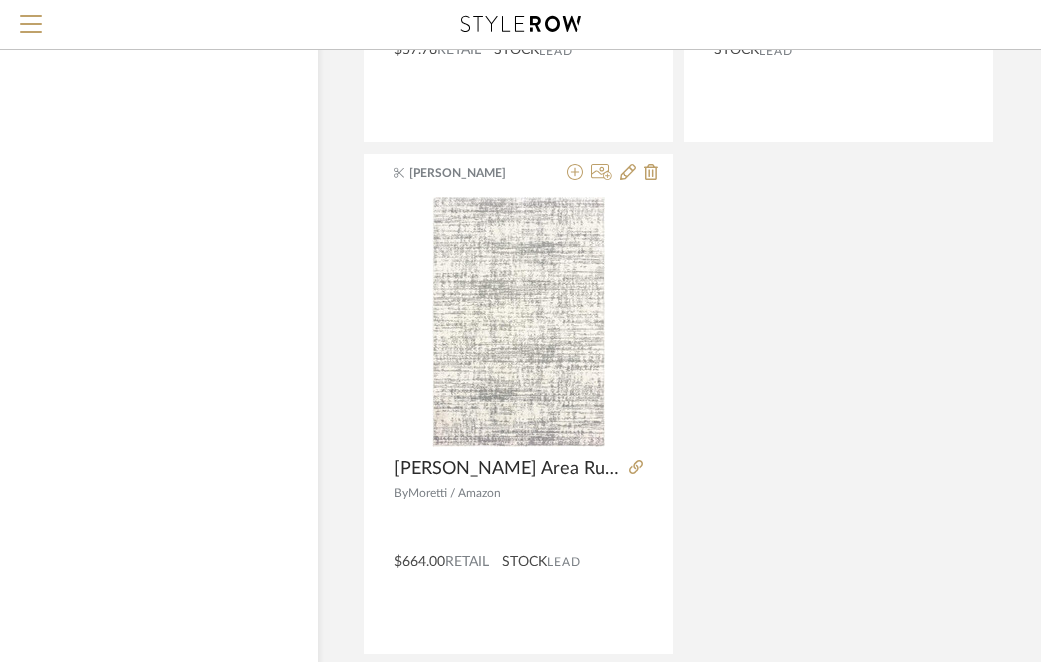 scroll, scrollTop: 18099, scrollLeft: 102, axis: both 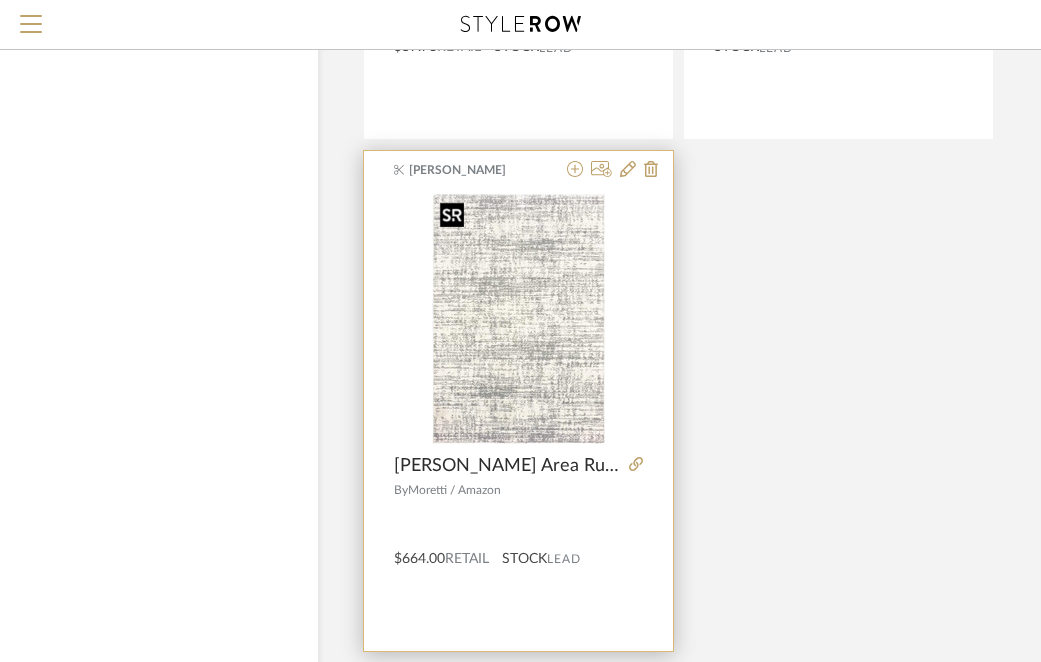 click at bounding box center [518, 319] 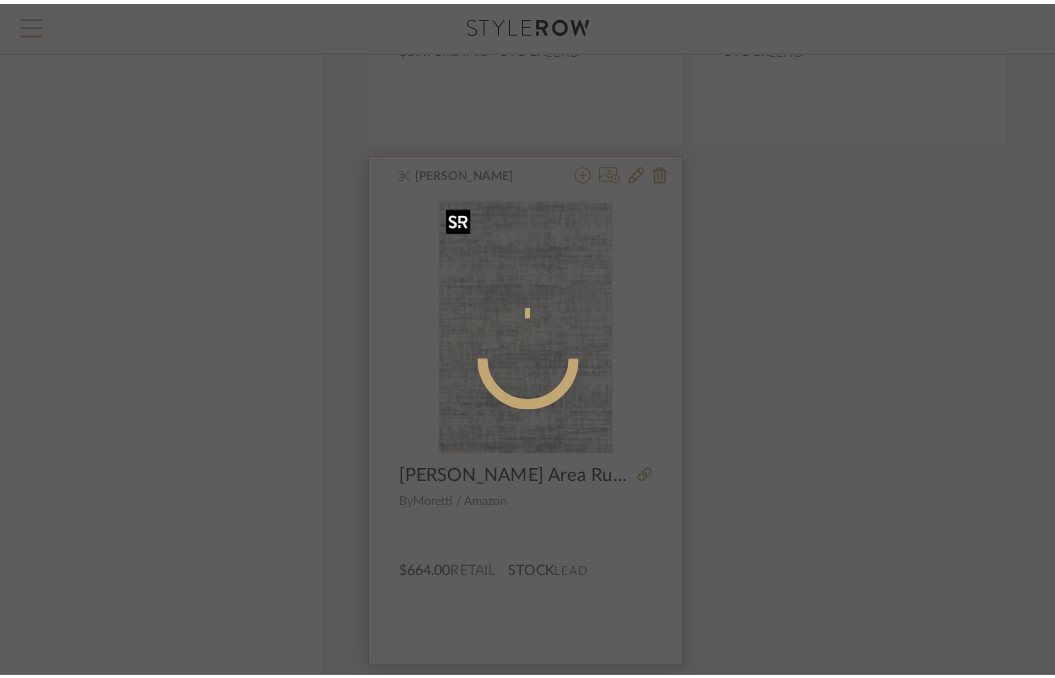 scroll, scrollTop: 0, scrollLeft: 0, axis: both 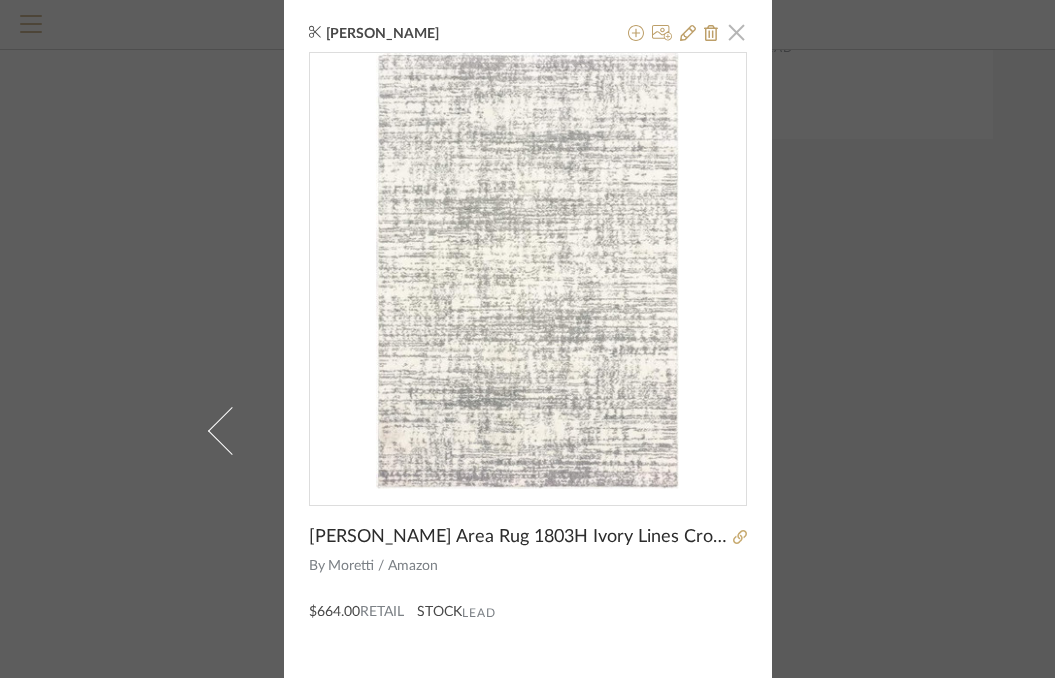 click 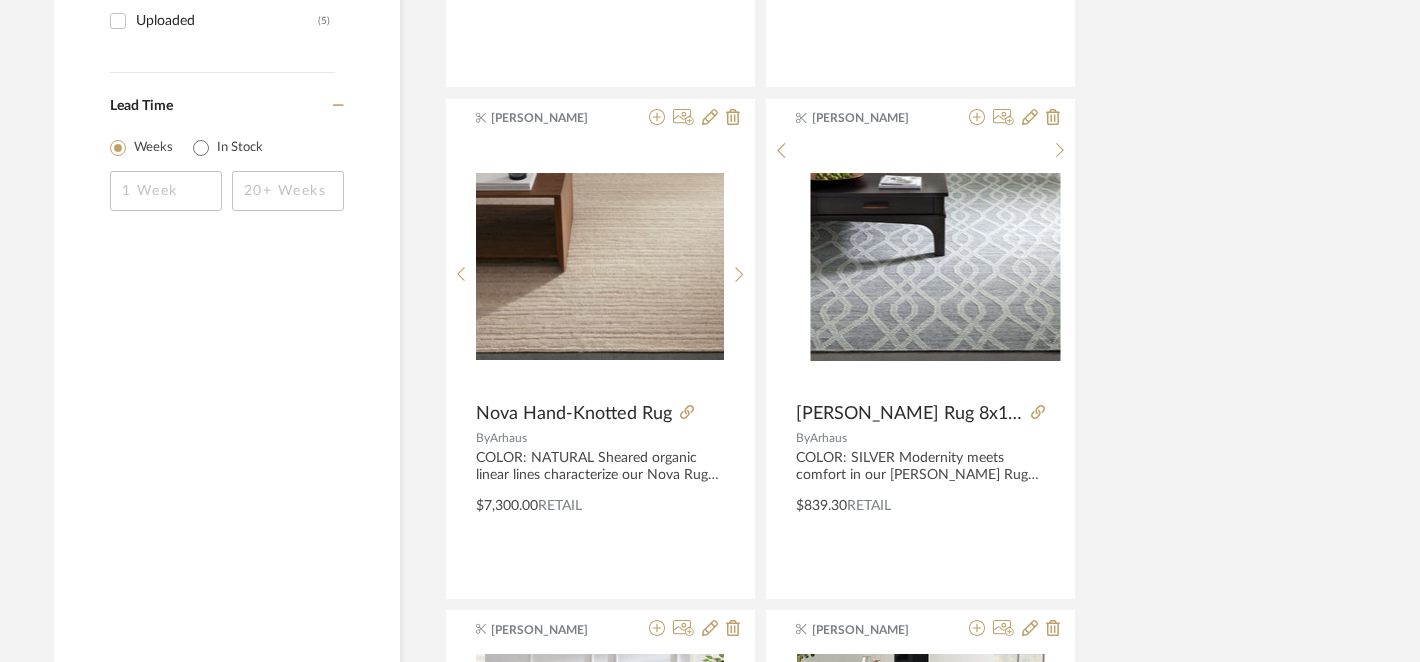 scroll, scrollTop: 0, scrollLeft: 20, axis: horizontal 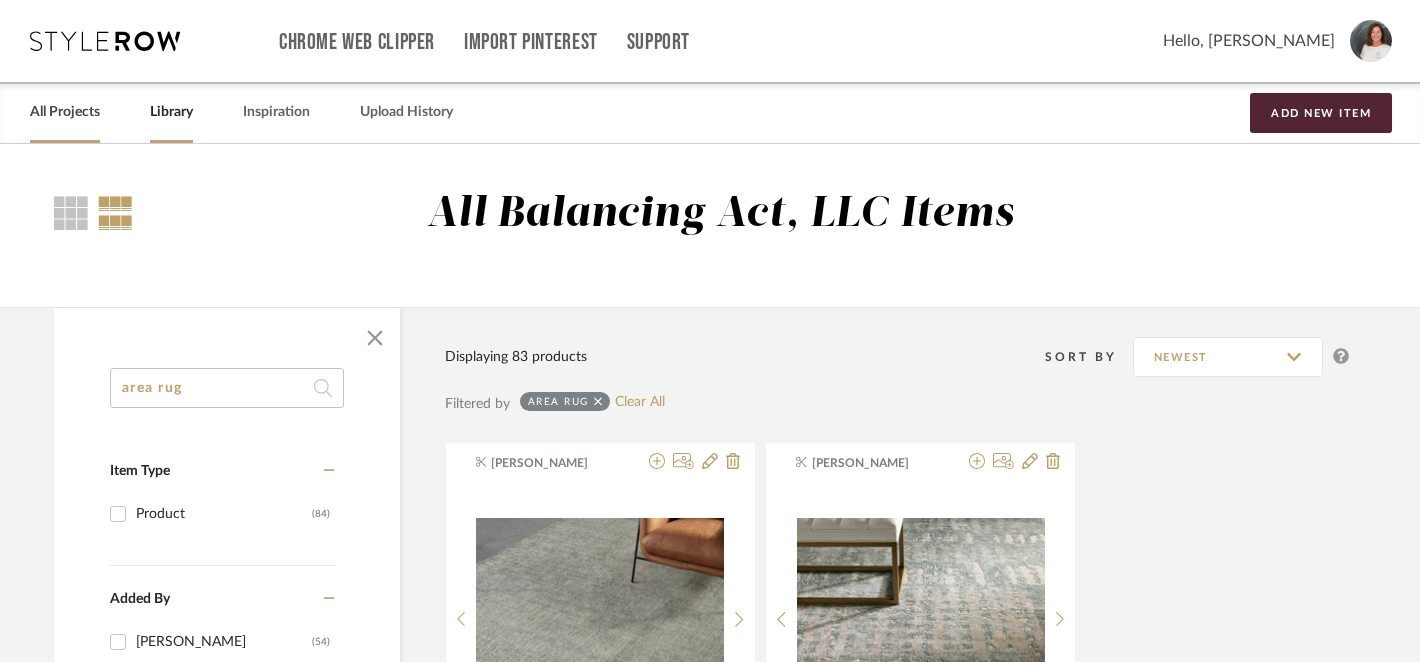 click on "All Projects" at bounding box center (65, 112) 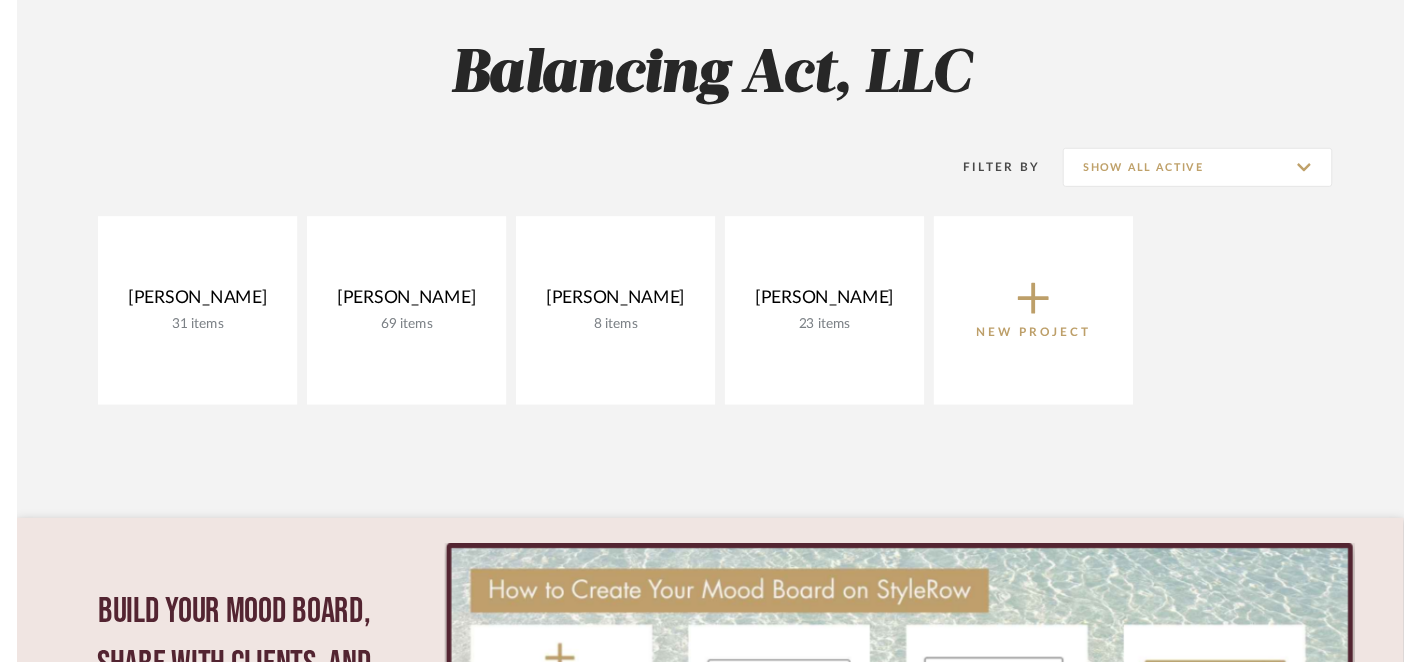 scroll, scrollTop: 213, scrollLeft: 0, axis: vertical 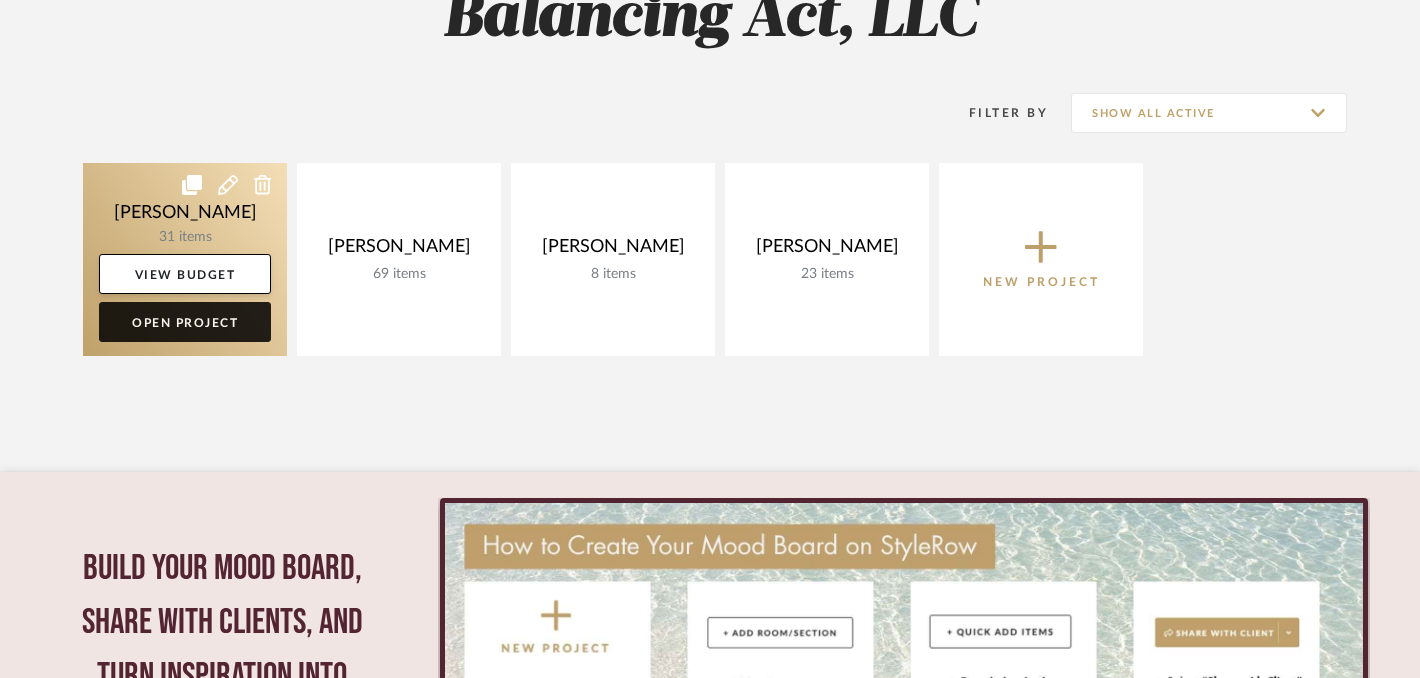click on "Open Project" 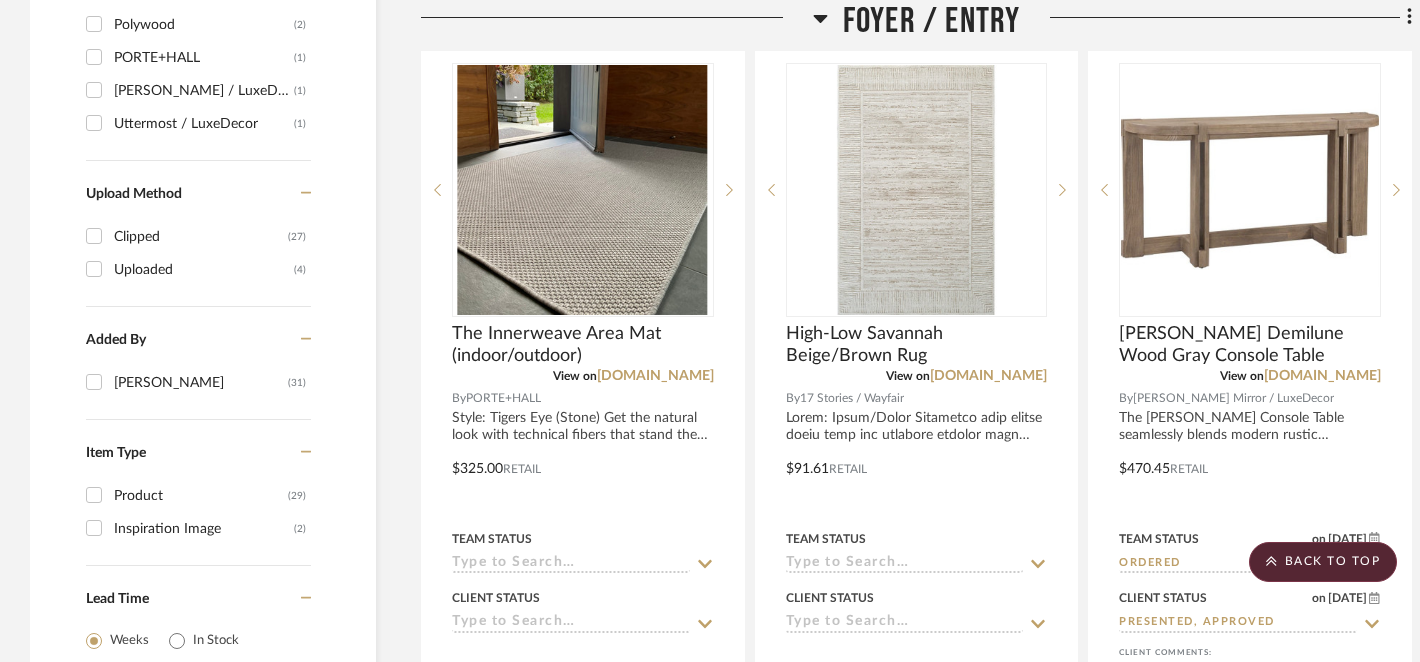 scroll, scrollTop: 2432, scrollLeft: 0, axis: vertical 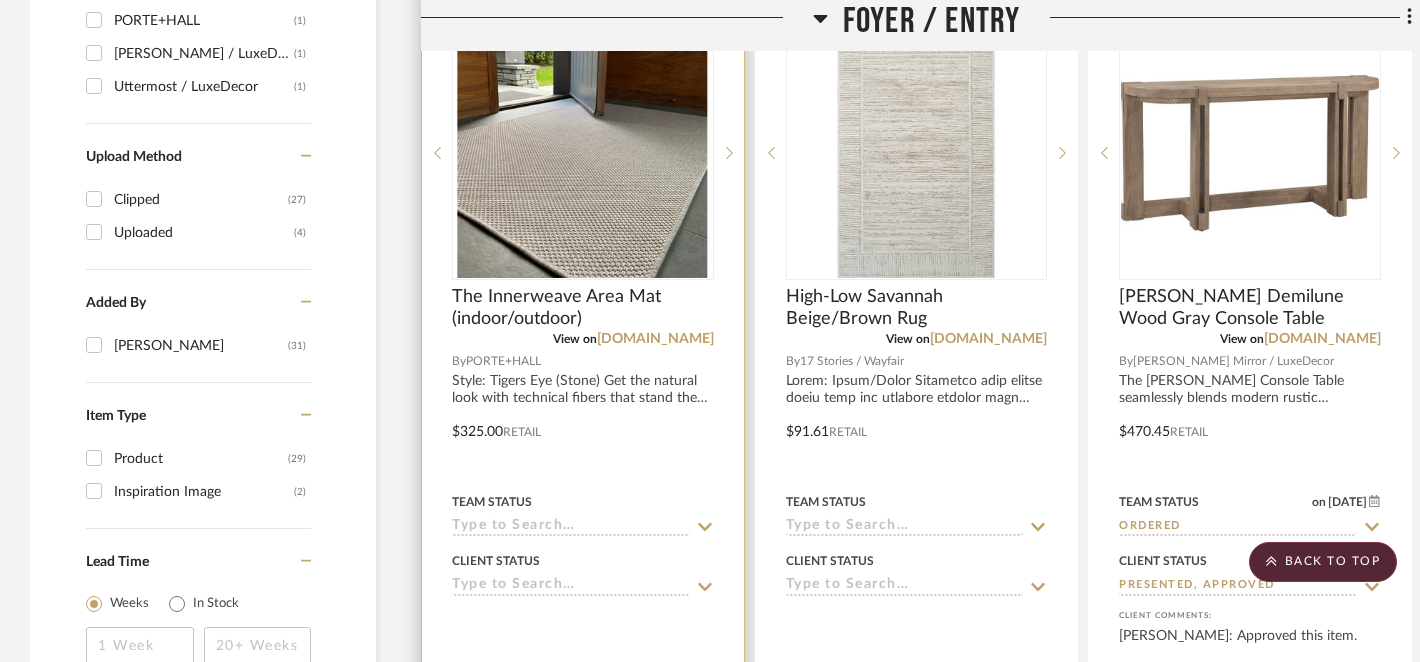 click 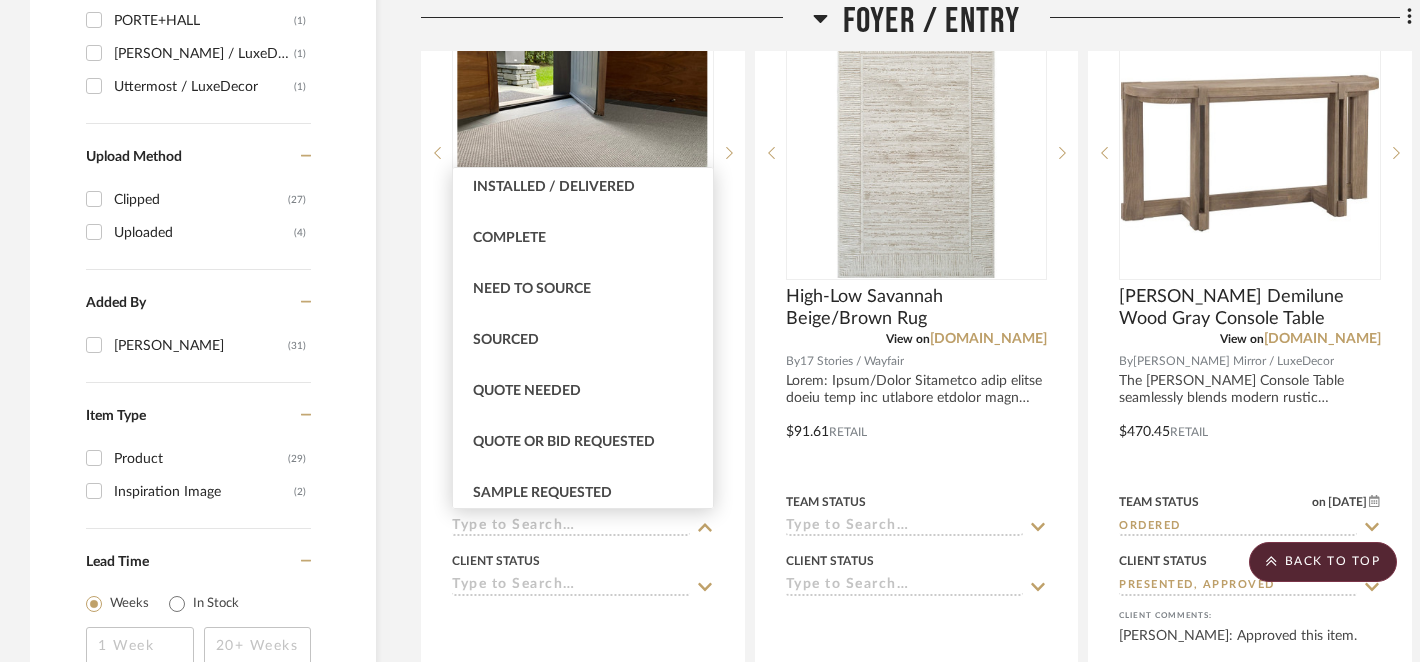 scroll, scrollTop: 518, scrollLeft: 0, axis: vertical 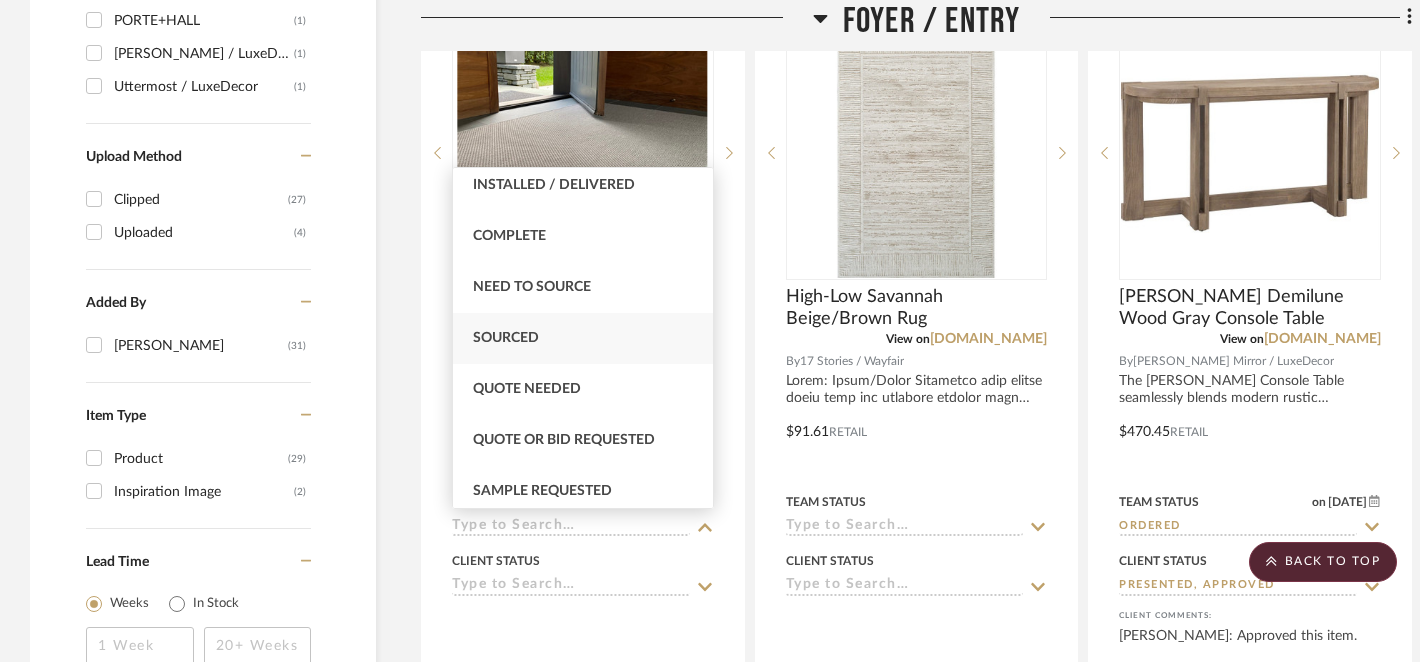 click on "Sourced" at bounding box center [506, 338] 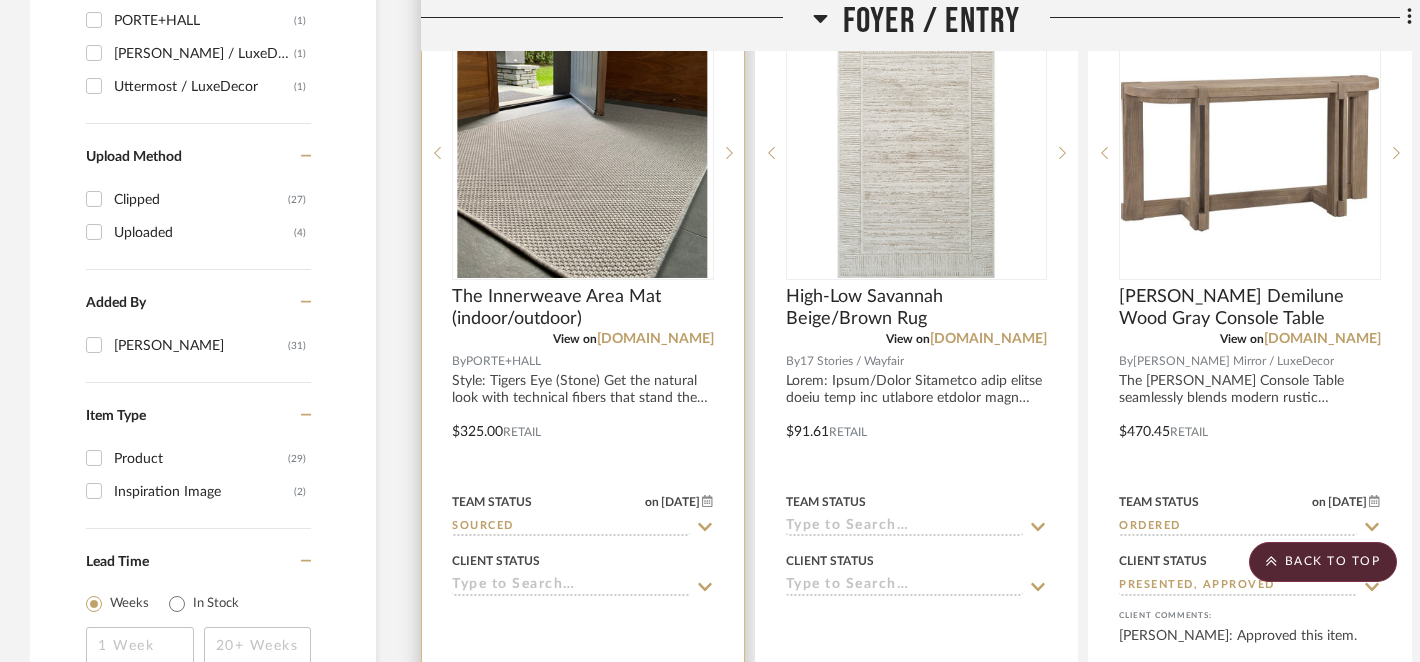 click 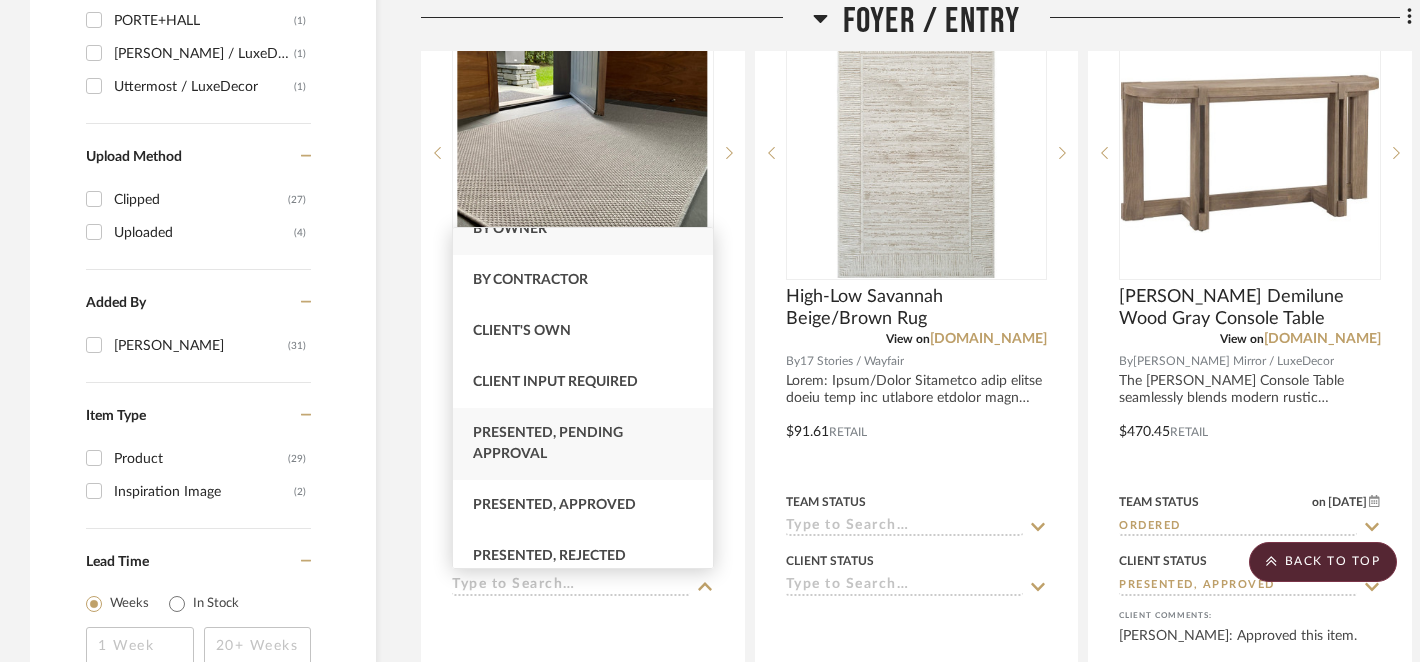 scroll, scrollTop: 32, scrollLeft: 0, axis: vertical 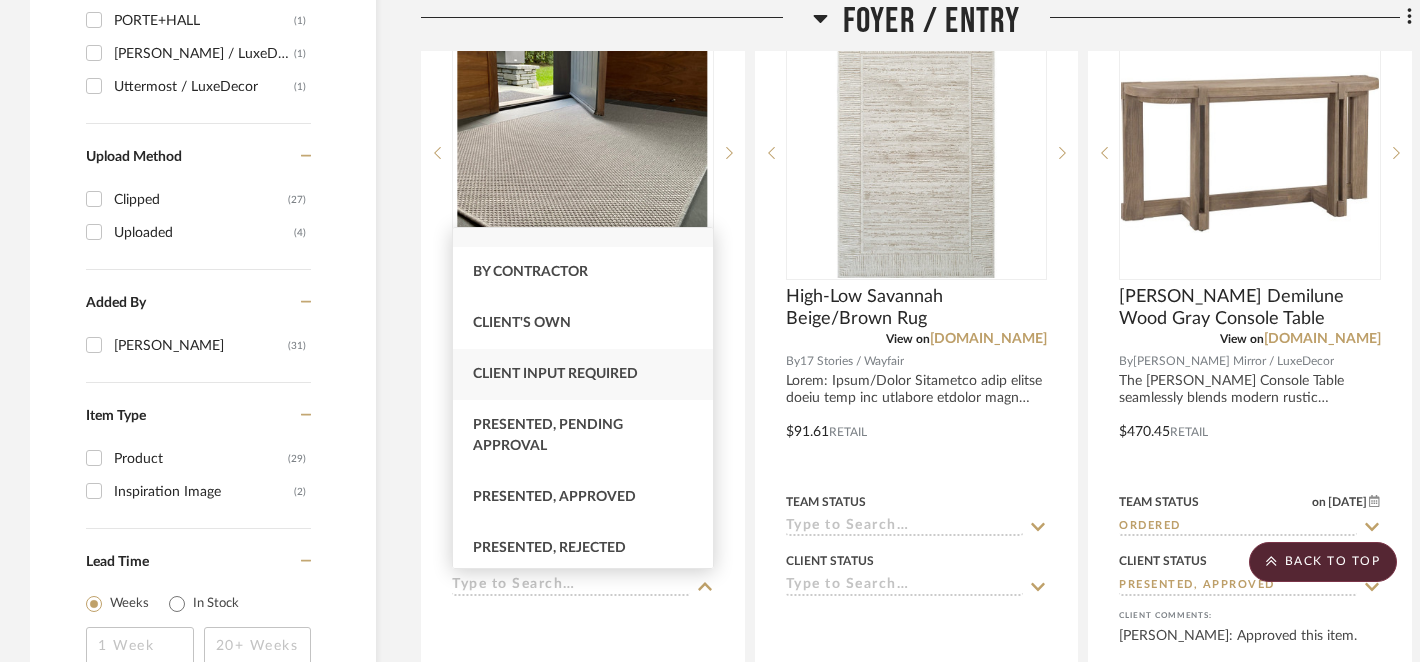 click on "Client Input Required" at bounding box center (555, 374) 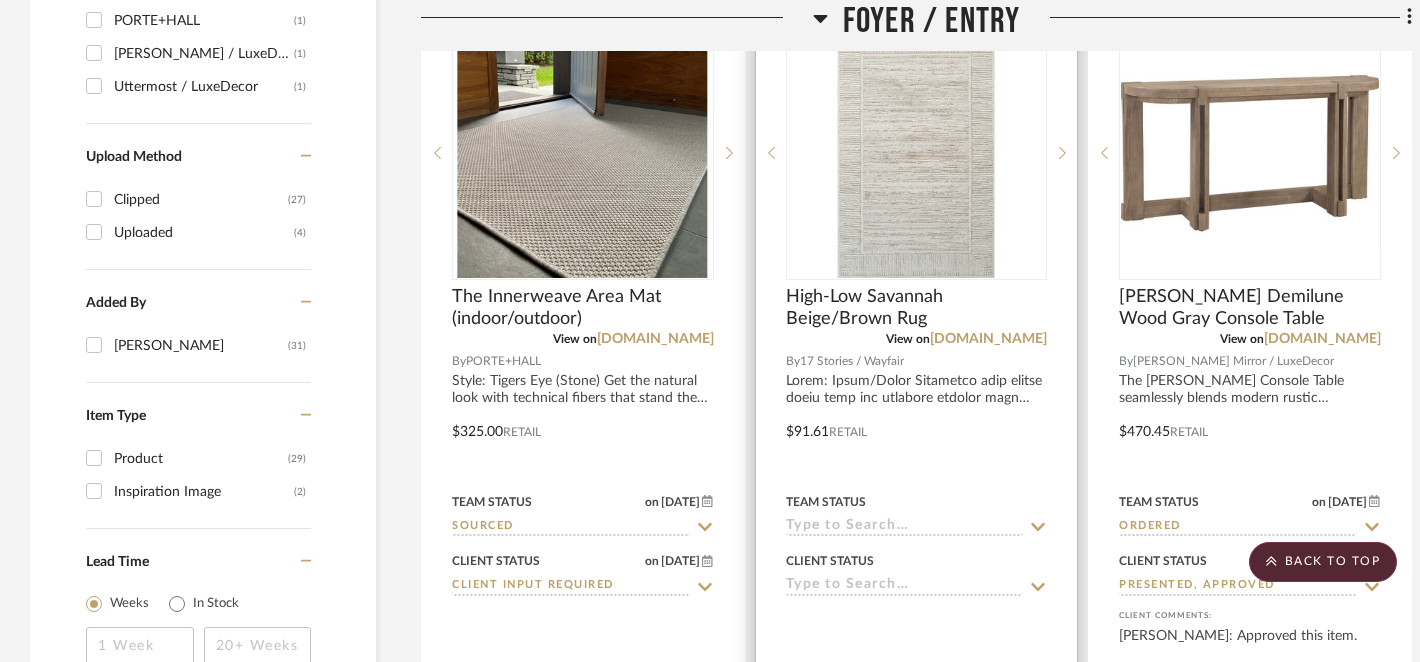 click 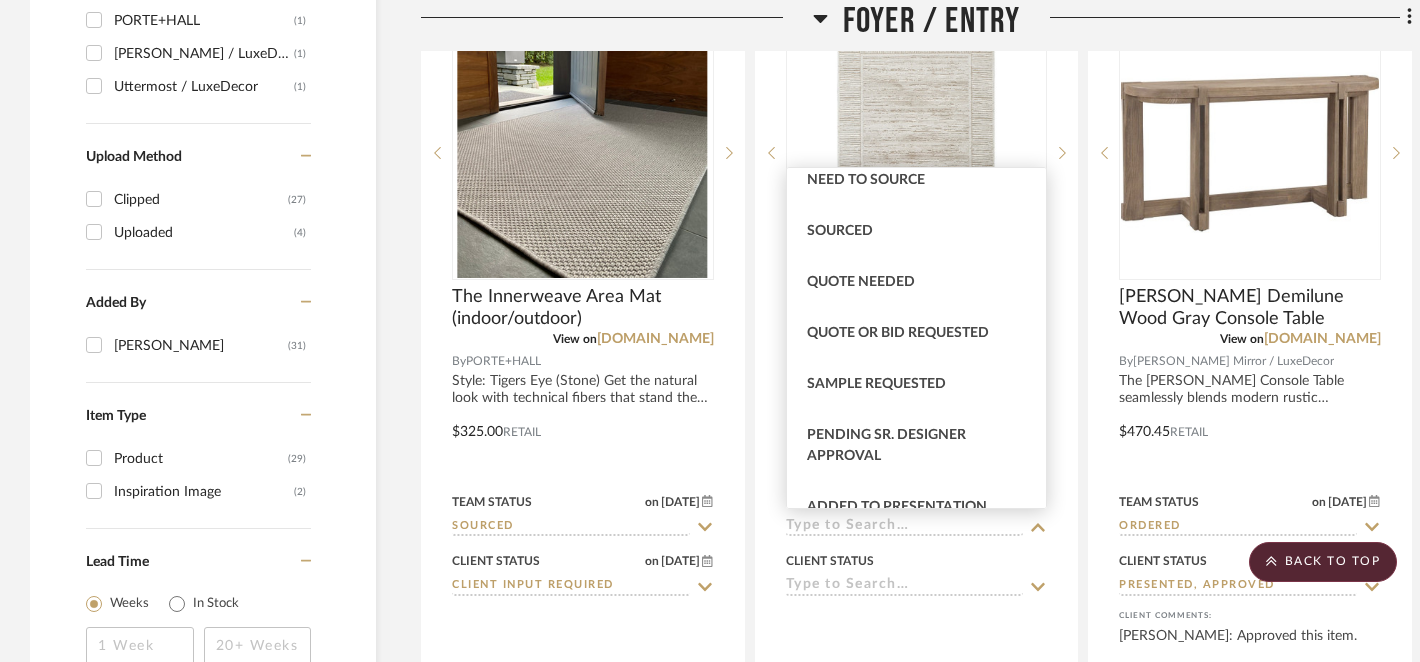 scroll, scrollTop: 616, scrollLeft: 0, axis: vertical 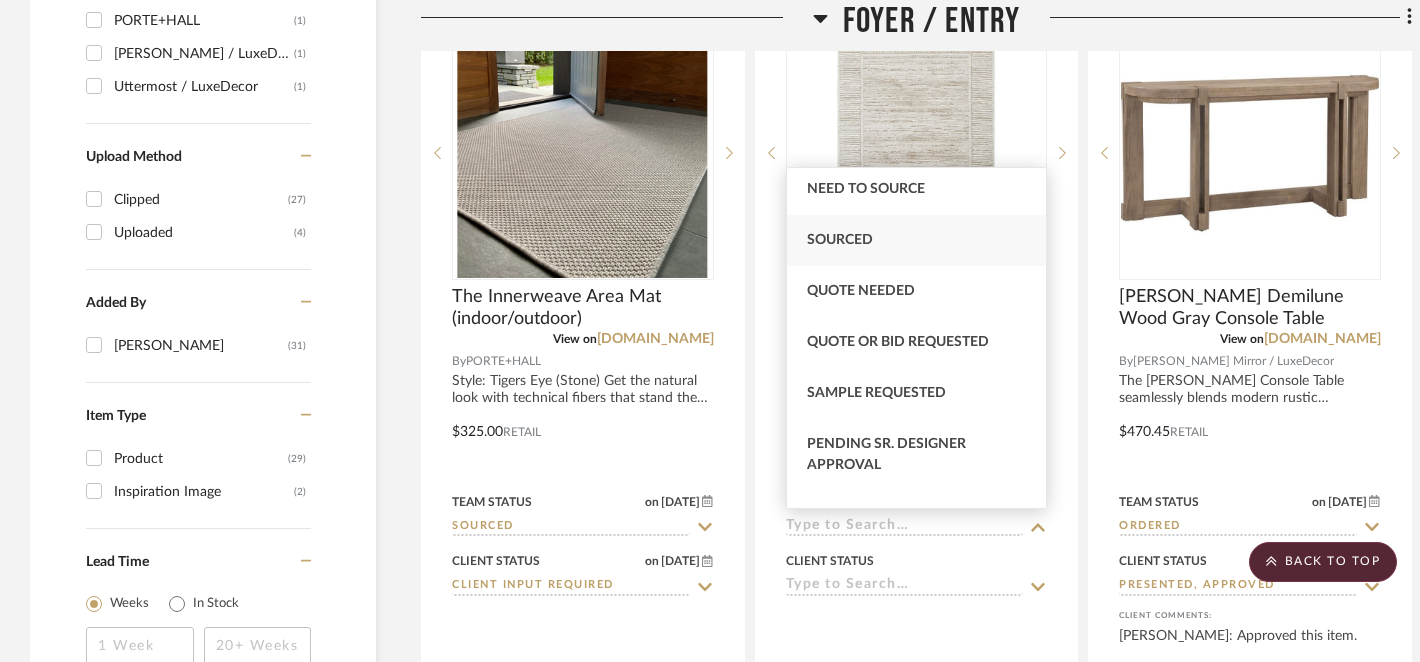click on "Sourced" at bounding box center [840, 240] 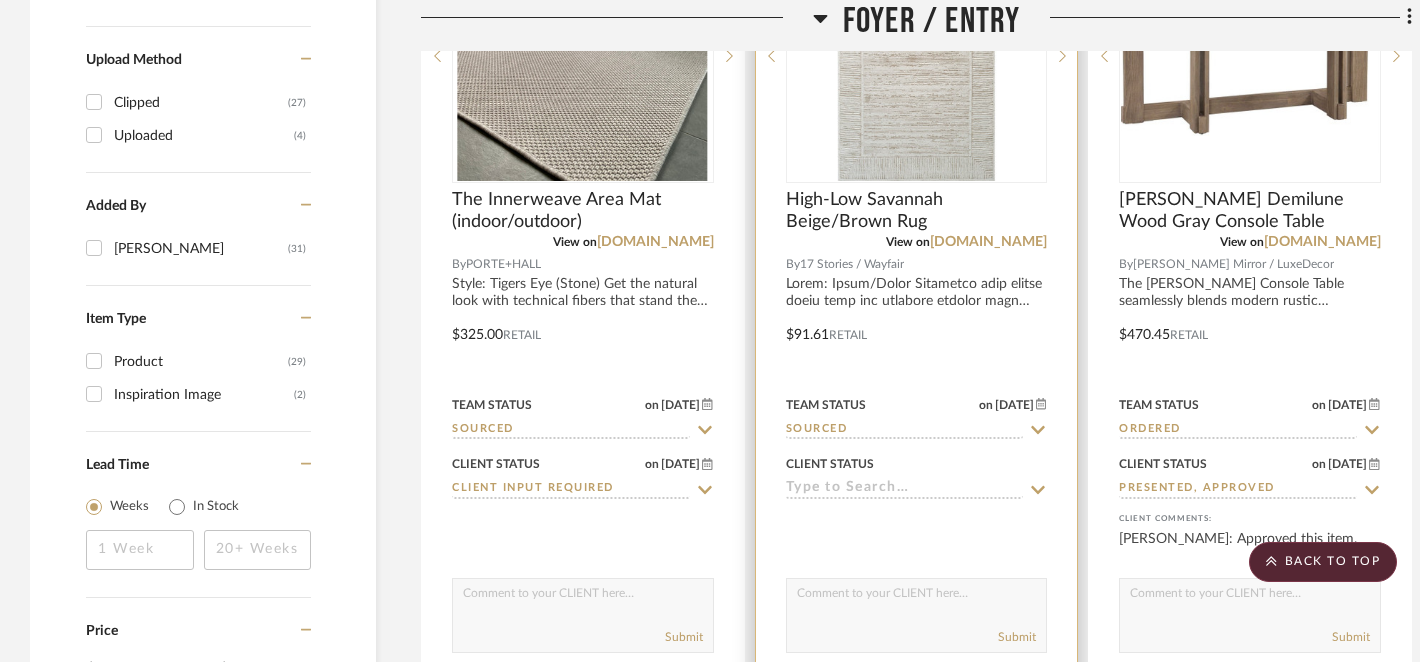 scroll, scrollTop: 2532, scrollLeft: 0, axis: vertical 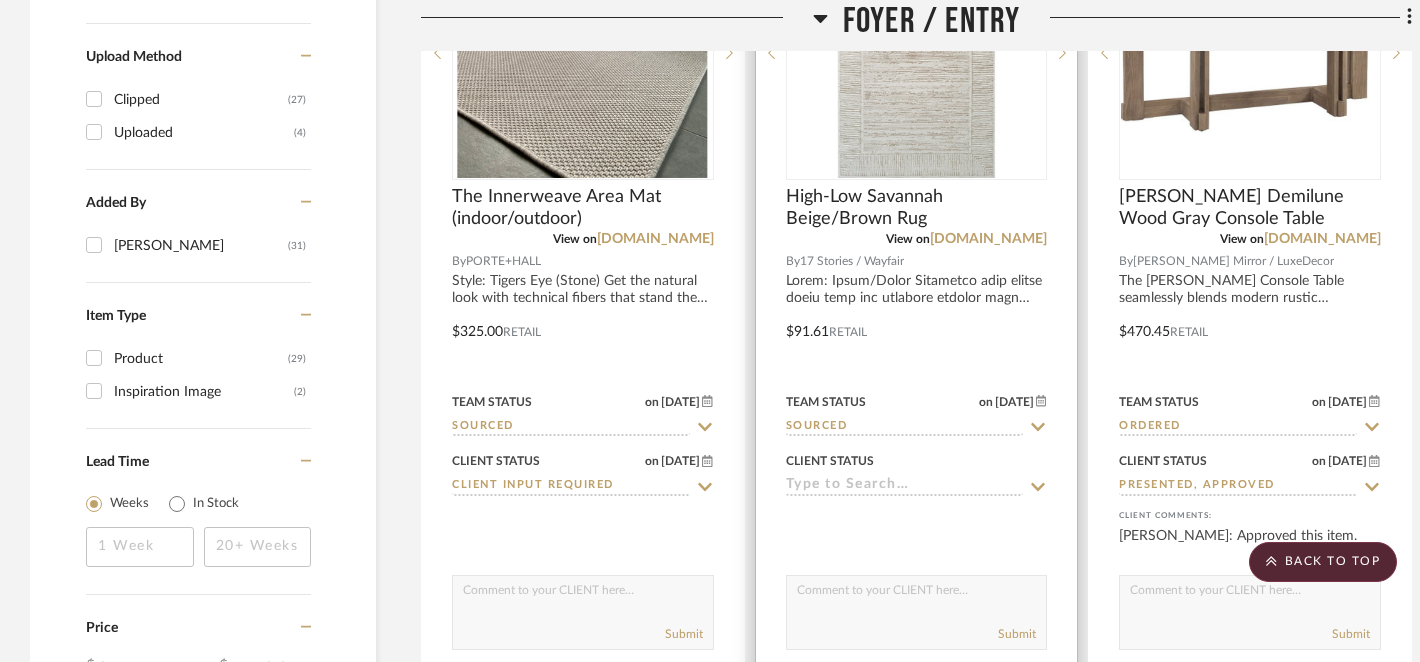 click 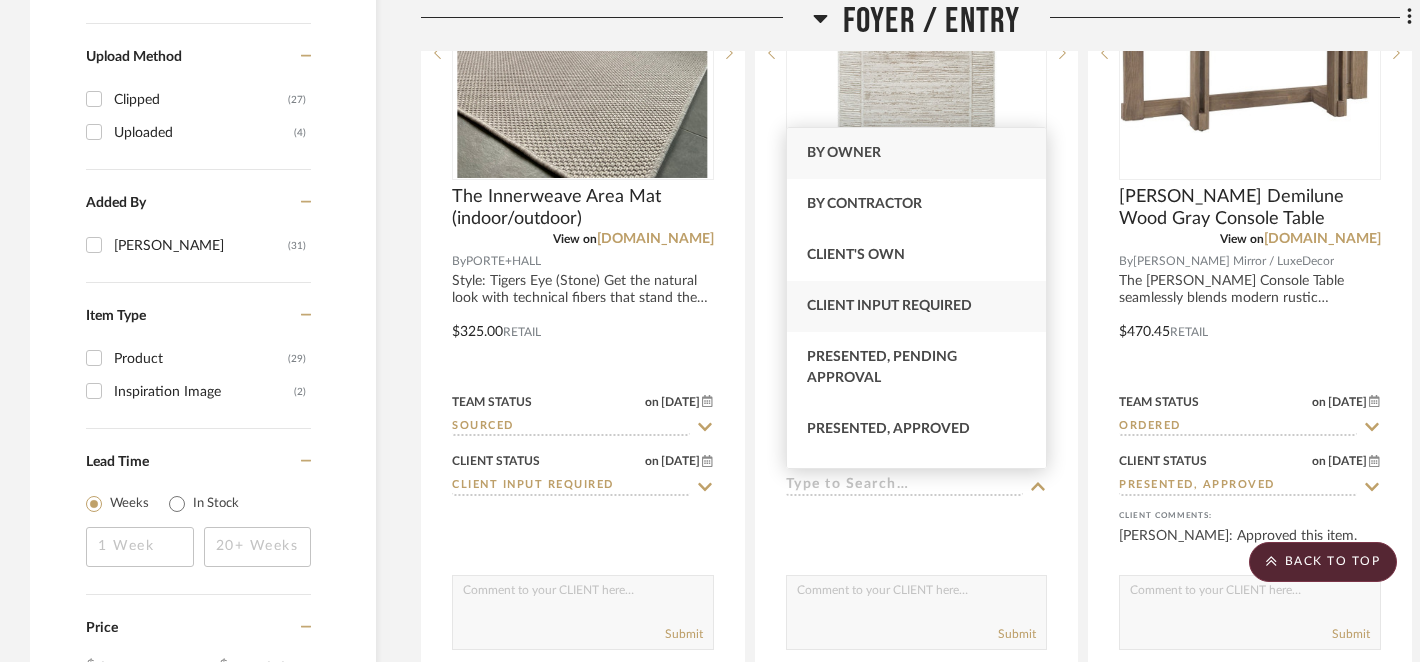 click on "Client Input Required" at bounding box center (917, 306) 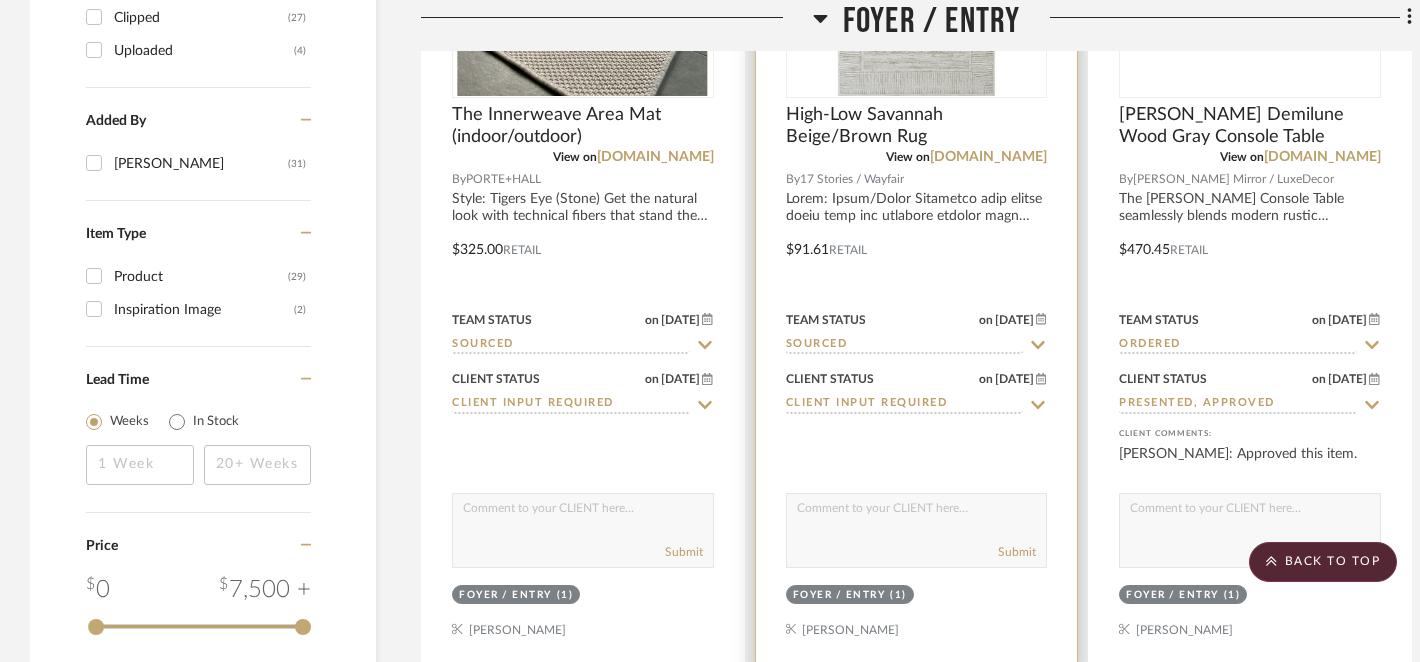 scroll, scrollTop: 2615, scrollLeft: 0, axis: vertical 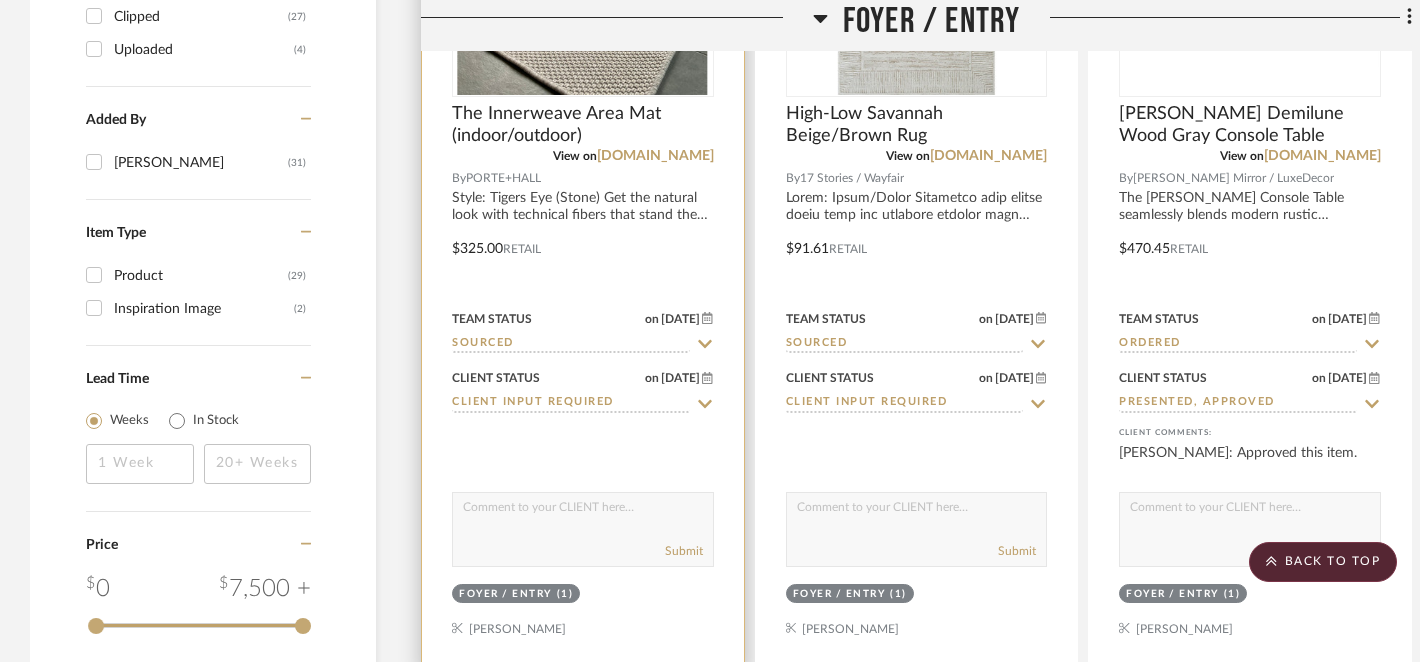 click at bounding box center [583, 512] 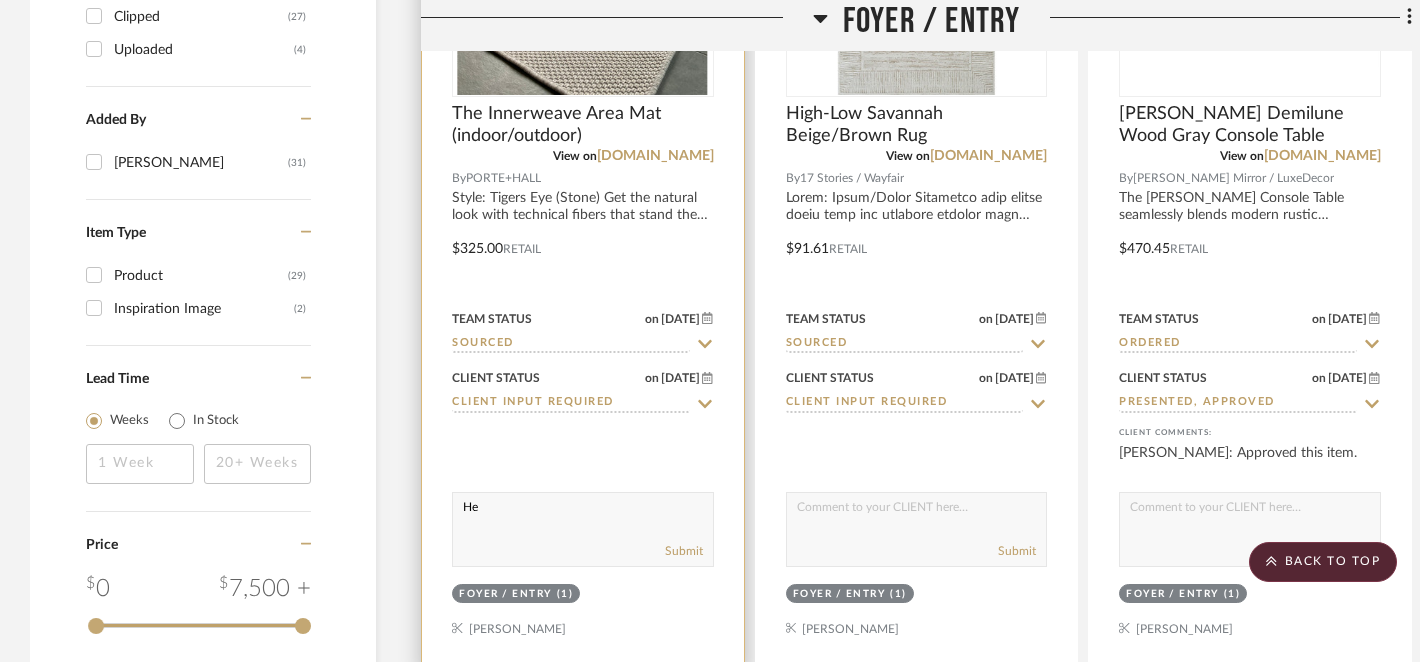 type on "H" 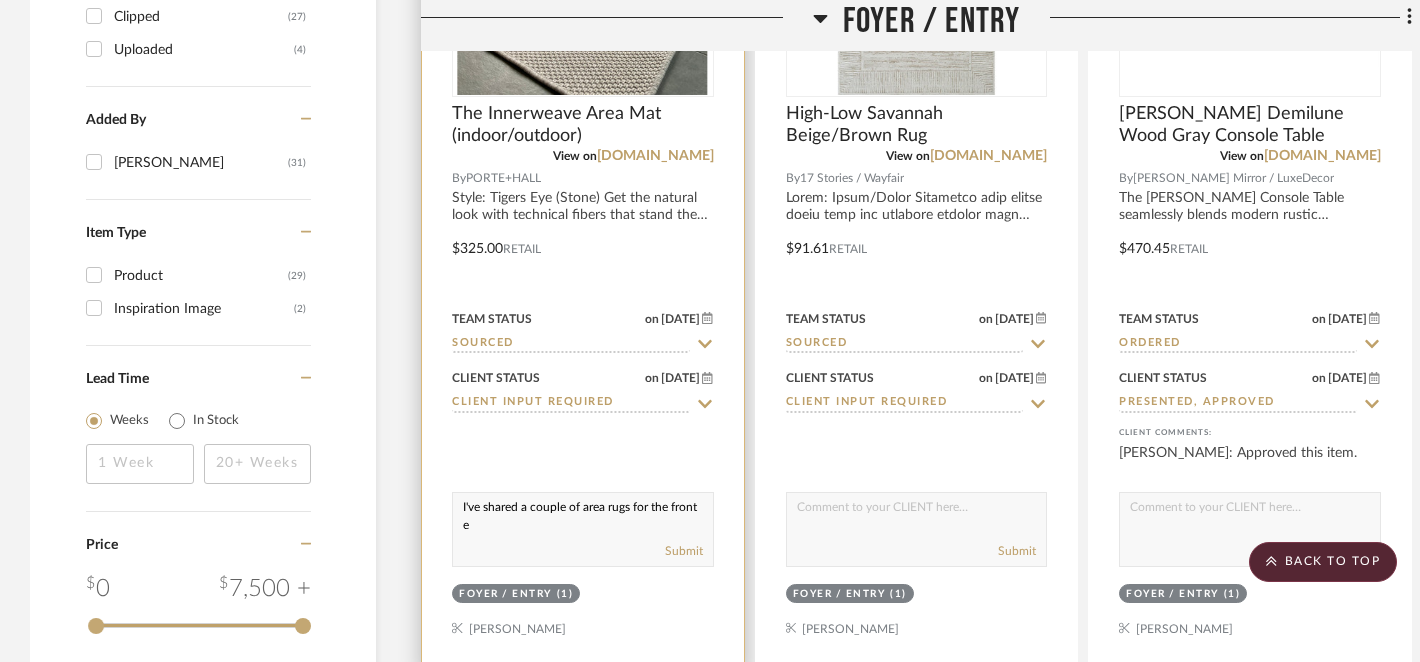 scroll, scrollTop: 1, scrollLeft: 0, axis: vertical 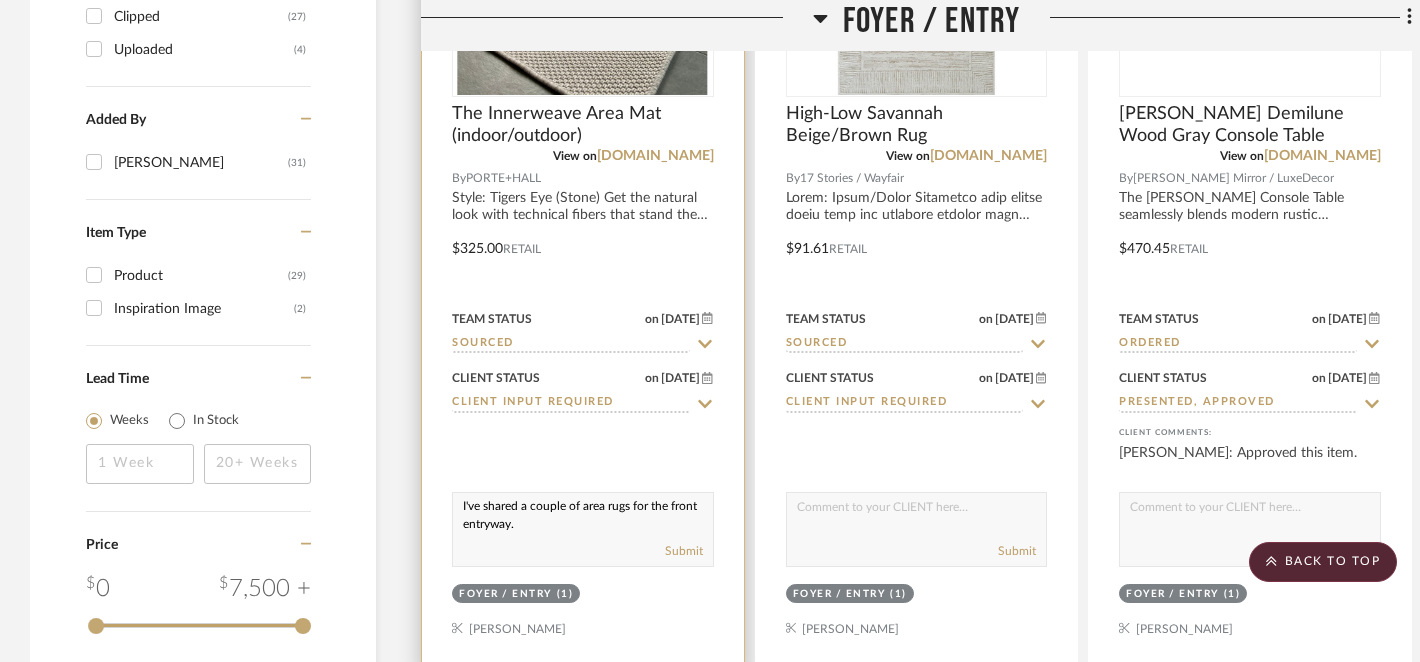 click on "I've shared a couple of area rugs for the front entryway." at bounding box center (583, 512) 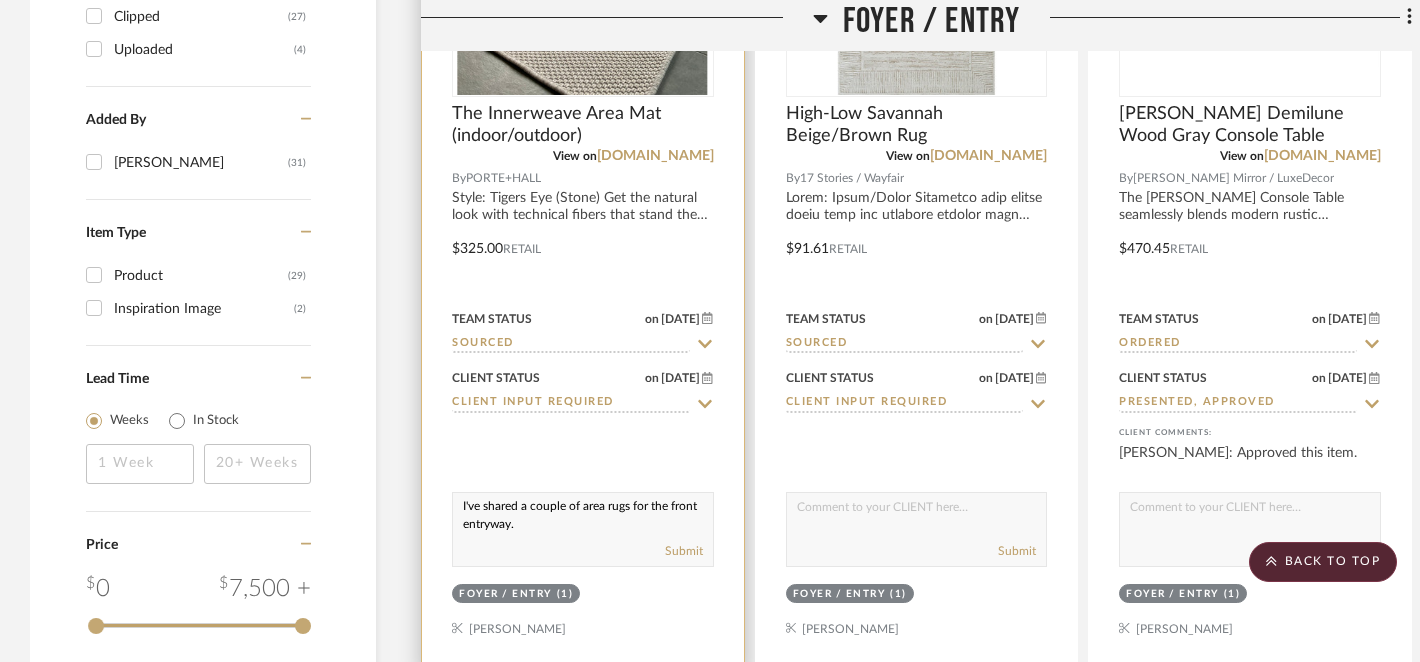 click on "I've shared a couple of area rugs for the front entryway." at bounding box center (583, 512) 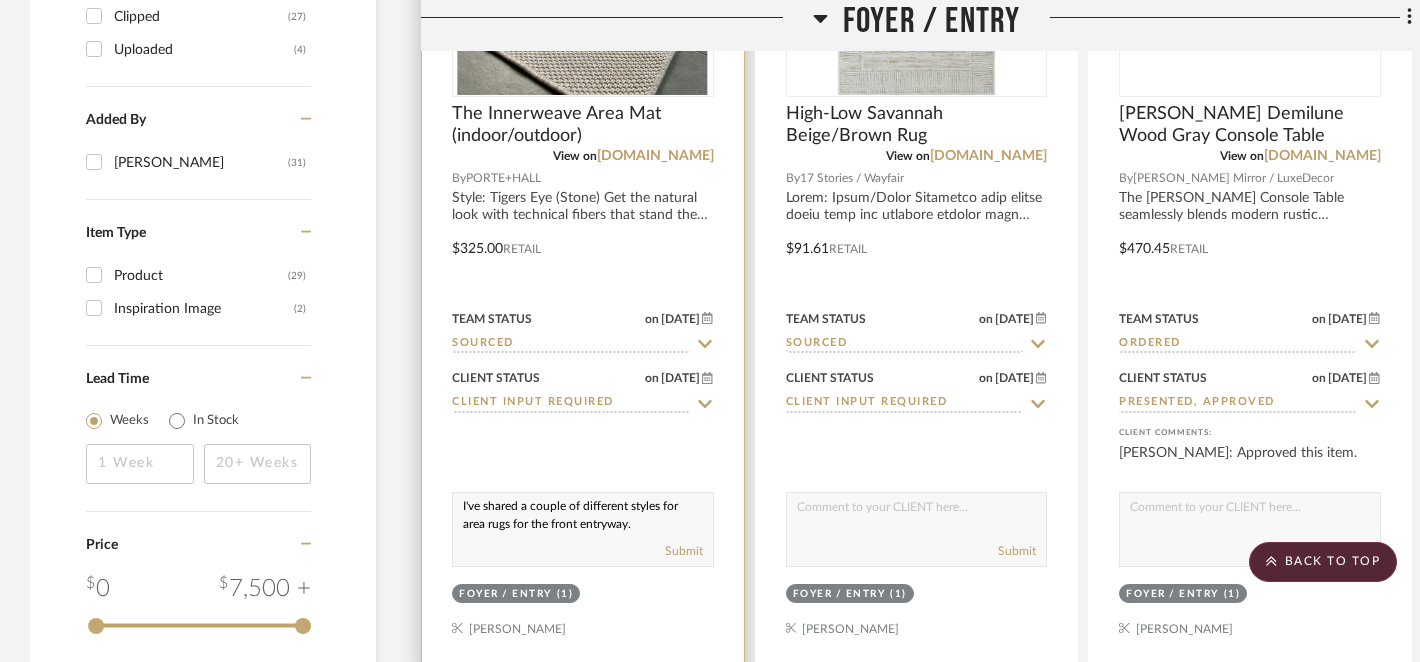 click on "I've shared a couple of different styles for area rugs for the front entryway." at bounding box center [583, 512] 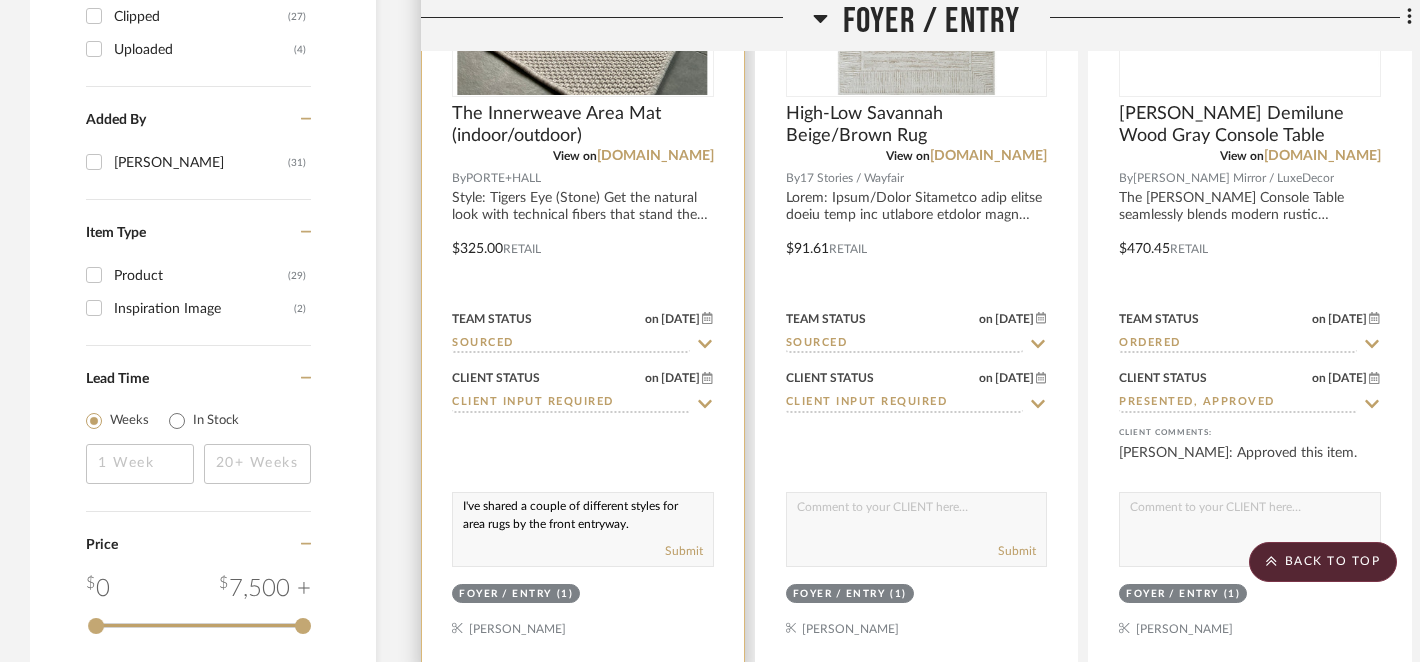 click on "I've shared a couple of different styles for area rugs by the front entryway." at bounding box center (583, 512) 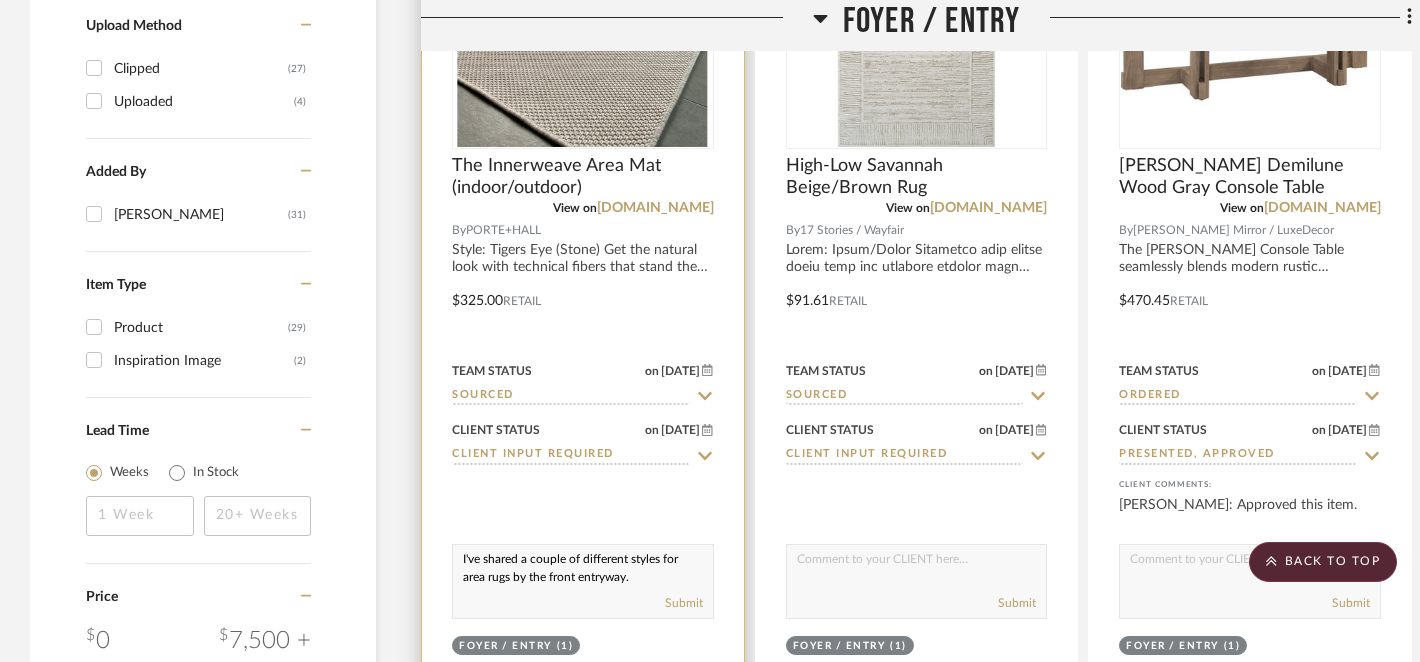 scroll, scrollTop: 2570, scrollLeft: 0, axis: vertical 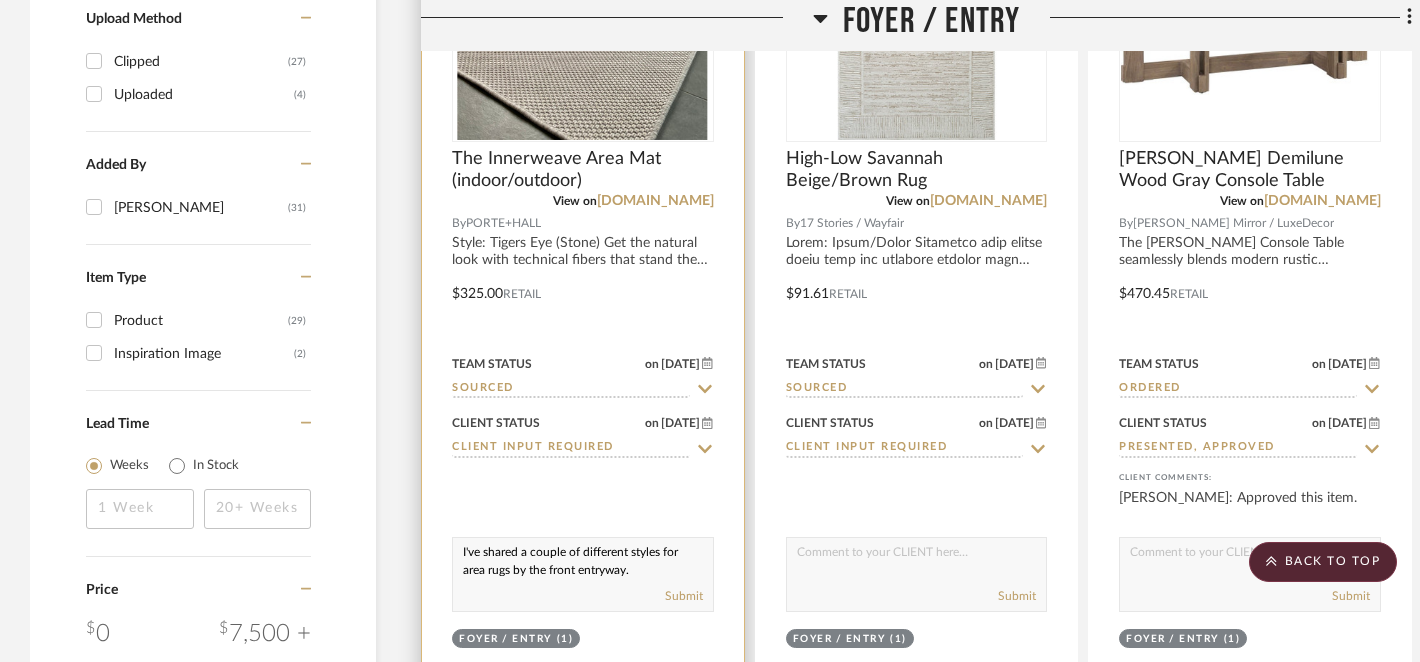 click on "I've shared a couple of different styles for area rugs by the front entryway." at bounding box center [583, 557] 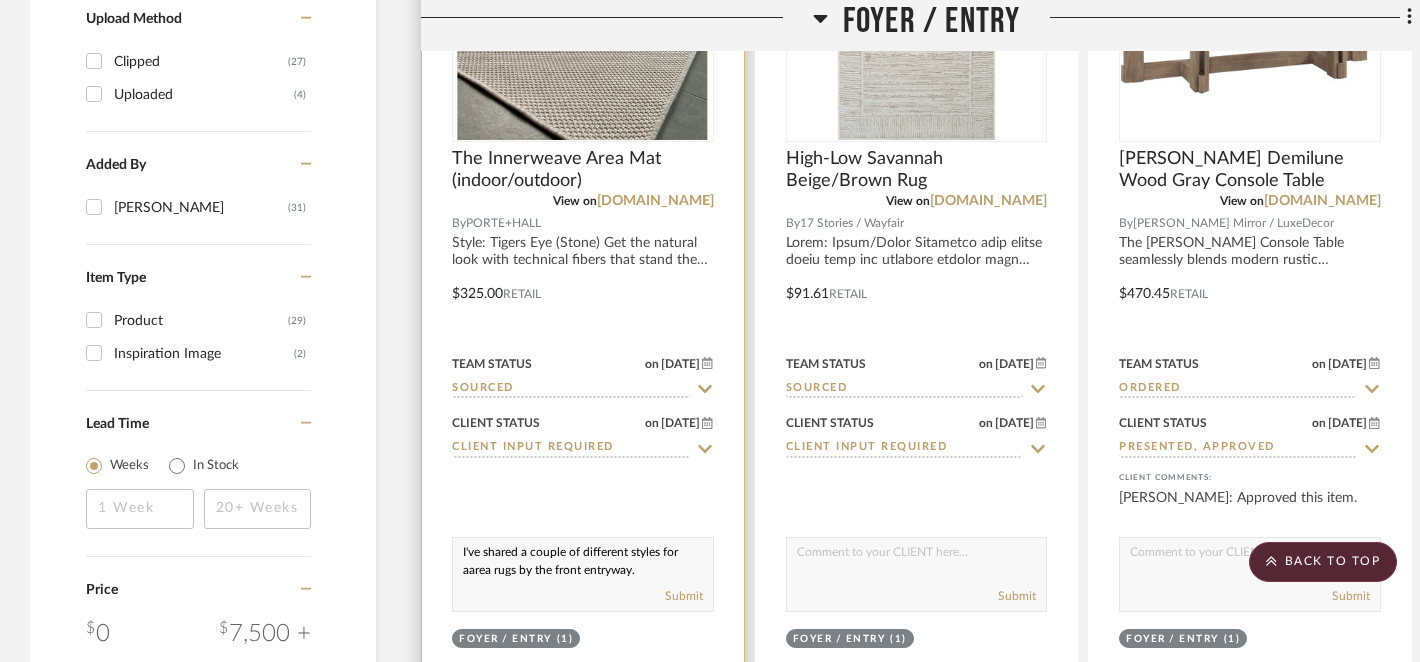 scroll, scrollTop: 1, scrollLeft: 0, axis: vertical 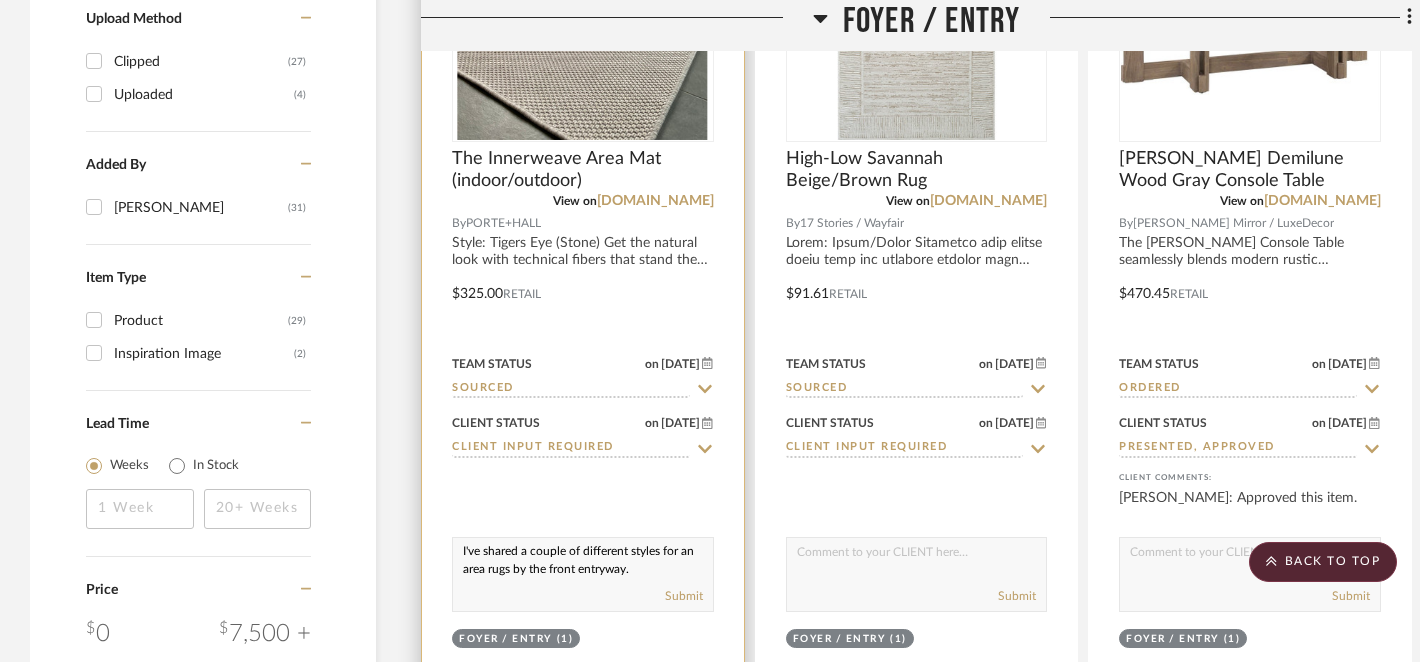 click on "I've shared a couple of different styles for an area rugs by the front entryway." at bounding box center [583, 557] 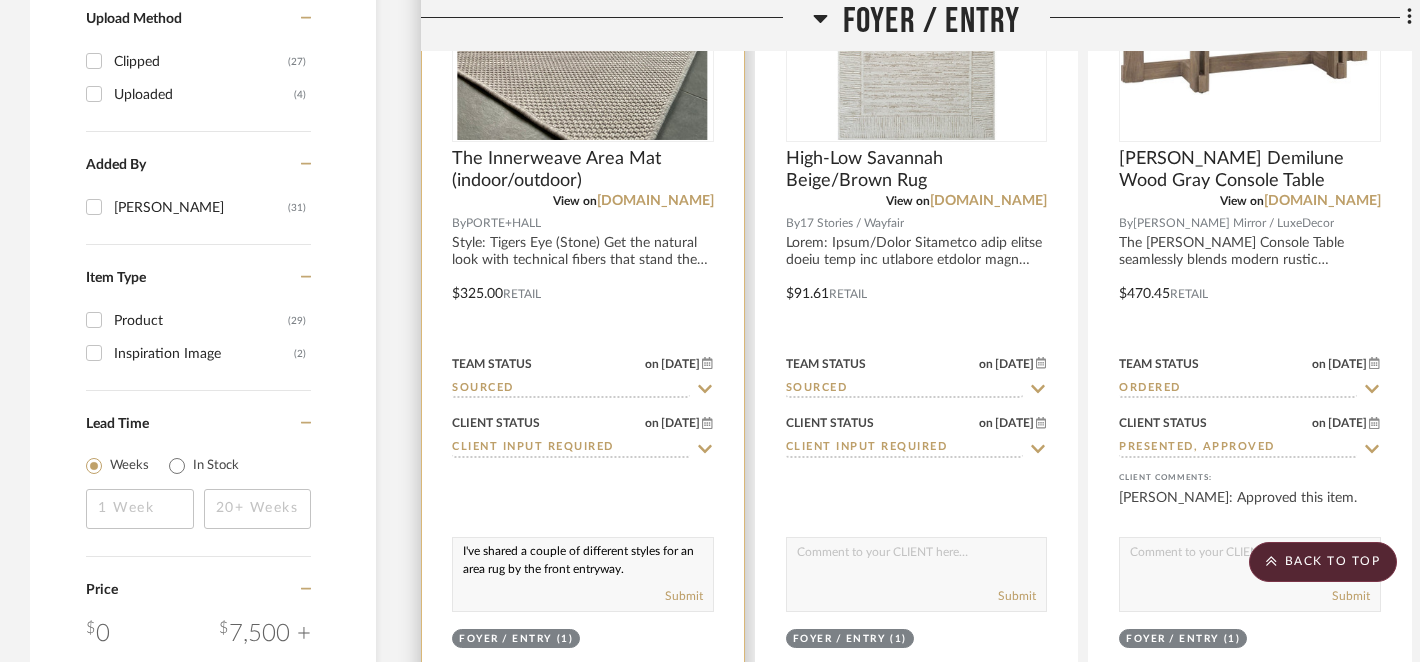 click on "I've shared a couple of different styles for an area rug by the front entryway." at bounding box center [583, 557] 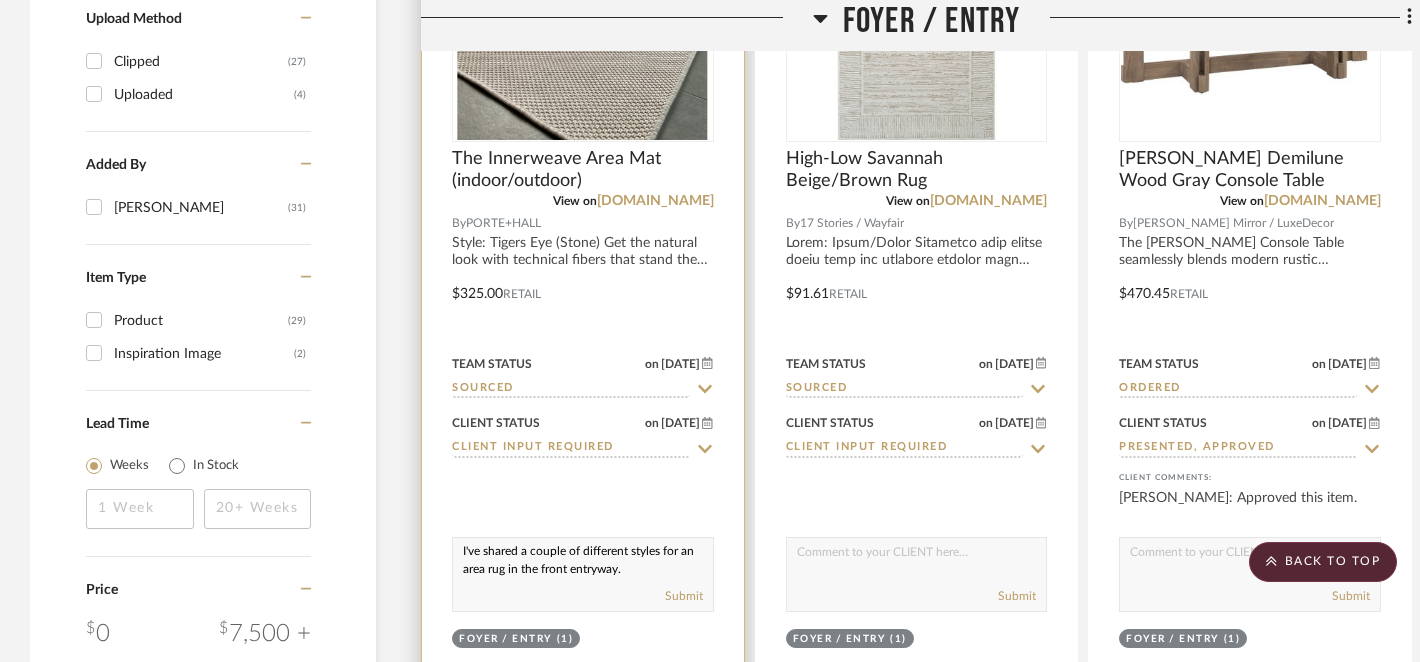 click on "I've shared a couple of different styles for an area rug in the front entryway." at bounding box center (583, 557) 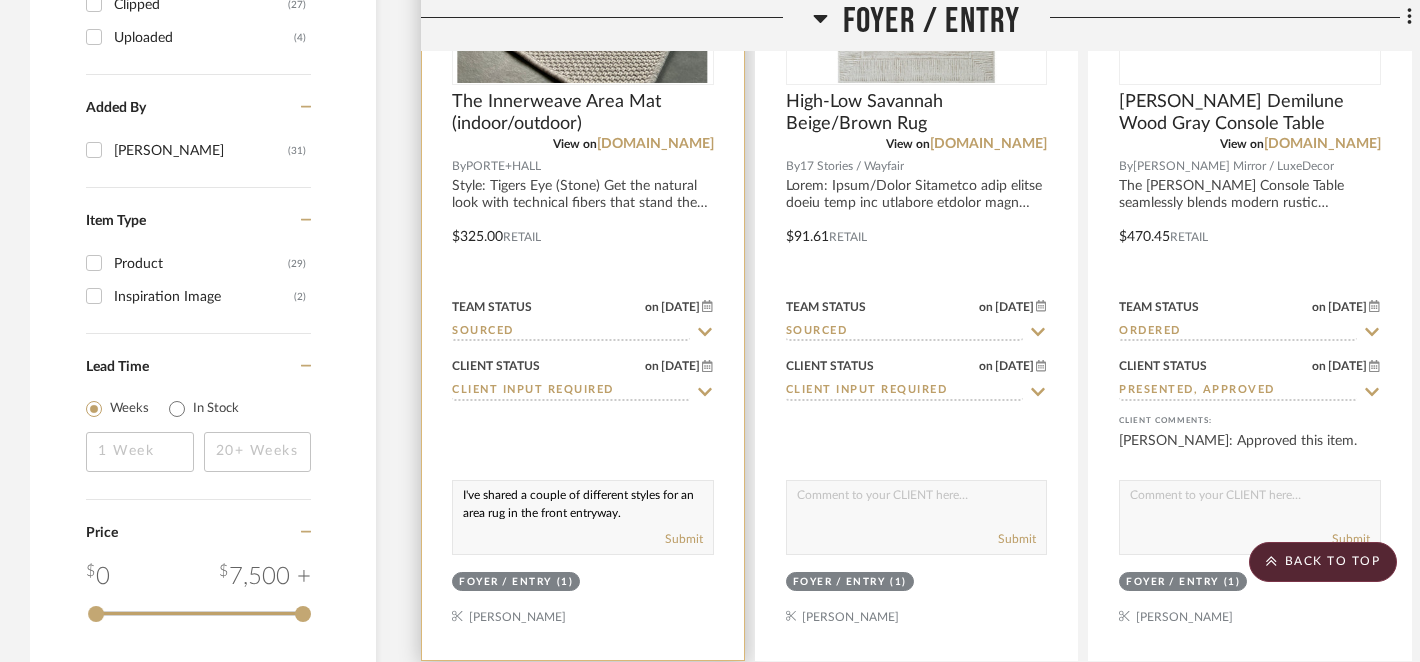 scroll, scrollTop: 2632, scrollLeft: 0, axis: vertical 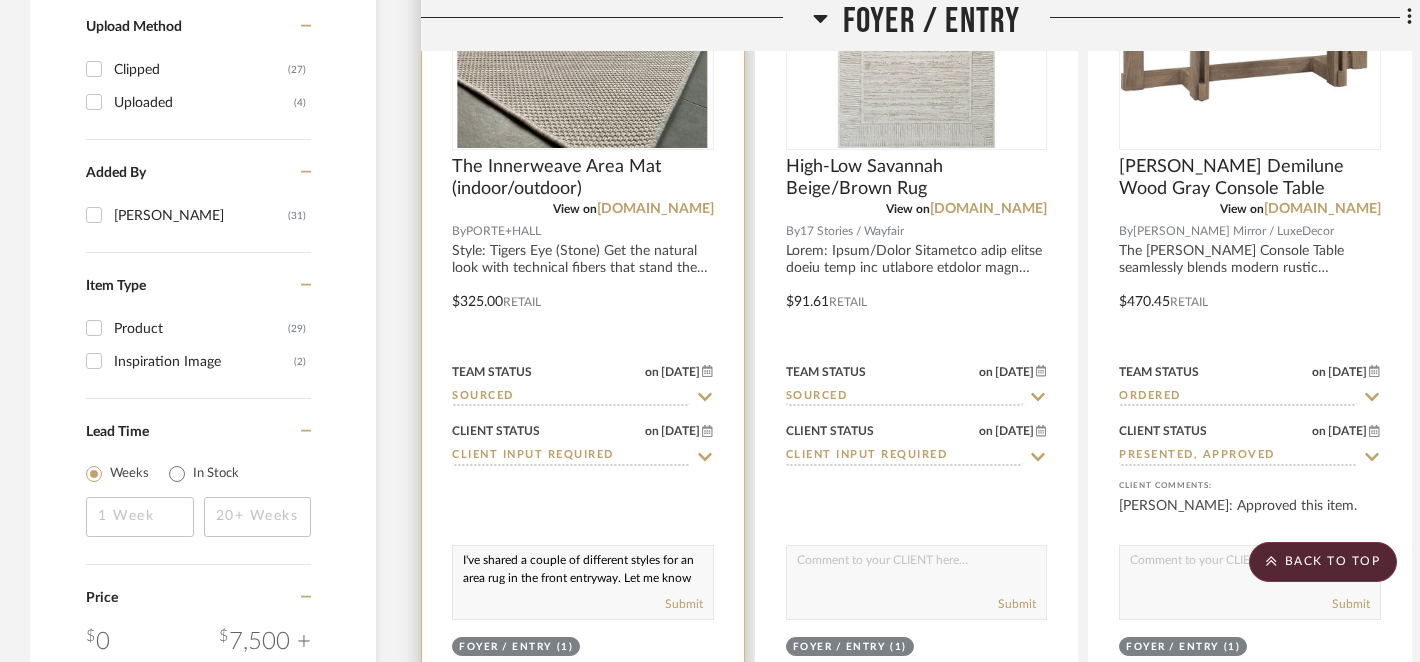 click on "I've shared a couple of different styles for an area rug in the front entryway. Let me know your thoughts!" at bounding box center [583, 565] 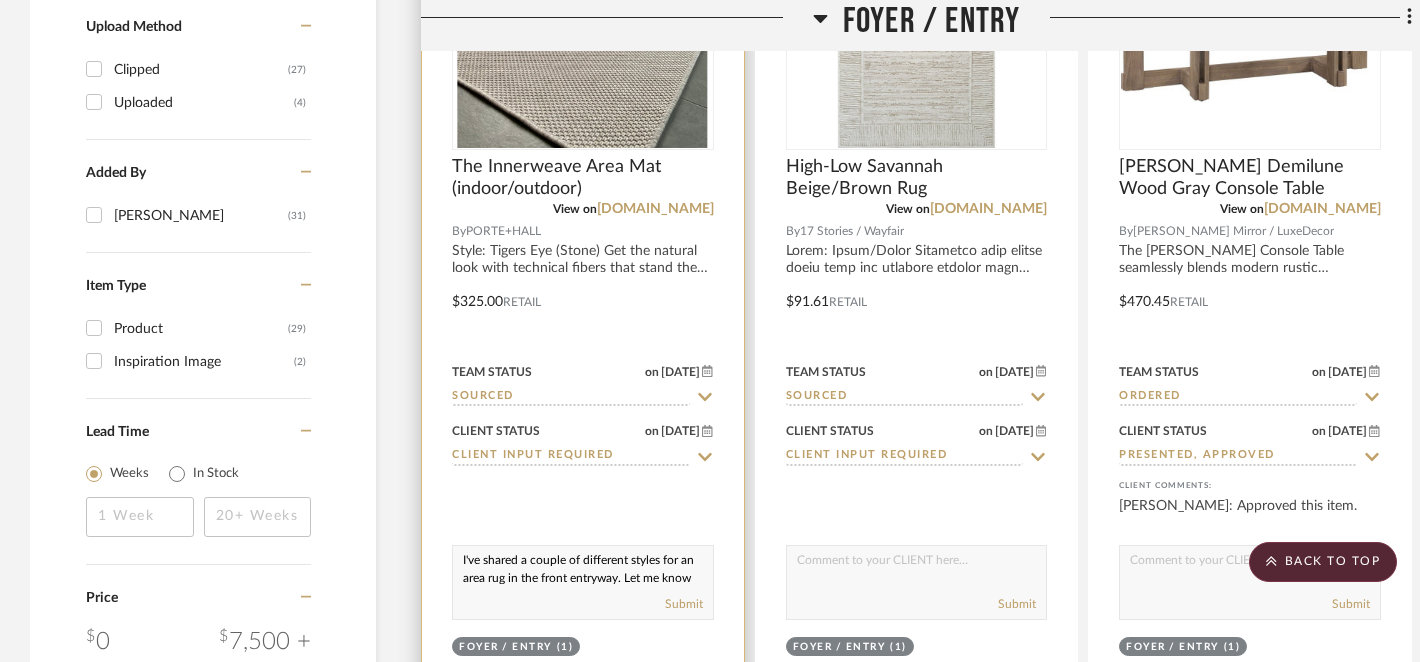 scroll, scrollTop: 2570, scrollLeft: 0, axis: vertical 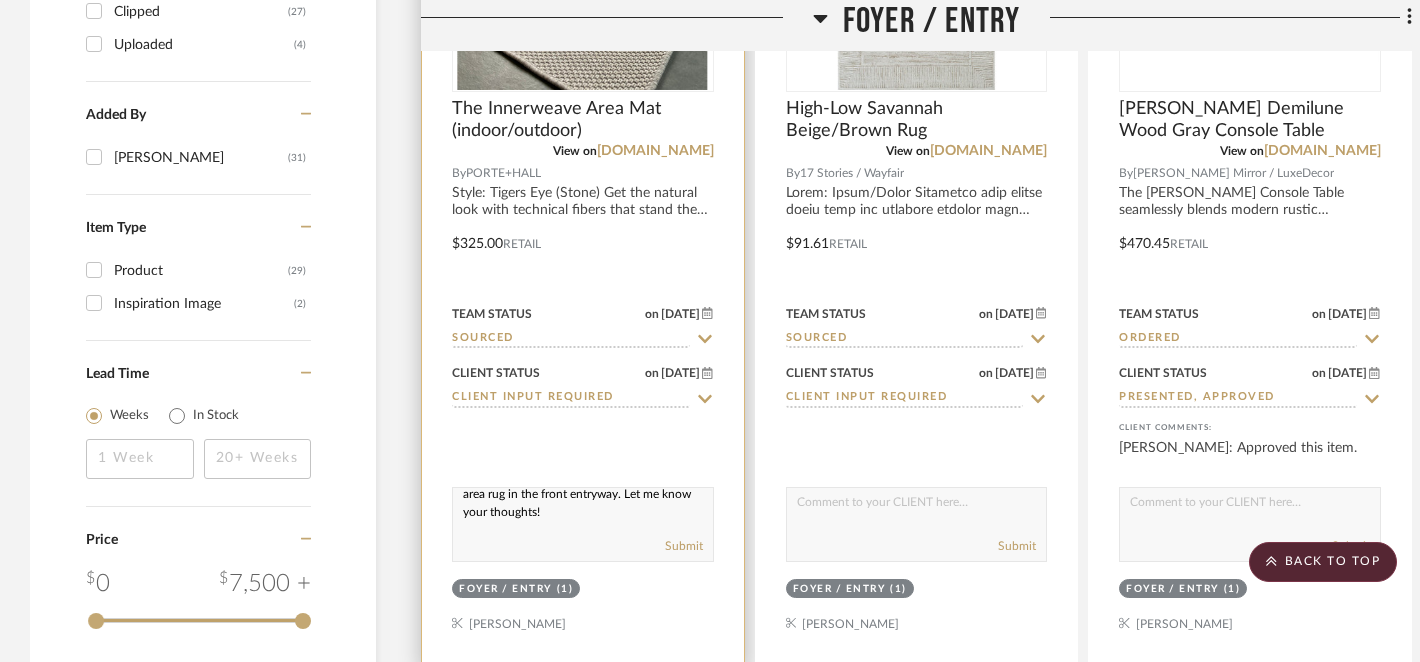 drag, startPoint x: 463, startPoint y: 490, endPoint x: 552, endPoint y: 540, distance: 102.0833 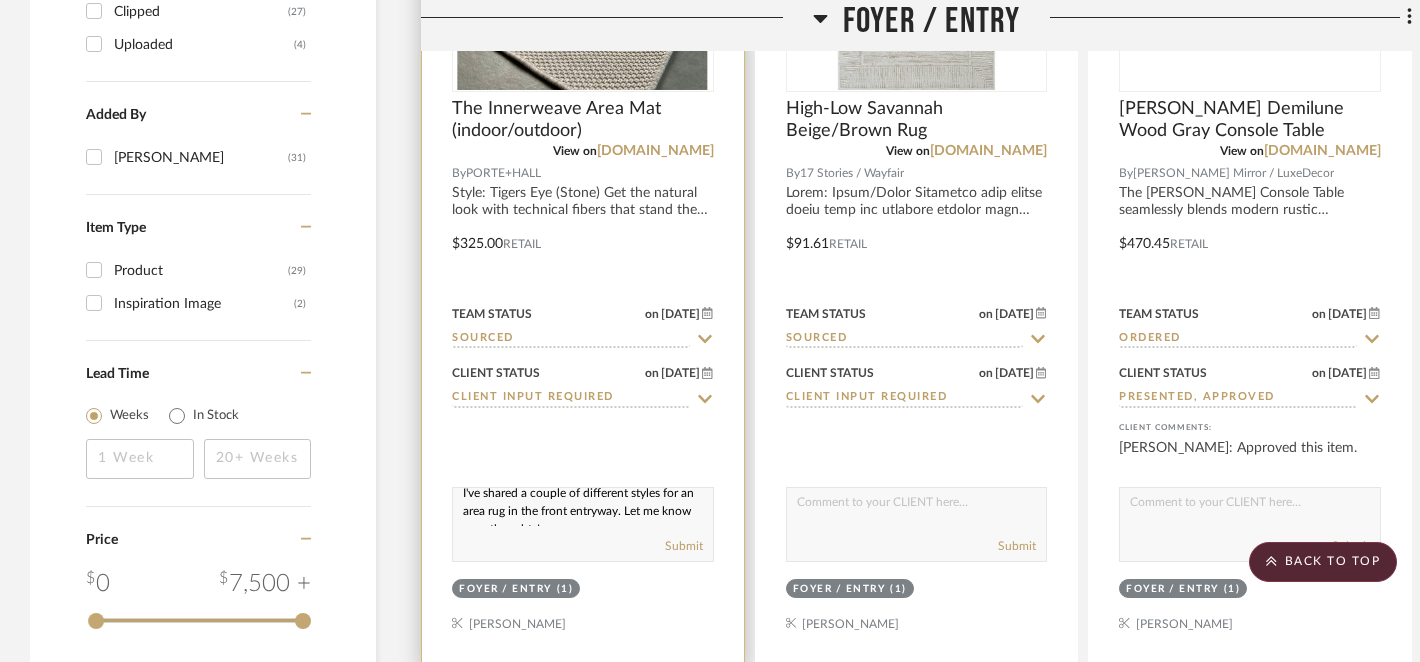 scroll, scrollTop: 26, scrollLeft: 0, axis: vertical 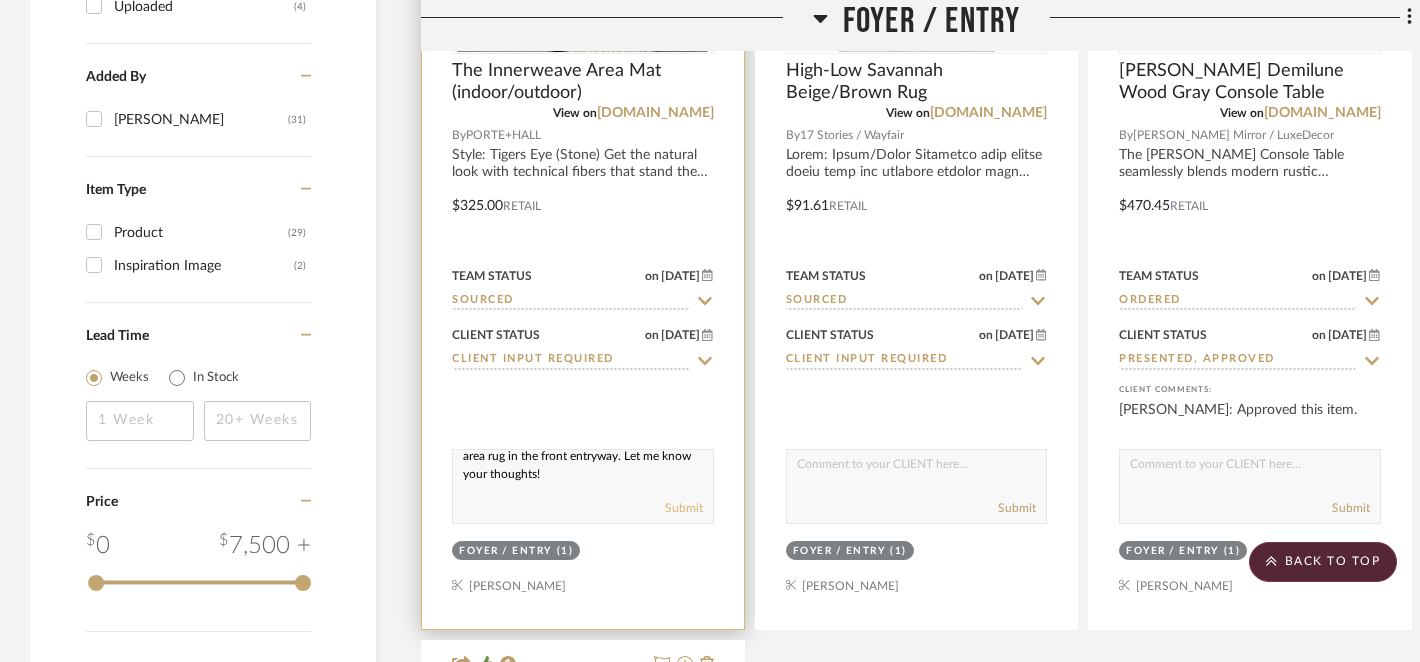 type on "I've shared a couple of different styles for an area rug in the front entryway. Let me know your thoughts!" 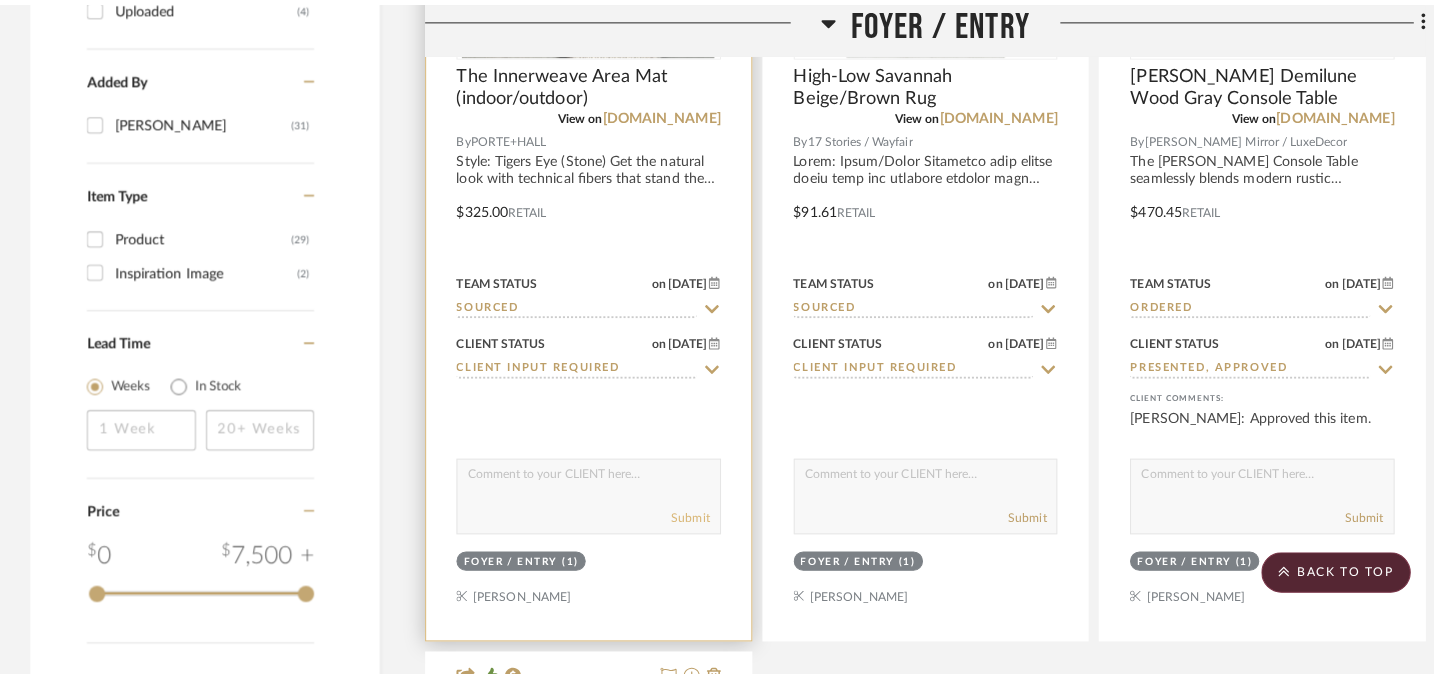 scroll, scrollTop: 0, scrollLeft: 0, axis: both 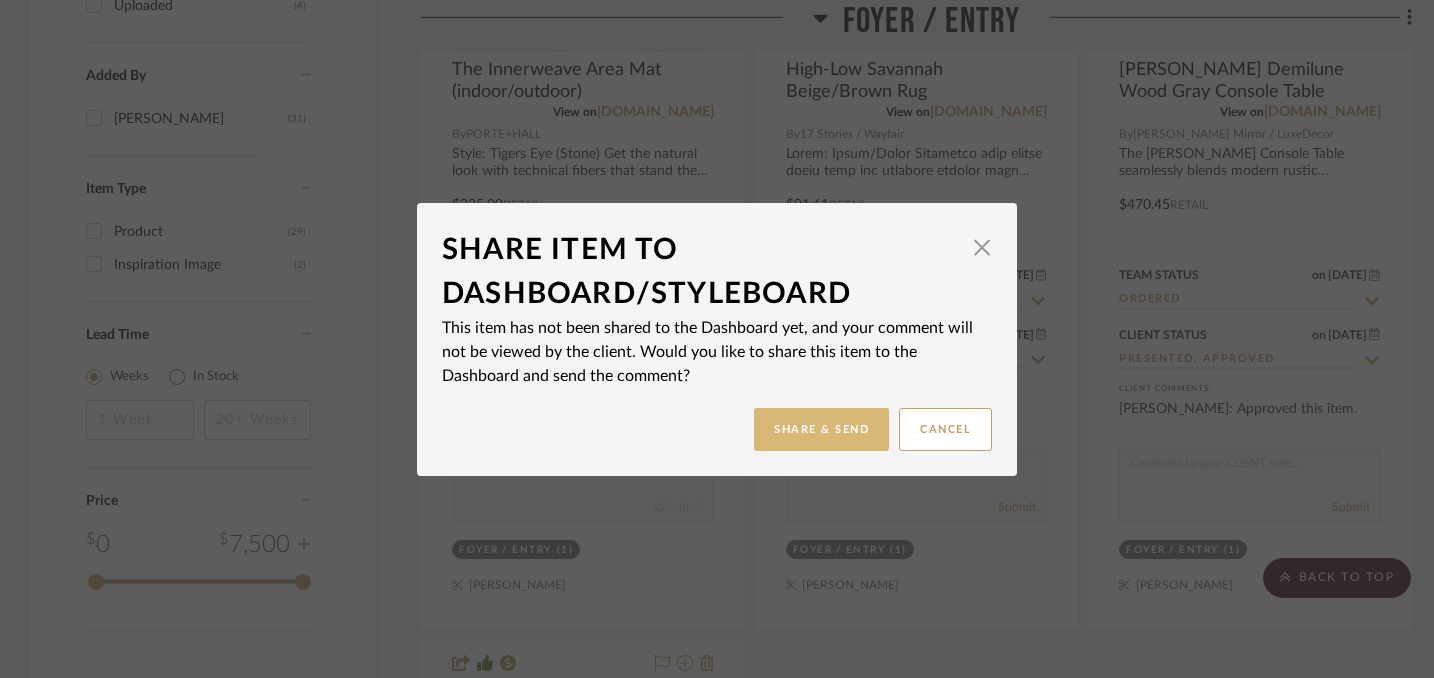 click on "Share & Send" at bounding box center (821, 429) 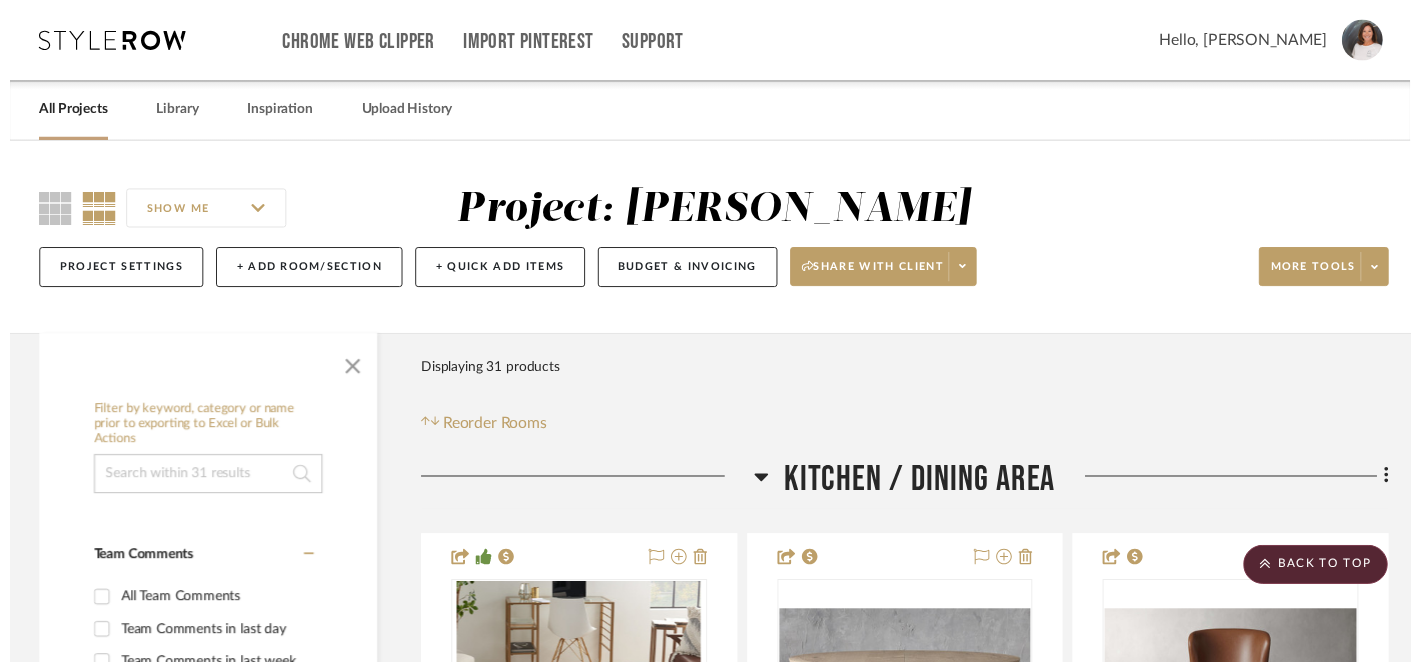 scroll, scrollTop: 2658, scrollLeft: 0, axis: vertical 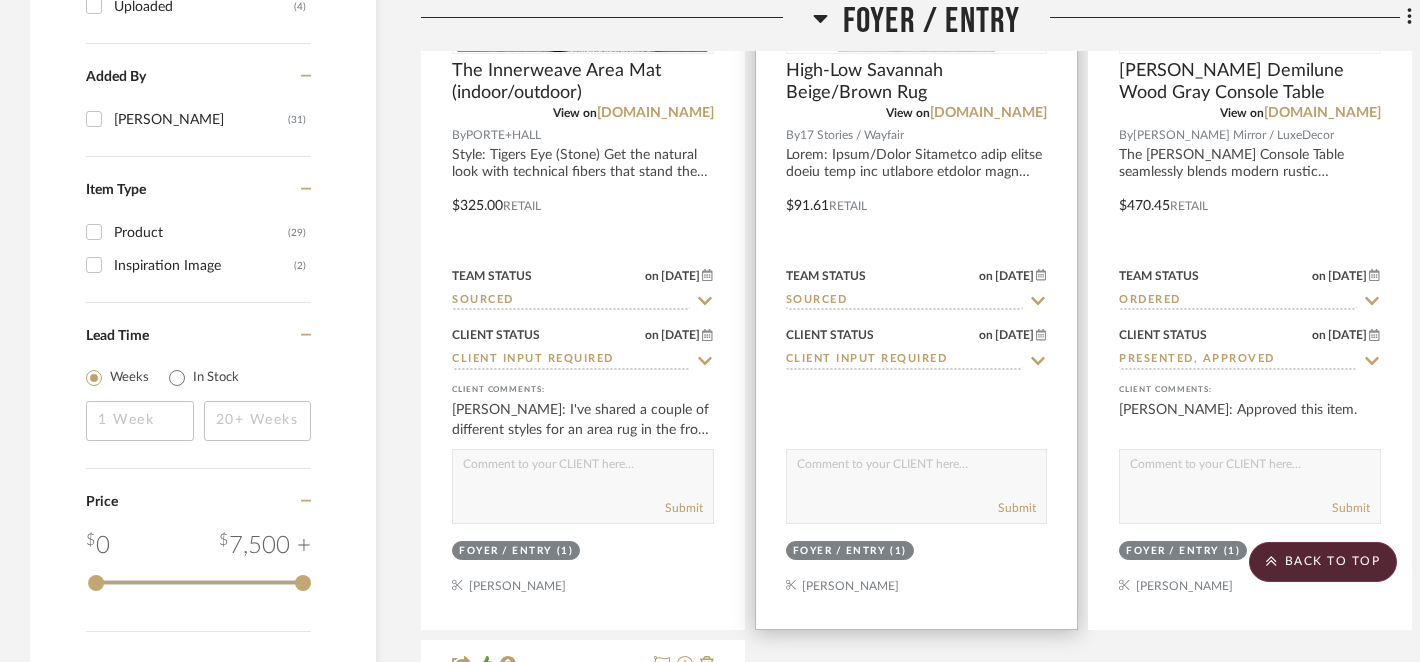 click at bounding box center [917, 469] 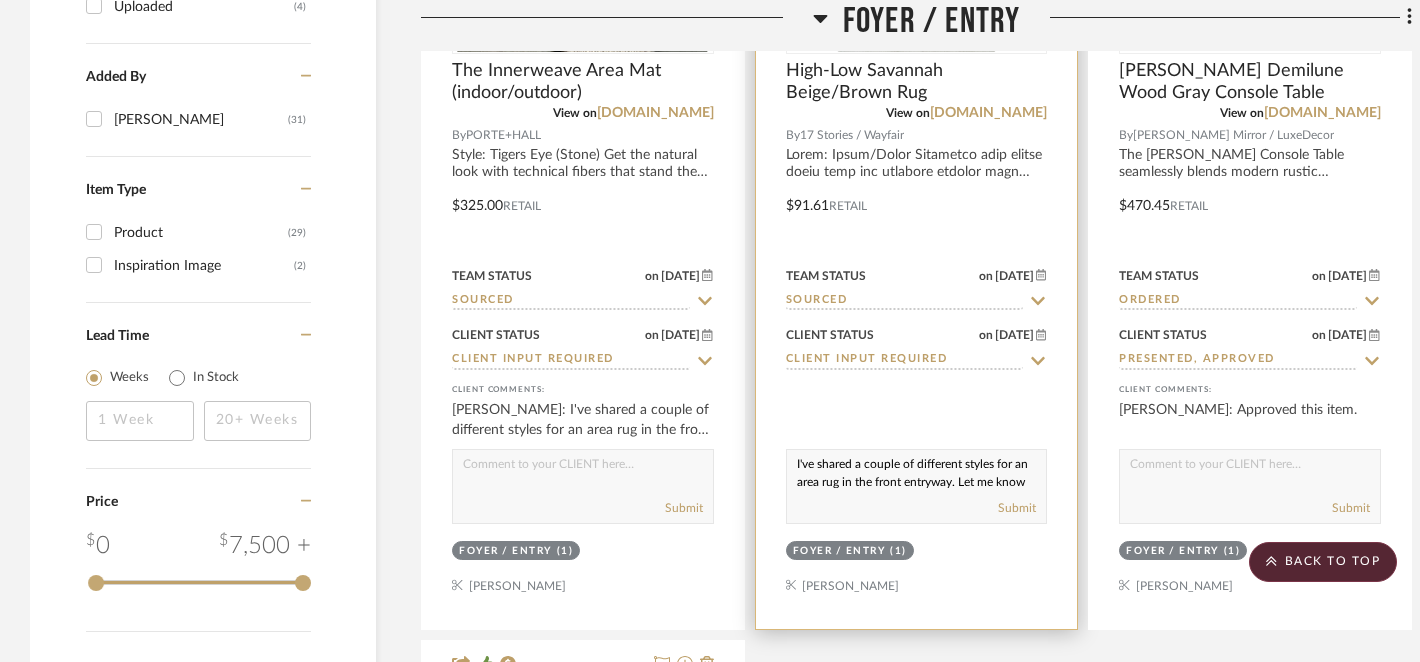 scroll, scrollTop: 19, scrollLeft: 0, axis: vertical 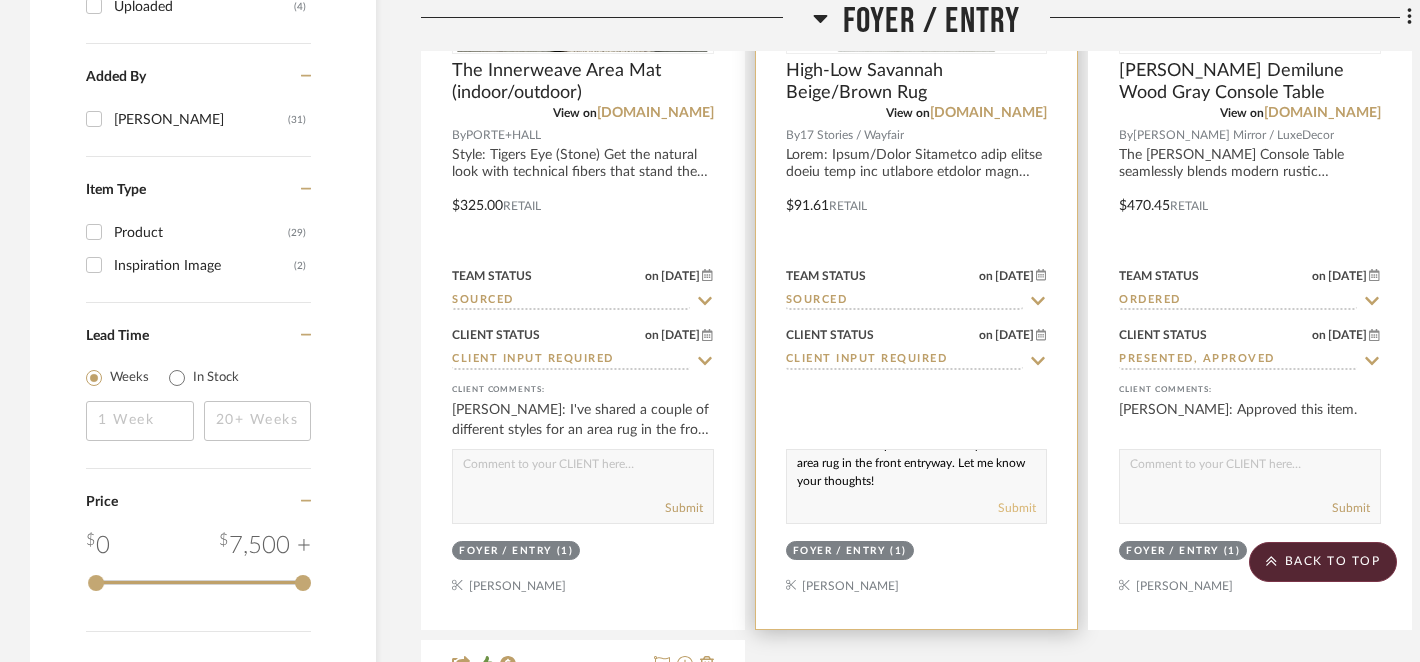 type on "I've shared a couple of different styles for an area rug in the front entryway. Let me know your thoughts!" 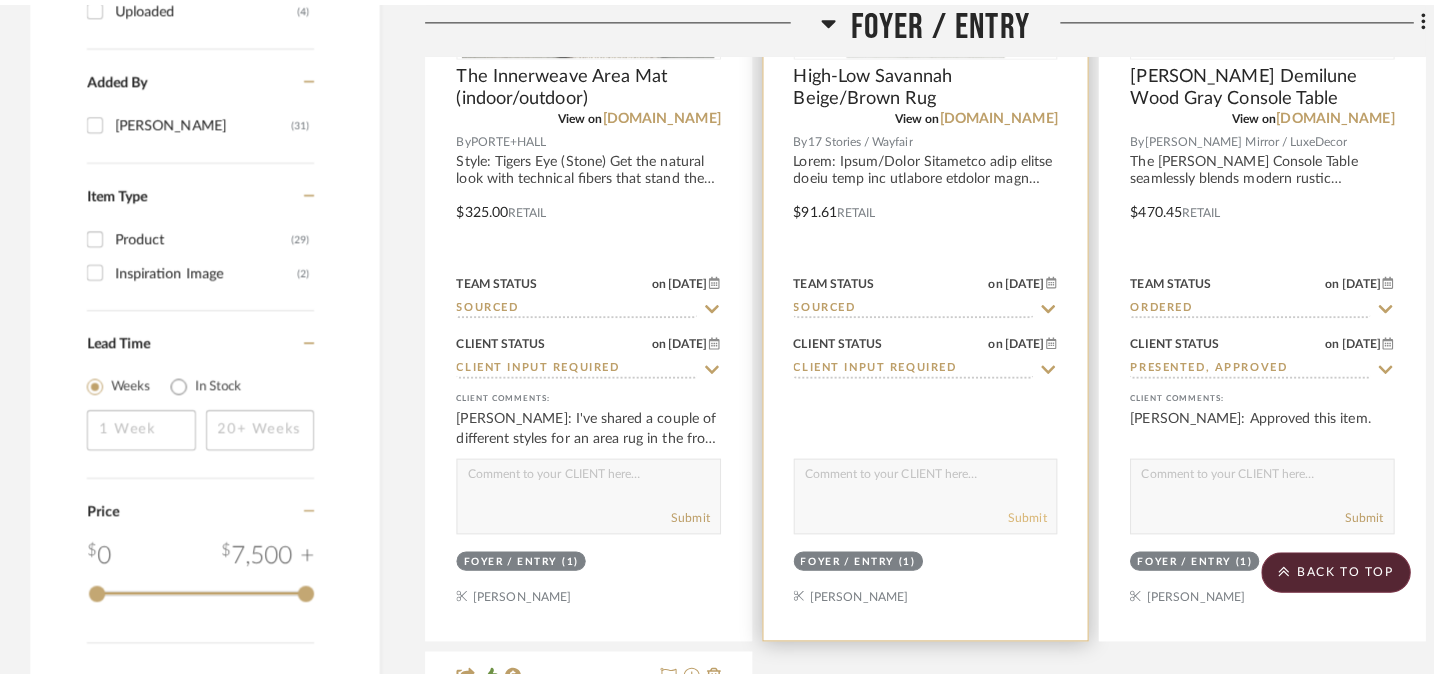 scroll, scrollTop: 0, scrollLeft: 0, axis: both 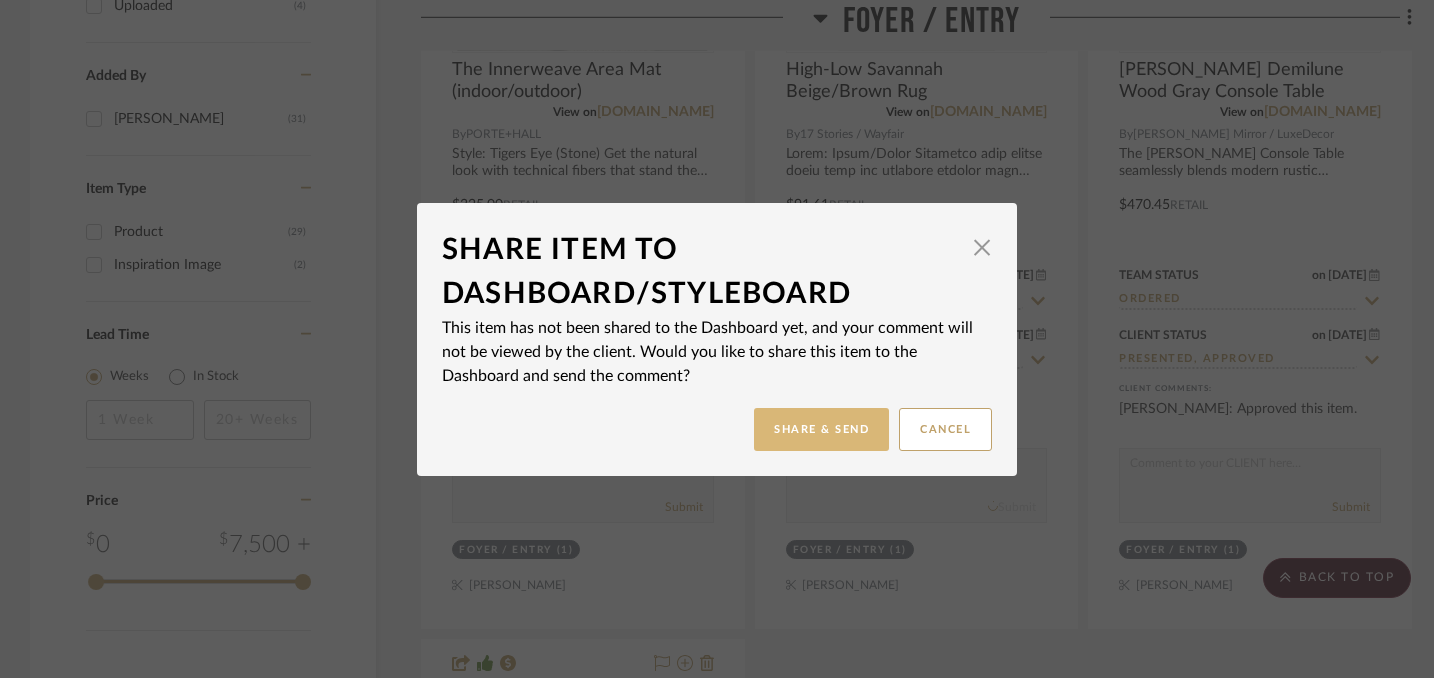 click on "Share & Send" at bounding box center (821, 429) 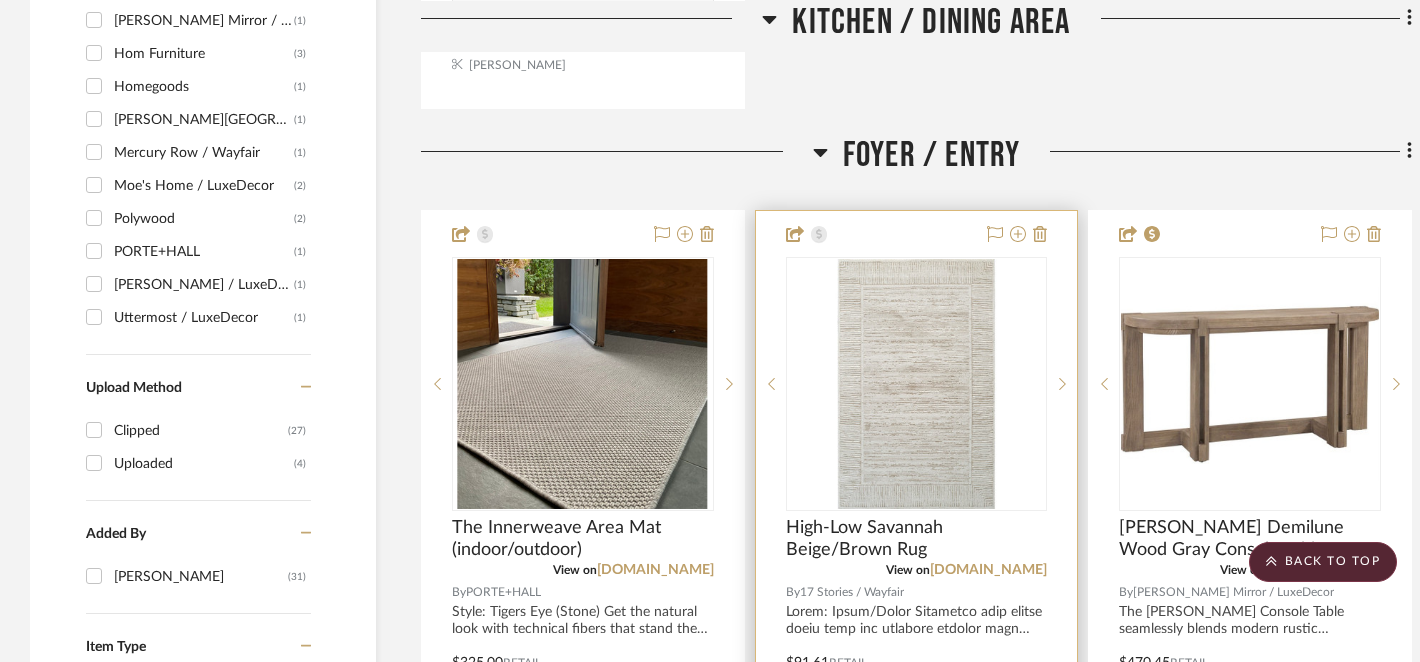 scroll, scrollTop: 2200, scrollLeft: 0, axis: vertical 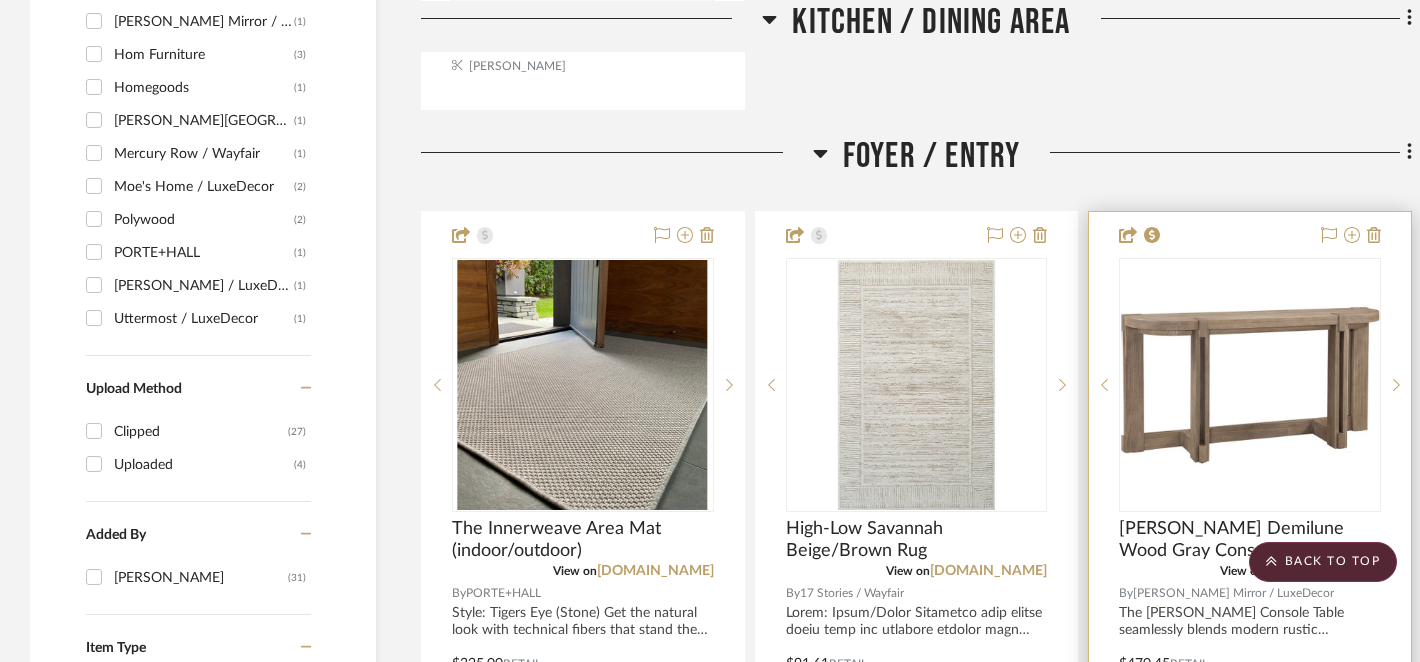 type 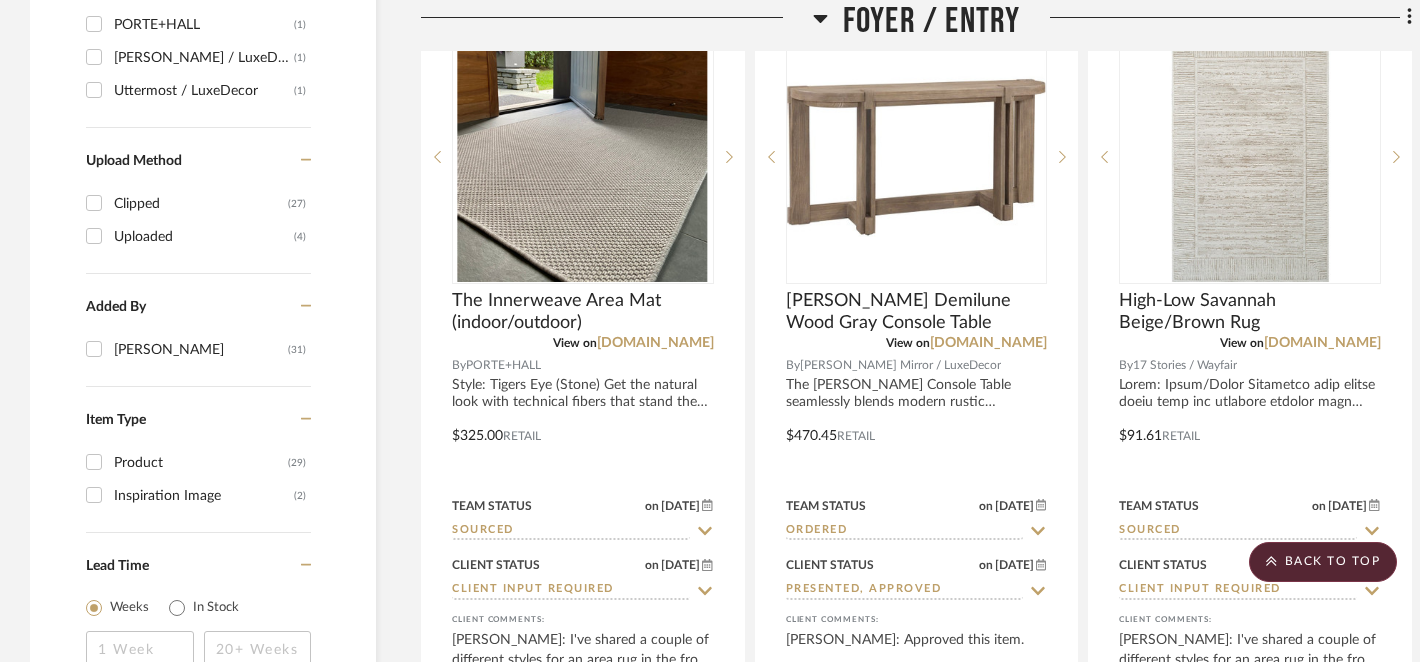 scroll, scrollTop: 2426, scrollLeft: 0, axis: vertical 